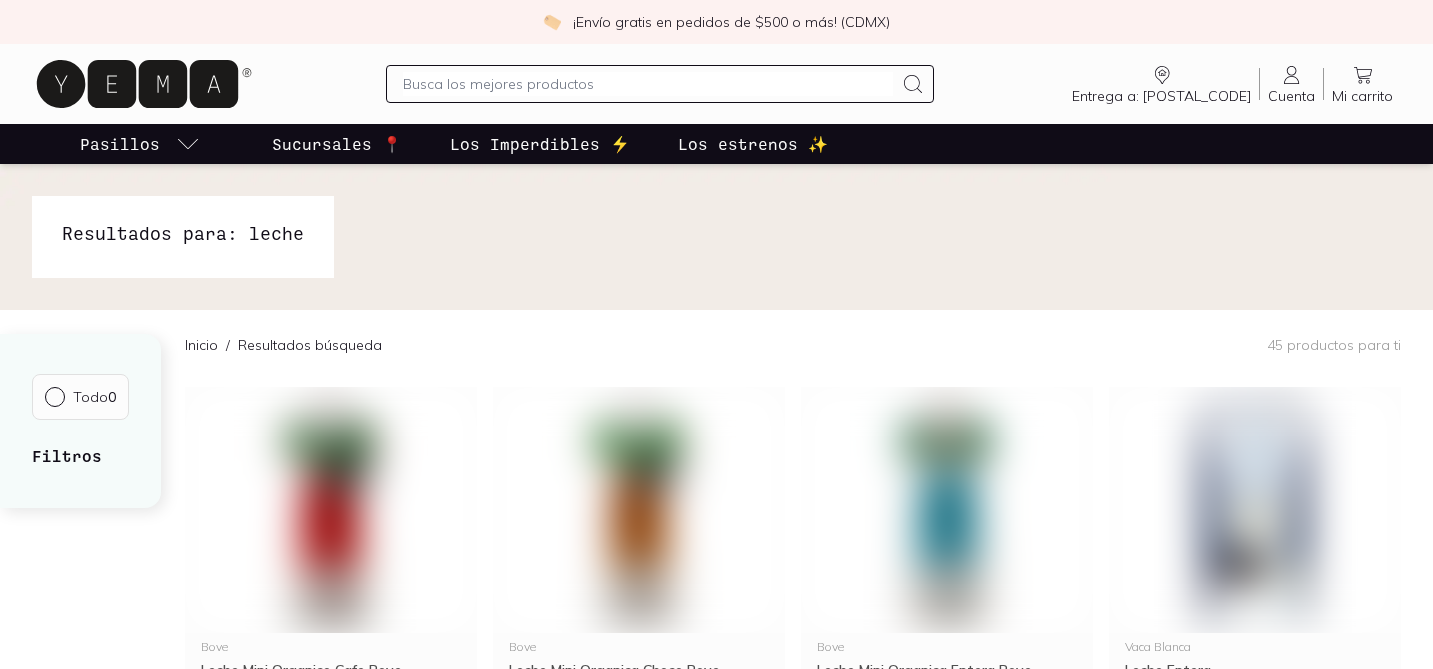 scroll, scrollTop: 0, scrollLeft: 0, axis: both 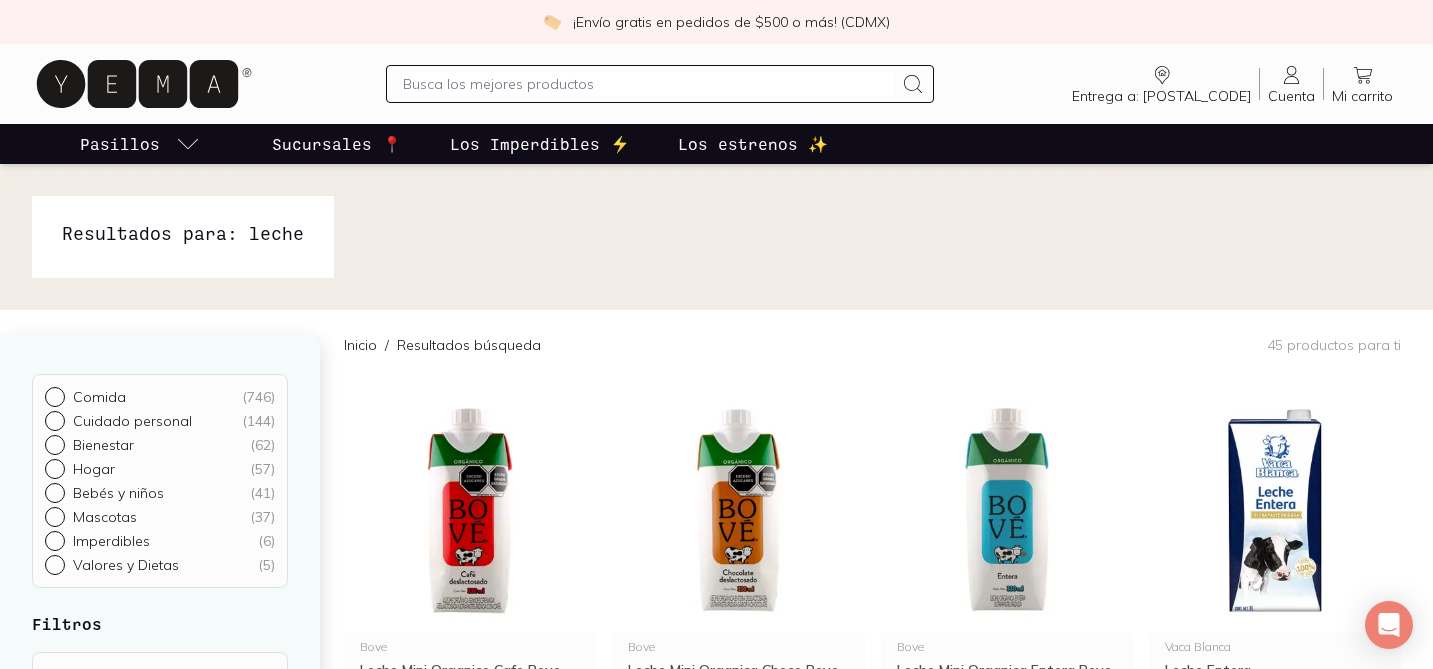 click at bounding box center (648, 84) 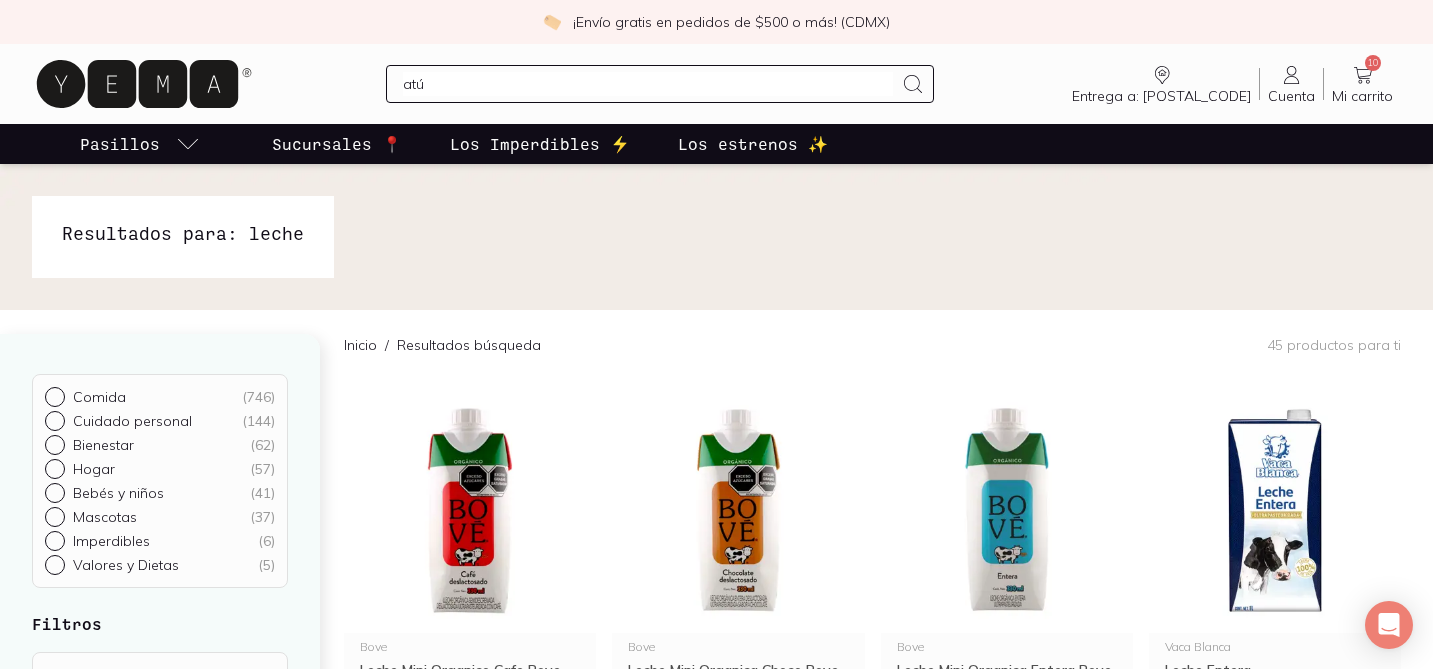 type on "atún" 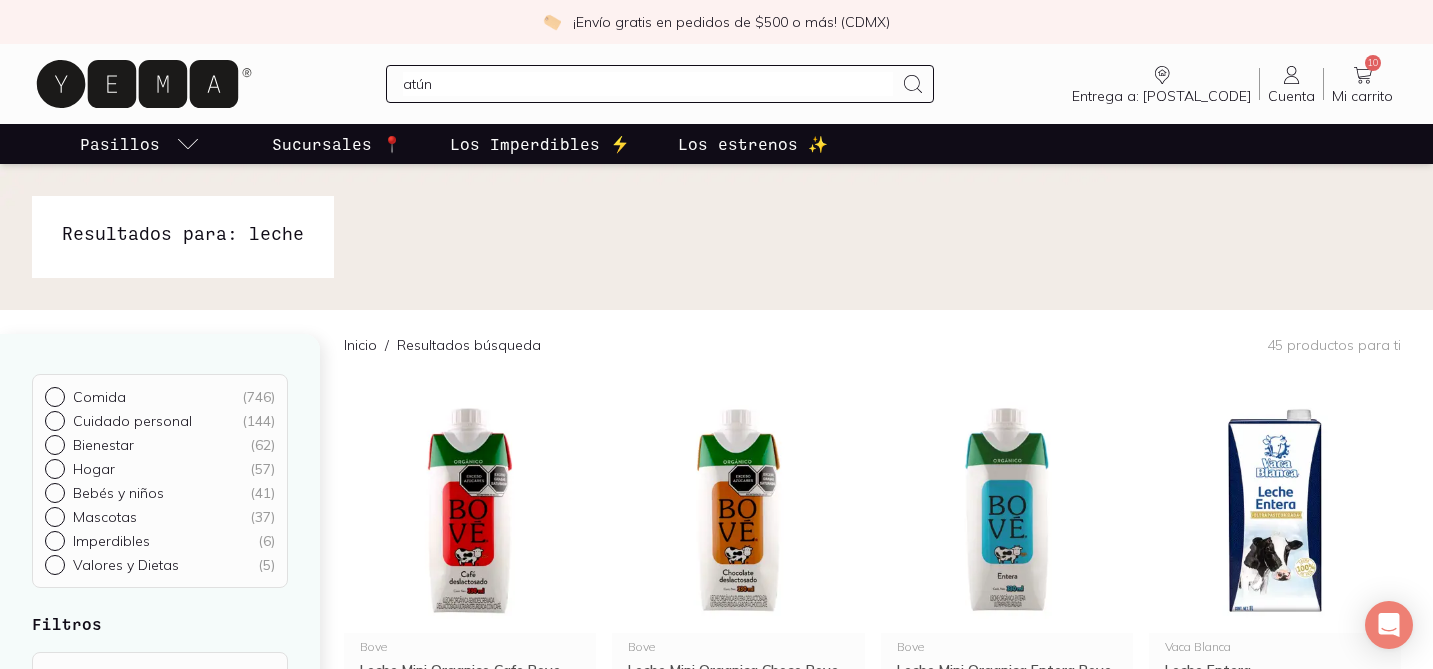 type 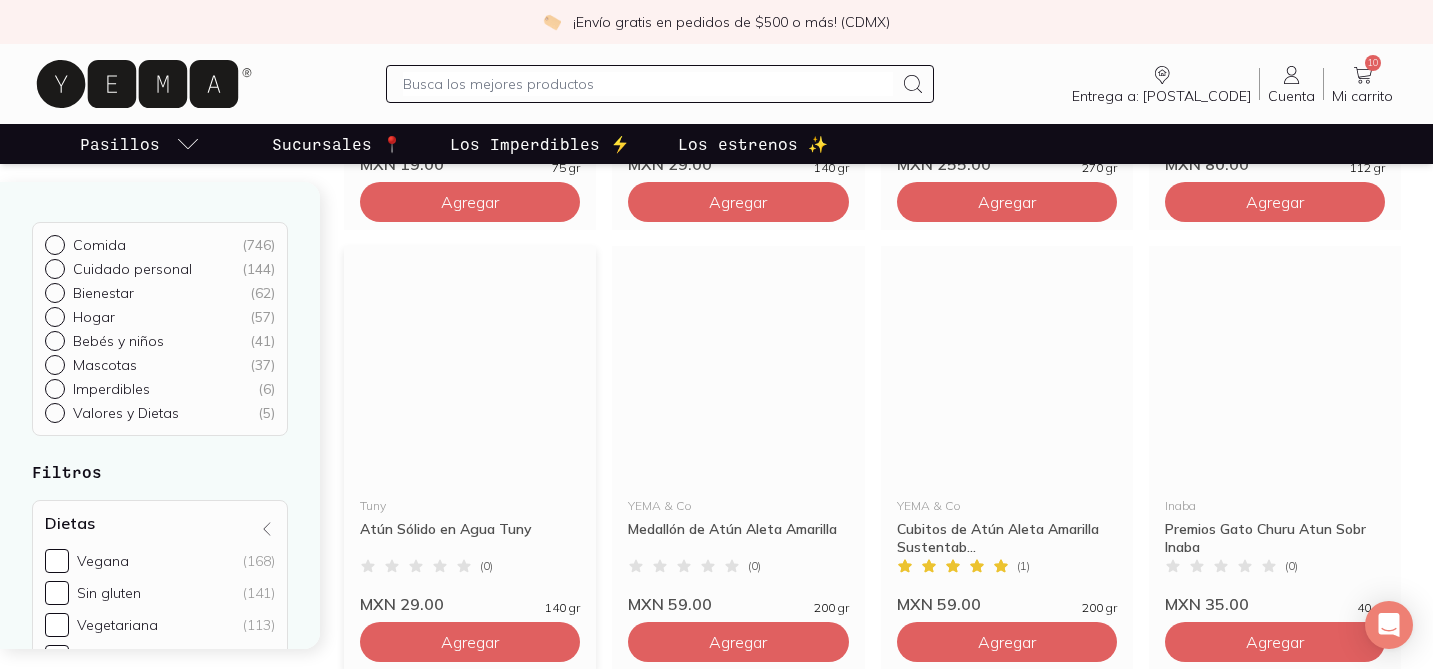 scroll, scrollTop: 1452, scrollLeft: 0, axis: vertical 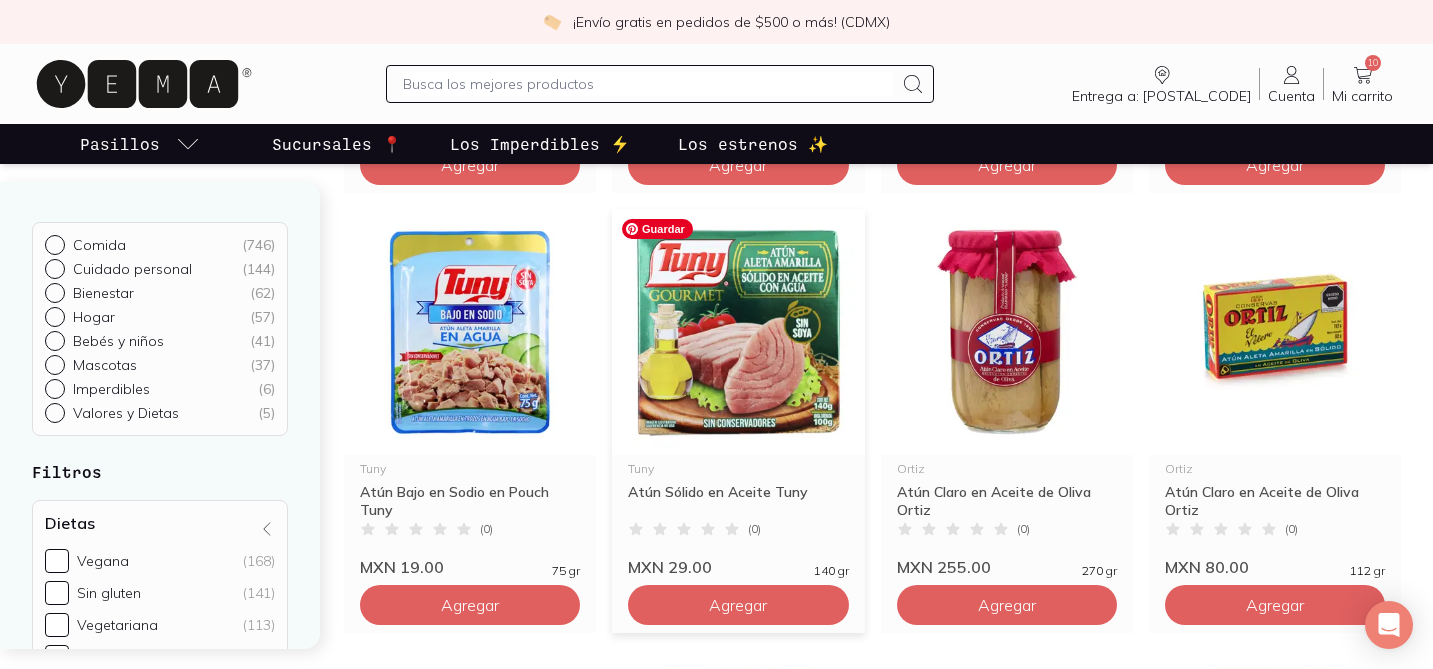 click at bounding box center [738, 332] 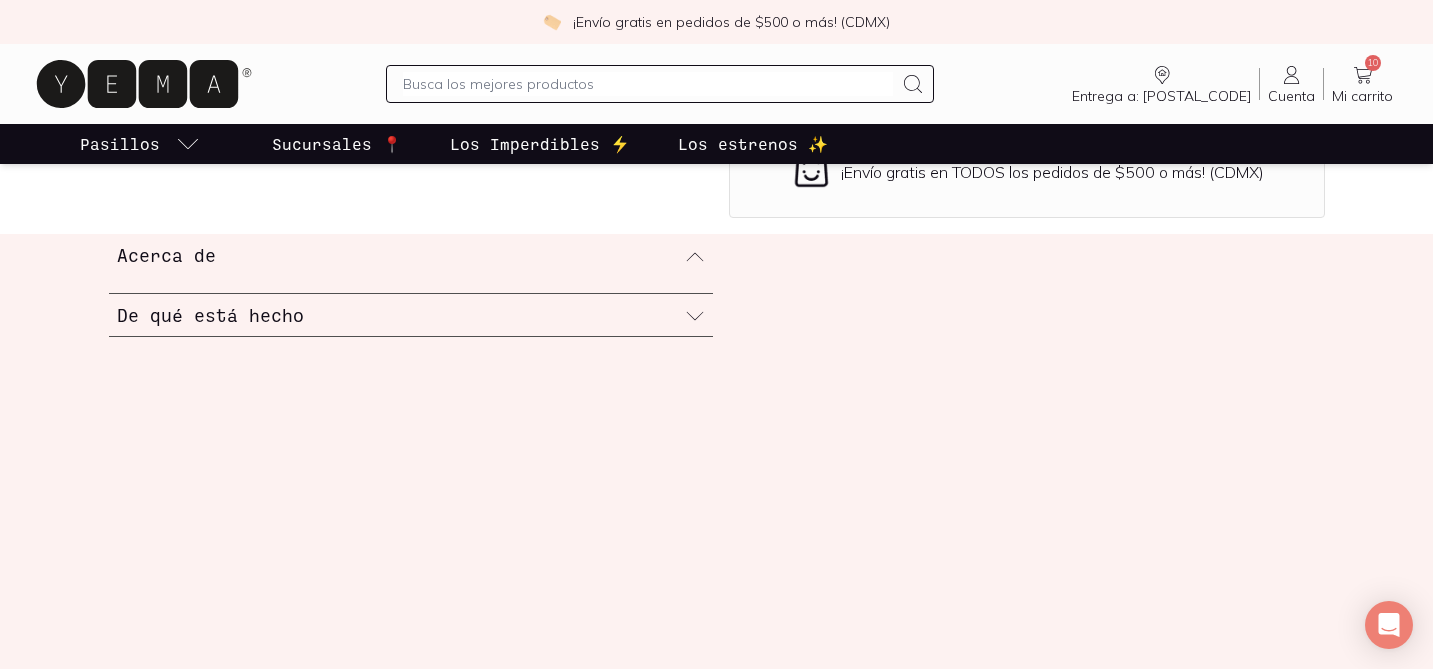scroll, scrollTop: 344, scrollLeft: 0, axis: vertical 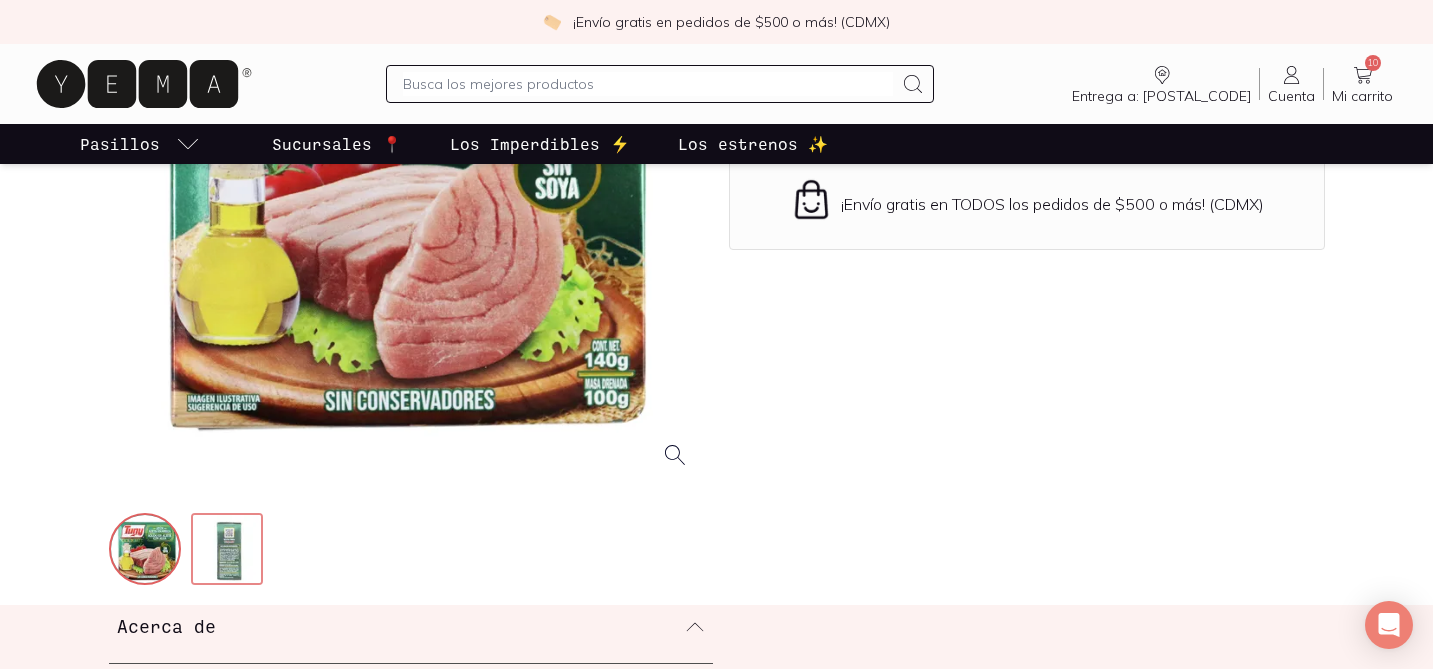 click at bounding box center (229, 551) 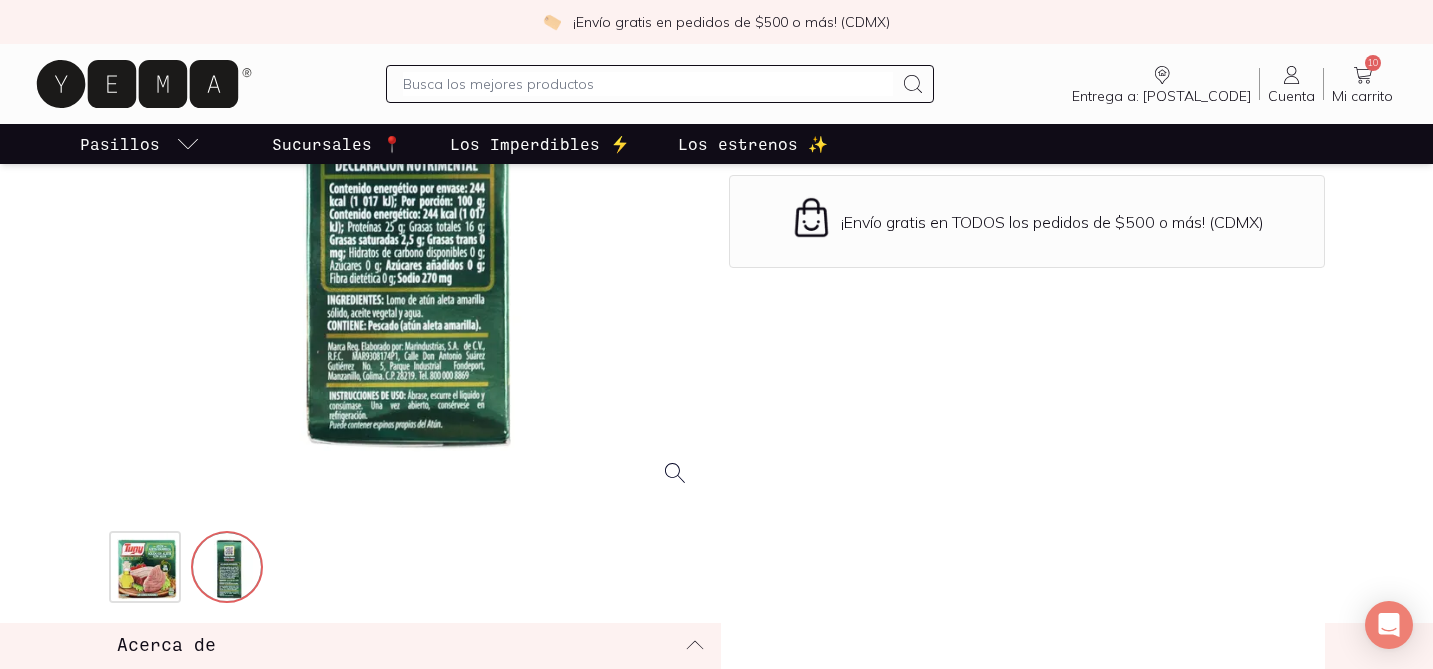 scroll, scrollTop: 358, scrollLeft: 0, axis: vertical 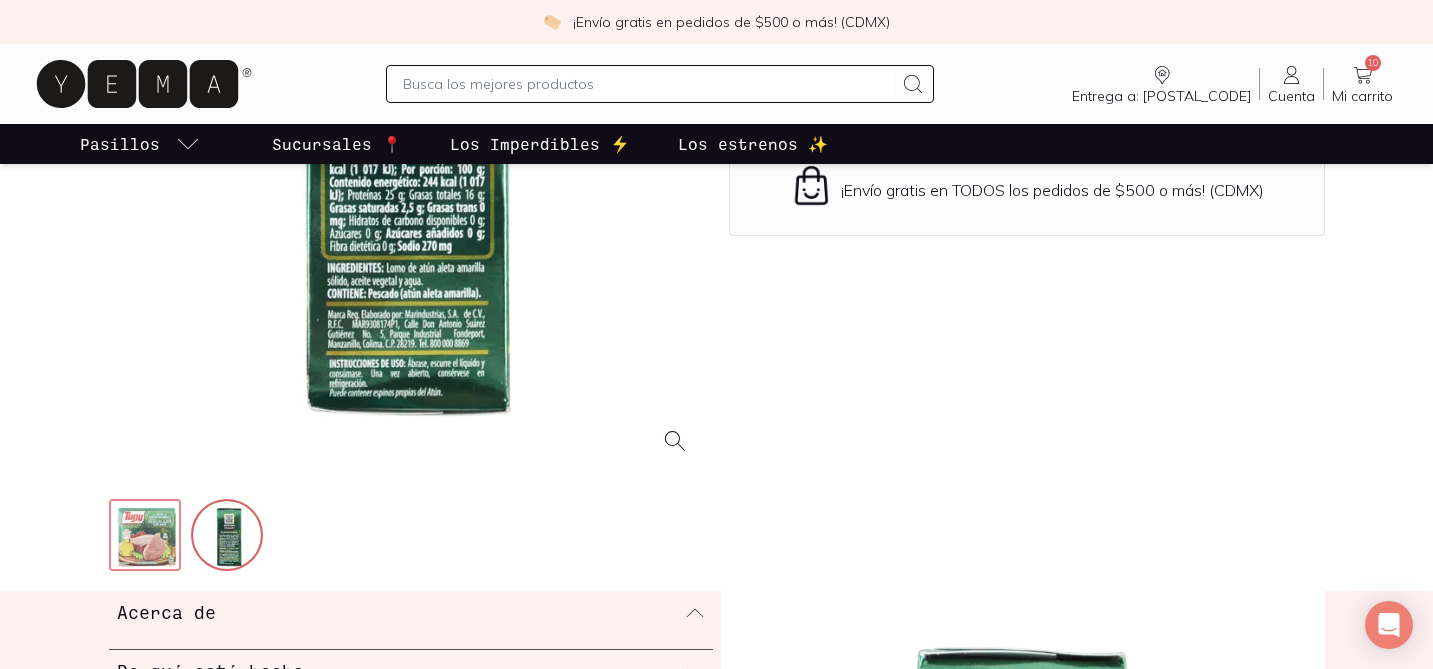 click at bounding box center (147, 537) 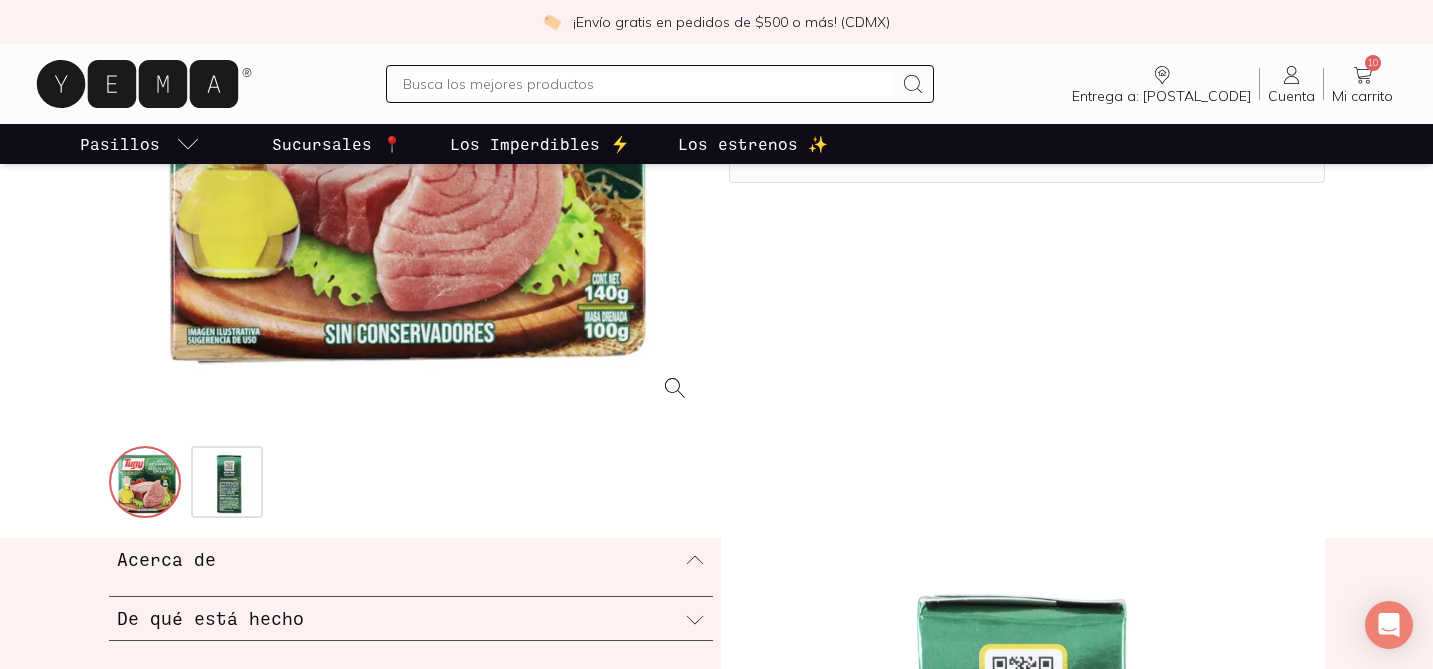 scroll, scrollTop: 0, scrollLeft: 0, axis: both 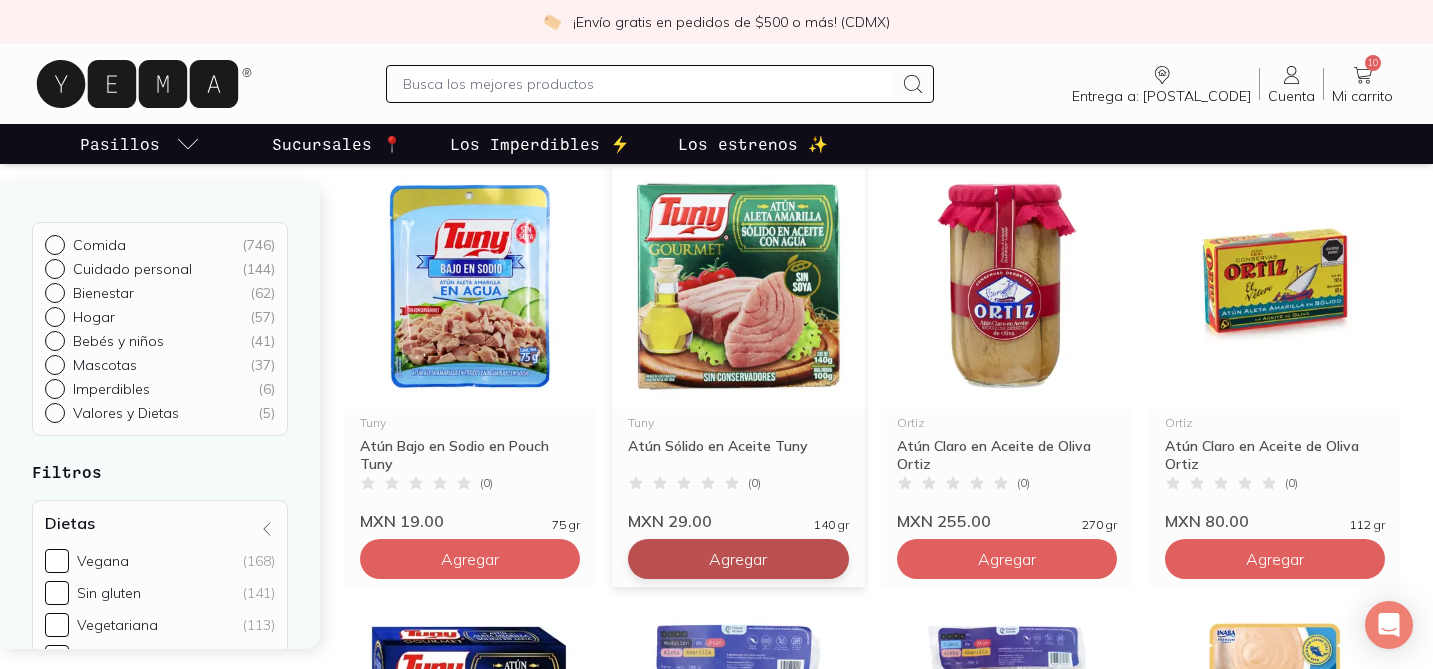 click on "Agregar" at bounding box center [470, -321] 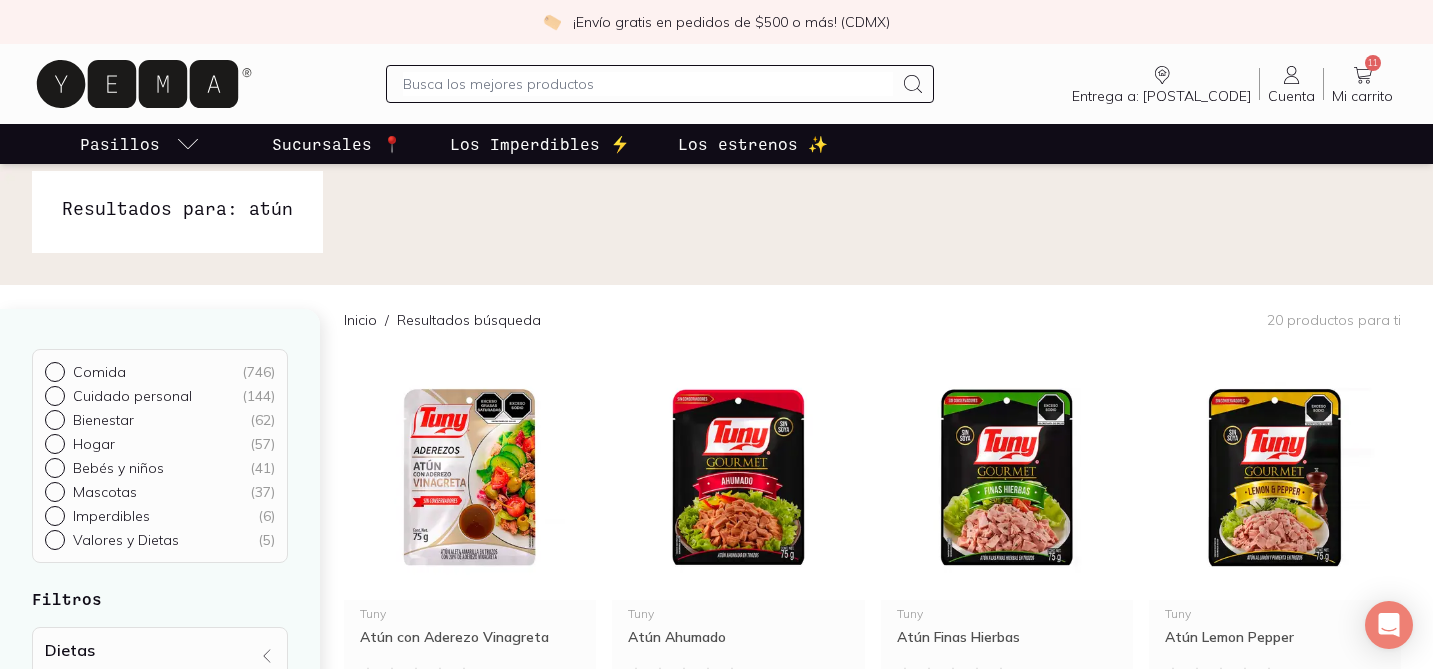 scroll, scrollTop: 0, scrollLeft: 0, axis: both 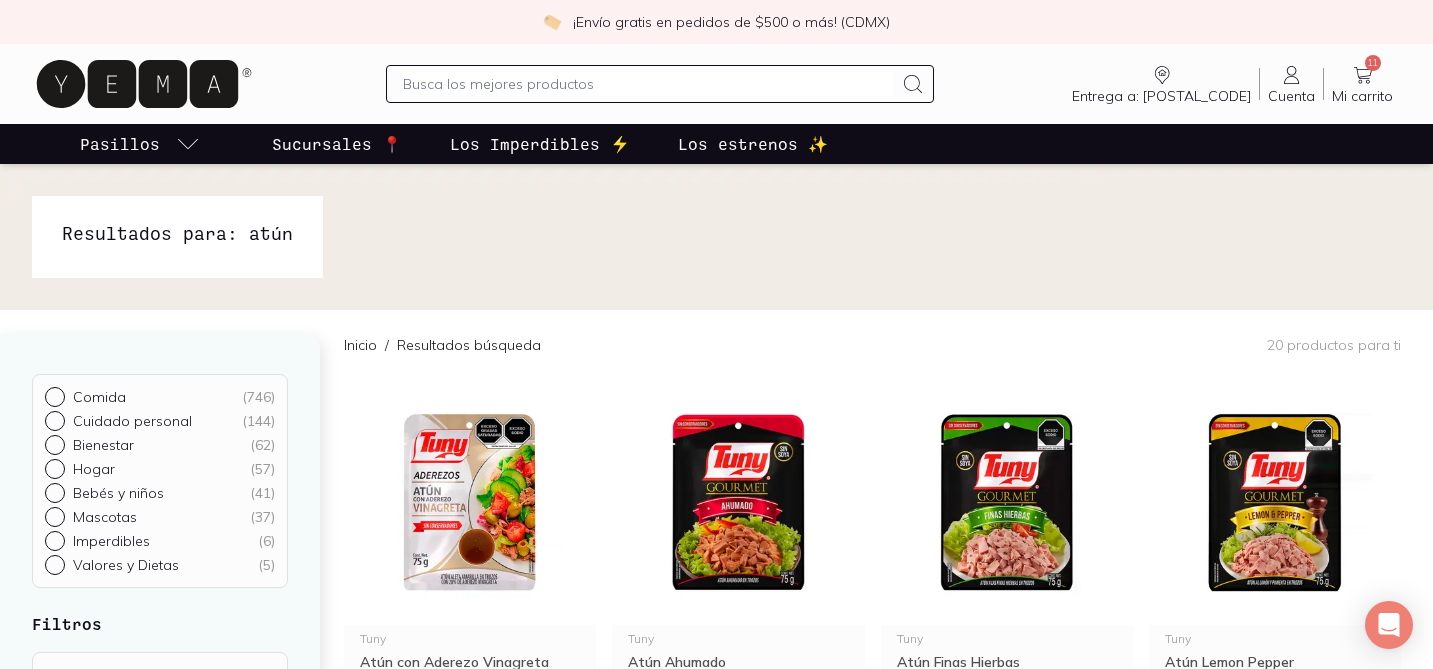 click at bounding box center [648, 84] 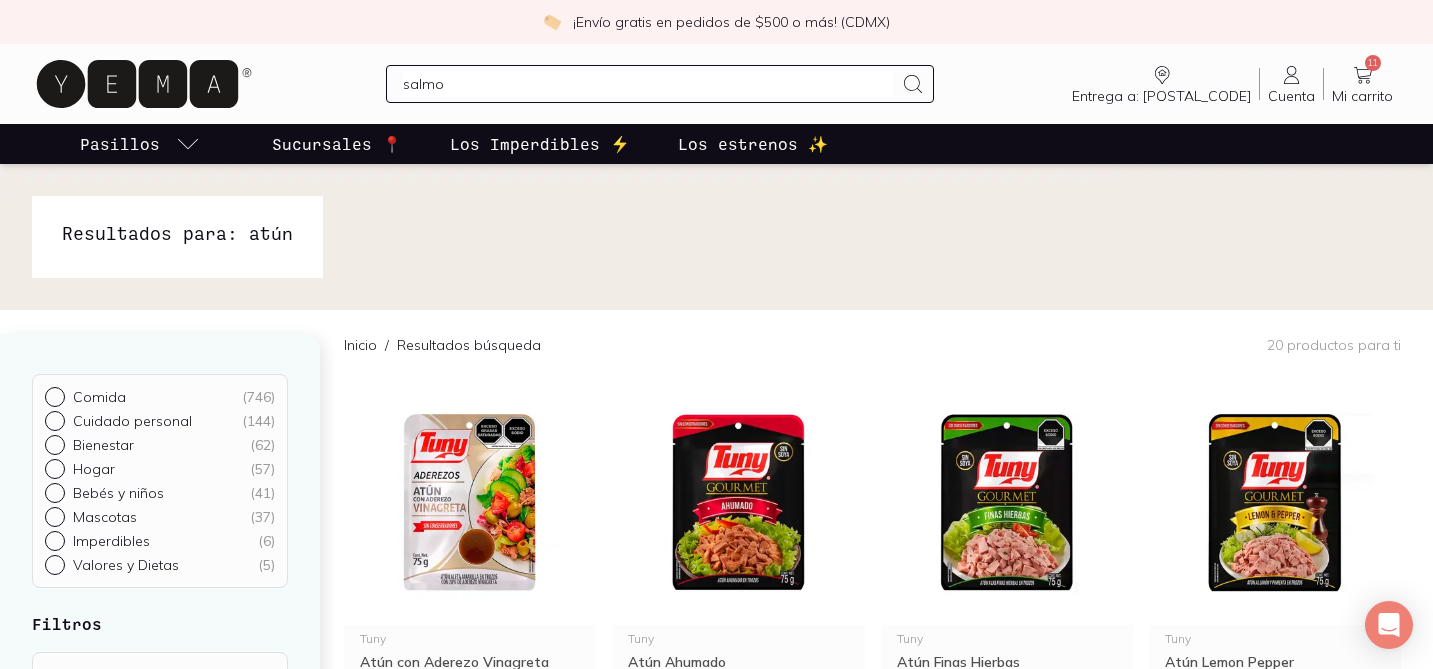 type on "salmon" 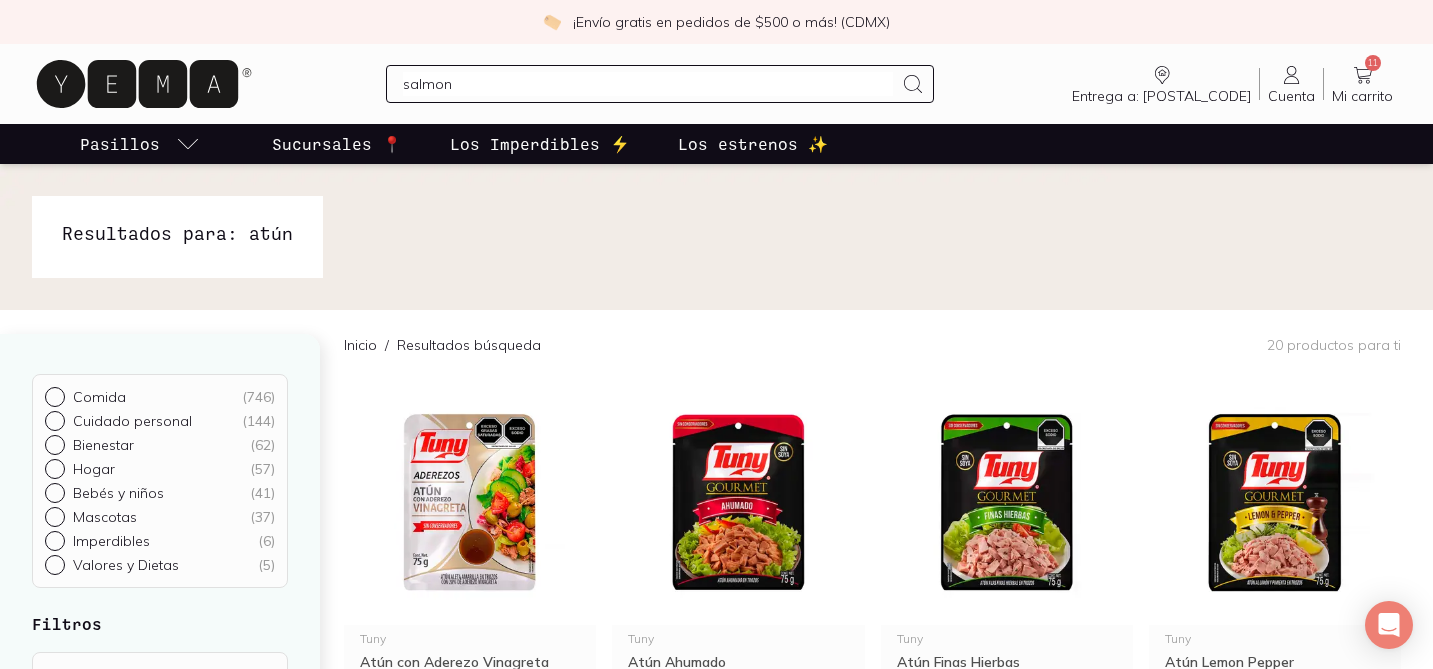 type 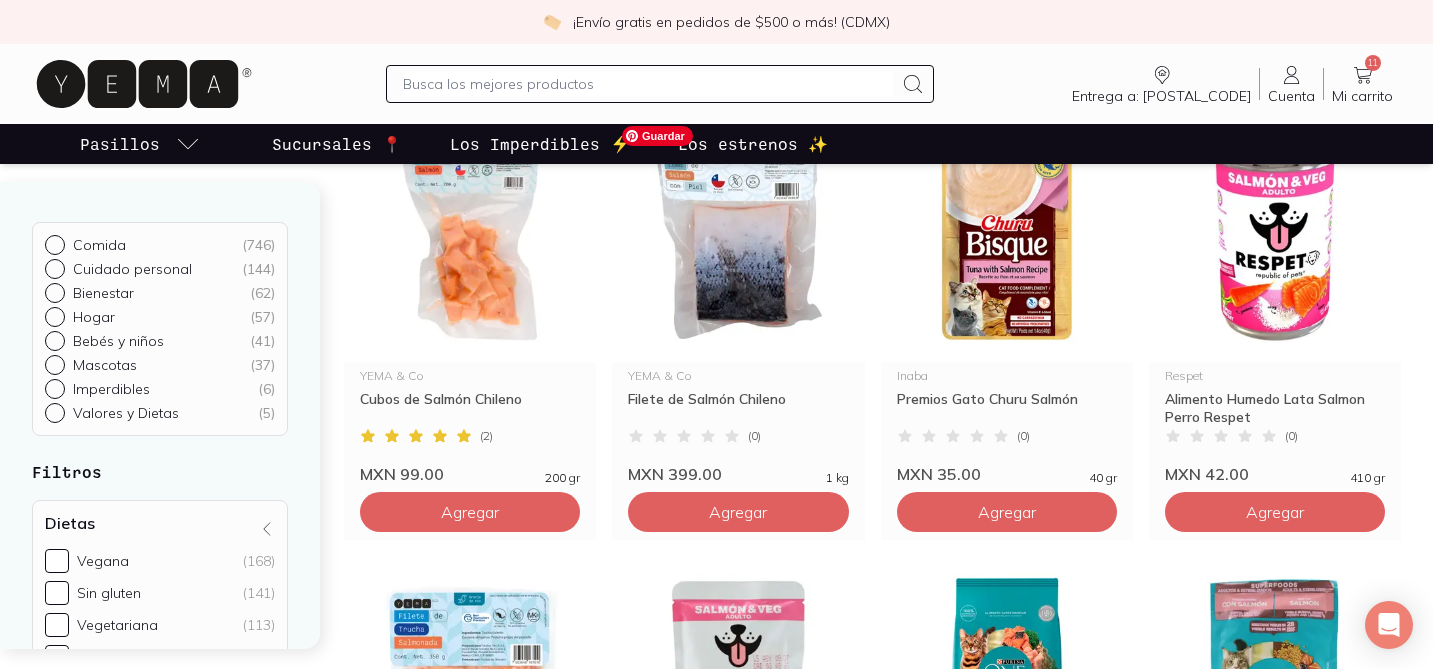scroll, scrollTop: 758, scrollLeft: 0, axis: vertical 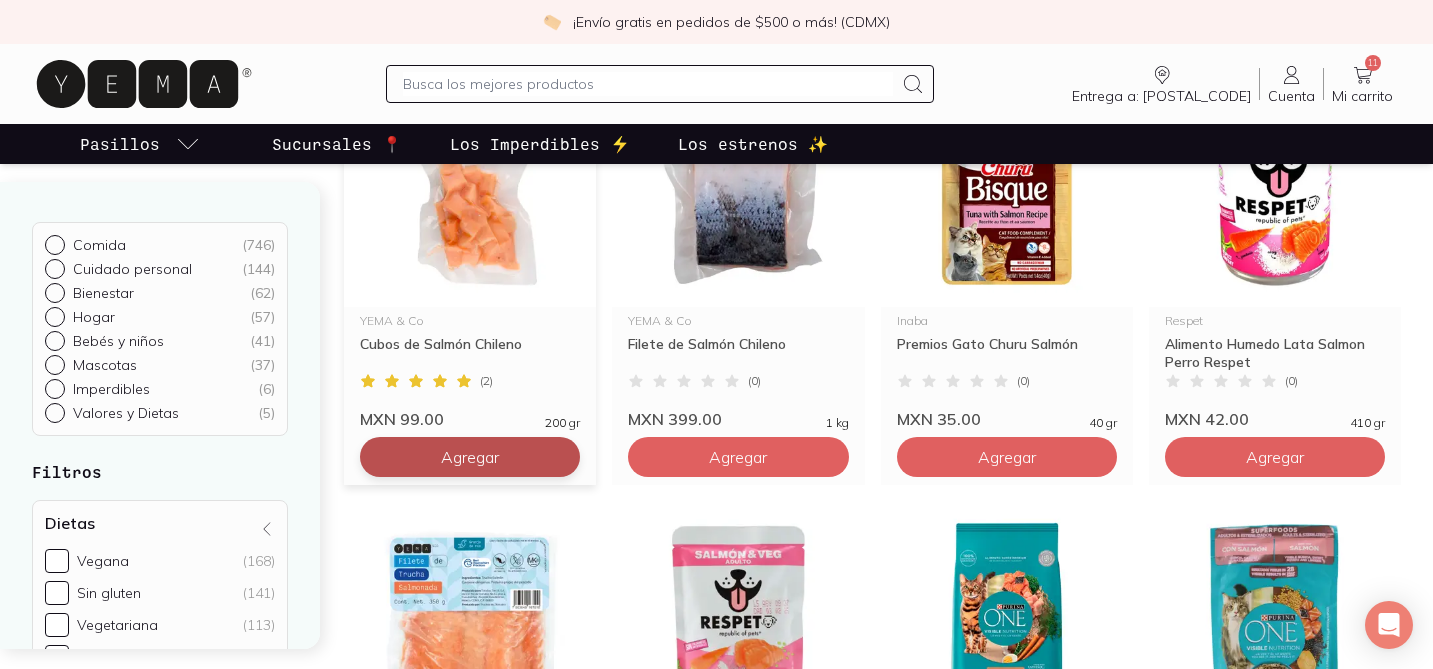 click on "Agregar" at bounding box center [470, 17] 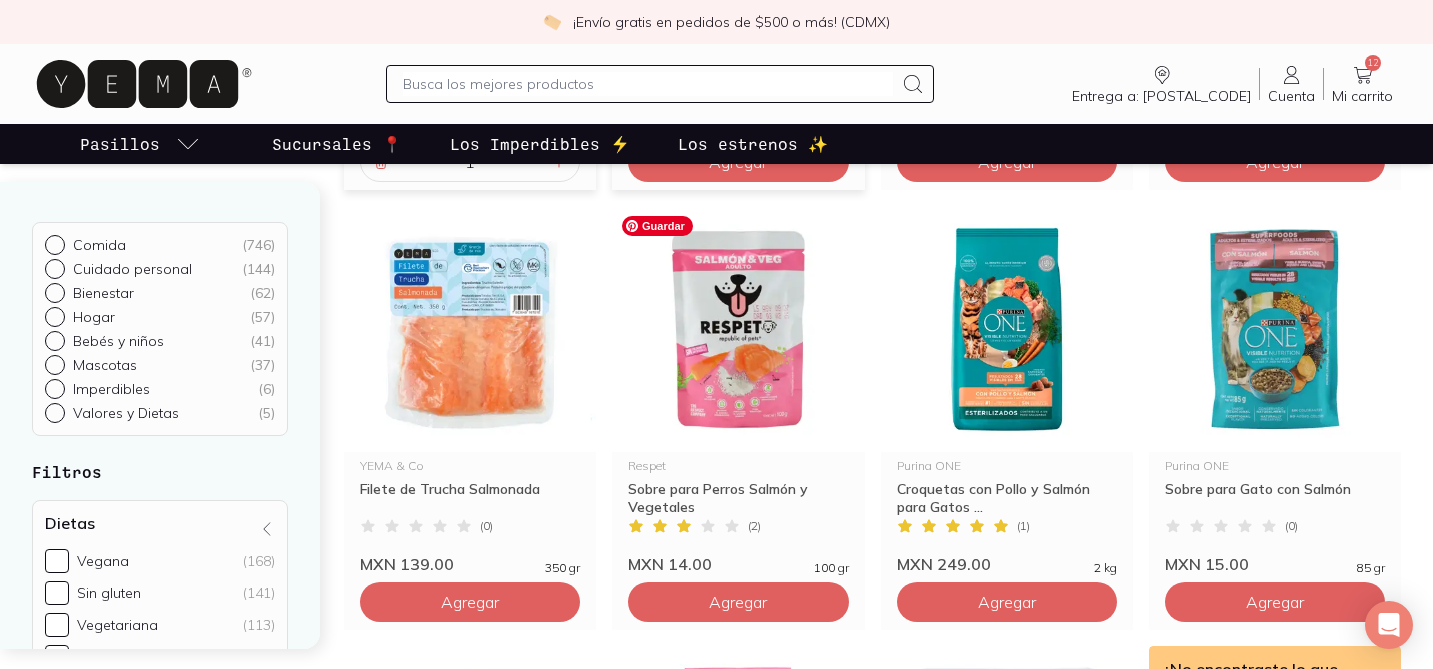 scroll, scrollTop: 1054, scrollLeft: 0, axis: vertical 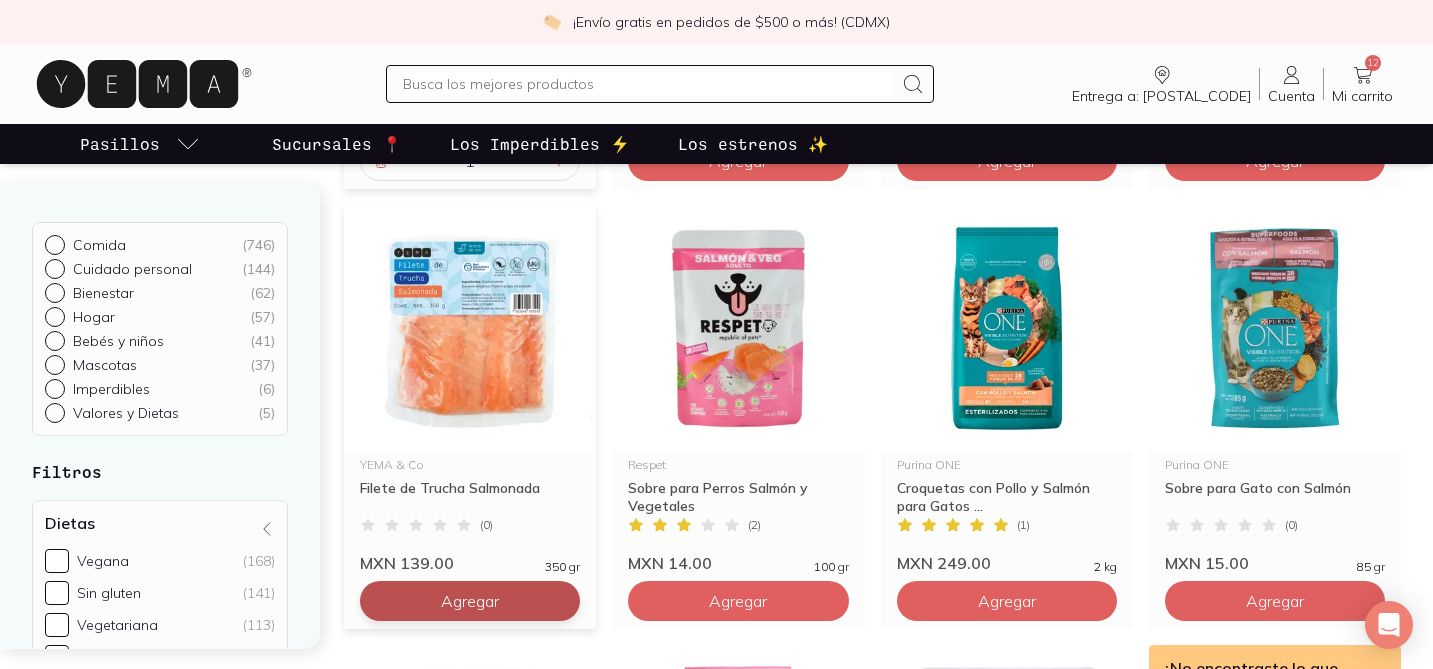 click on "Agregar" at bounding box center [470, -279] 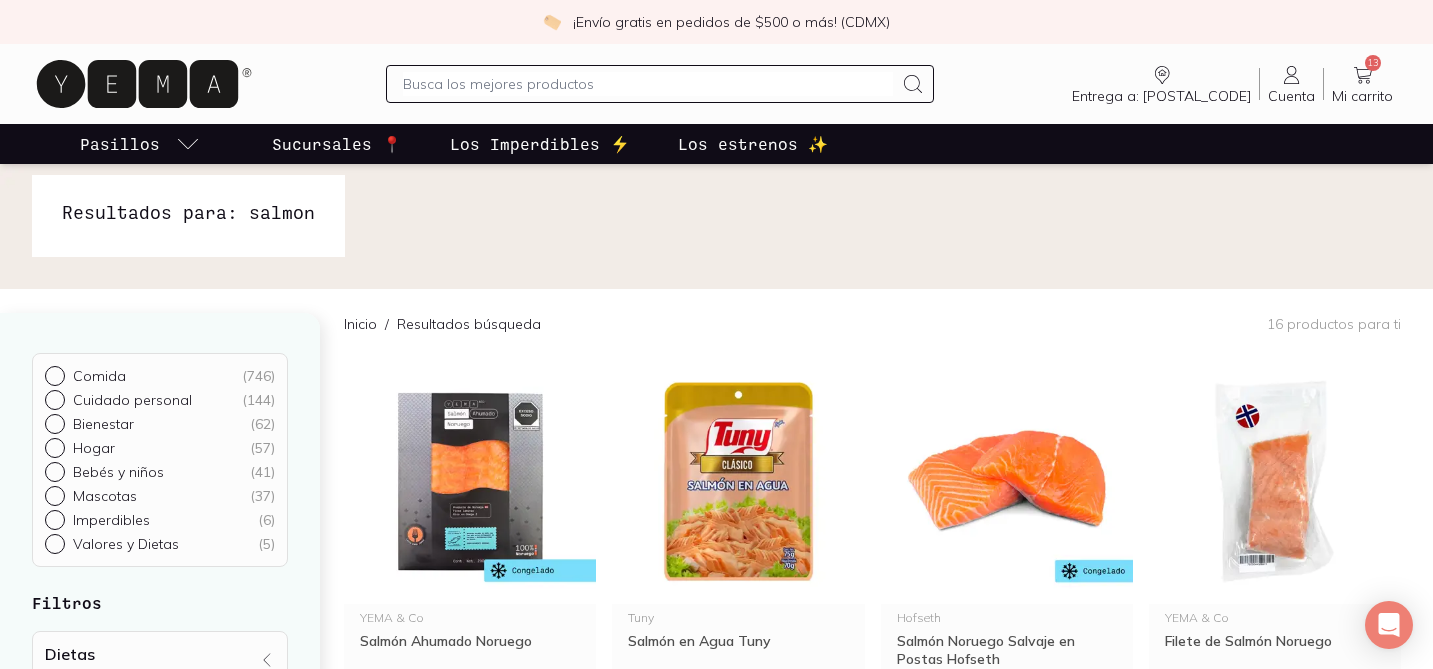 scroll, scrollTop: 0, scrollLeft: 0, axis: both 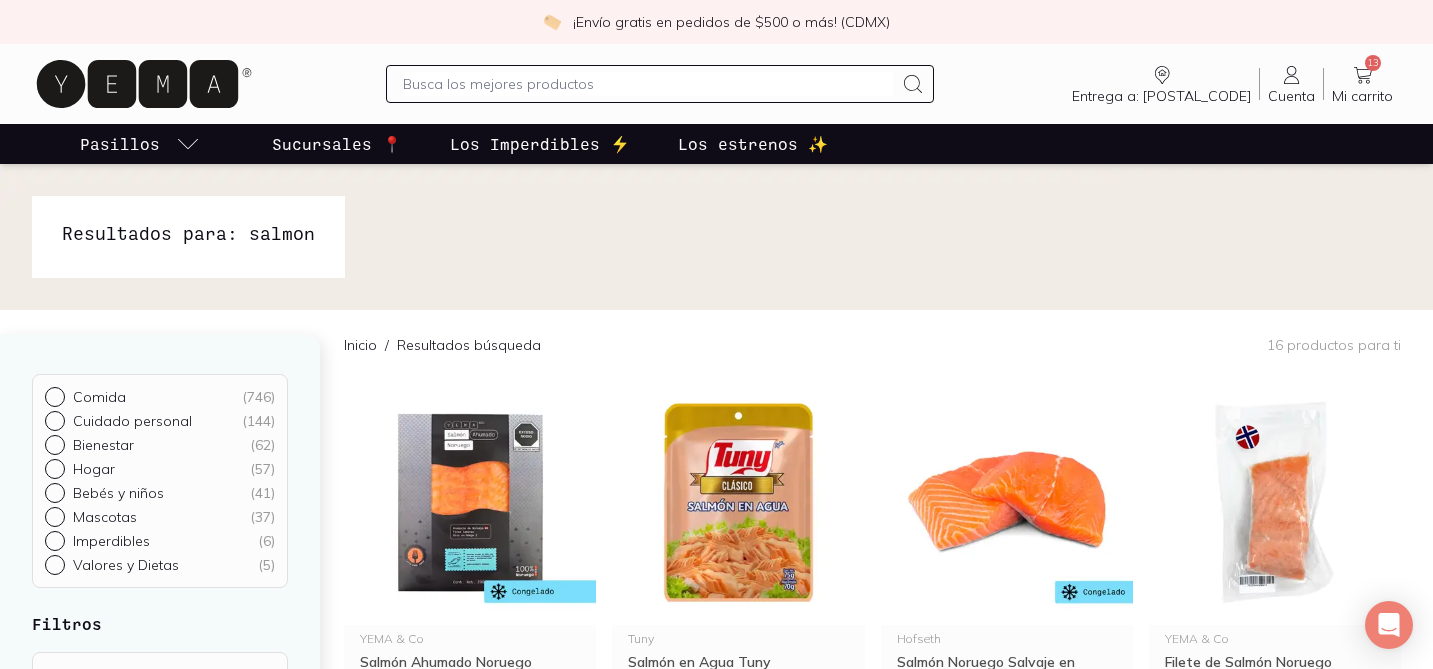 click 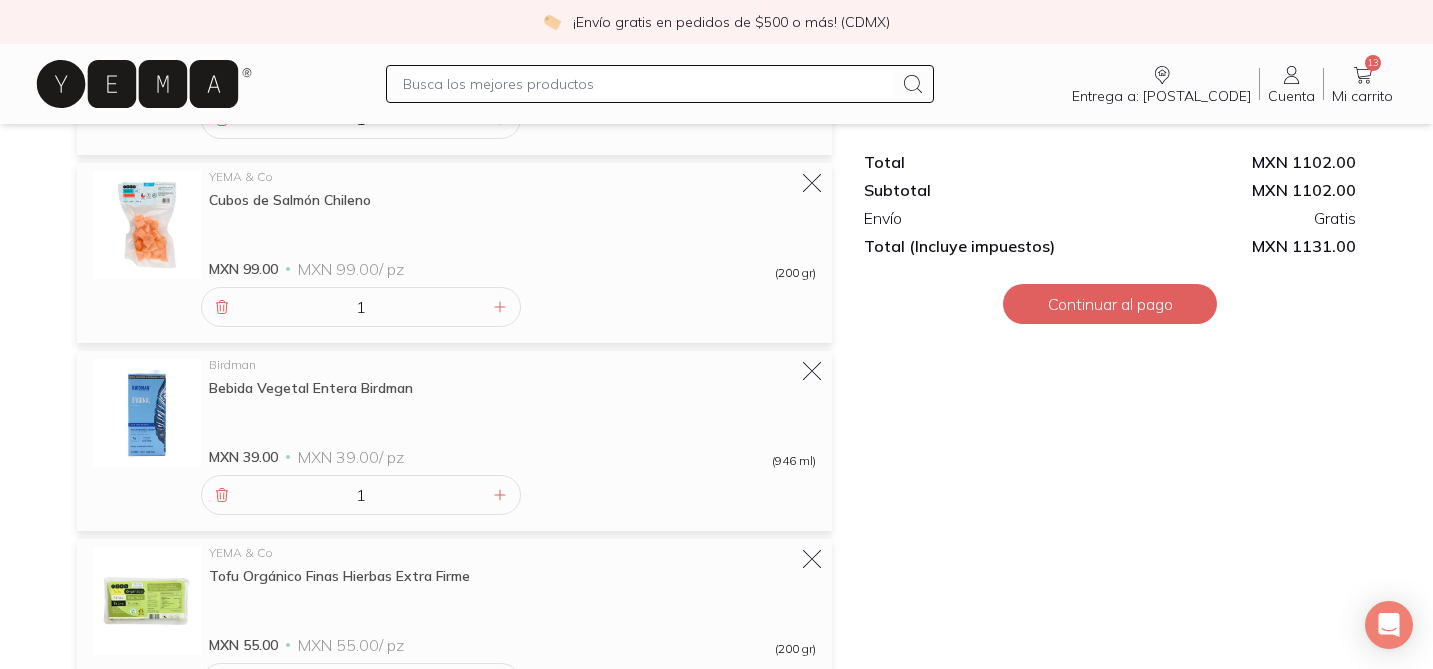 scroll, scrollTop: 391, scrollLeft: 0, axis: vertical 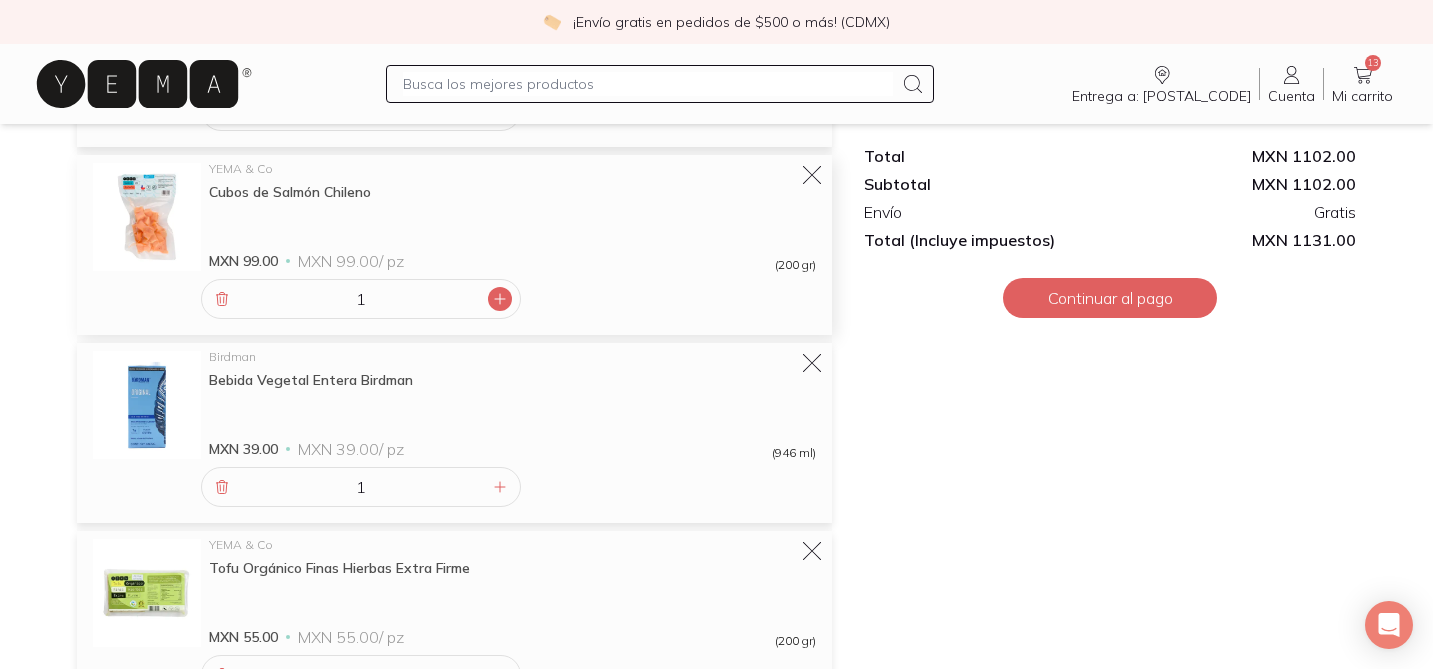 click 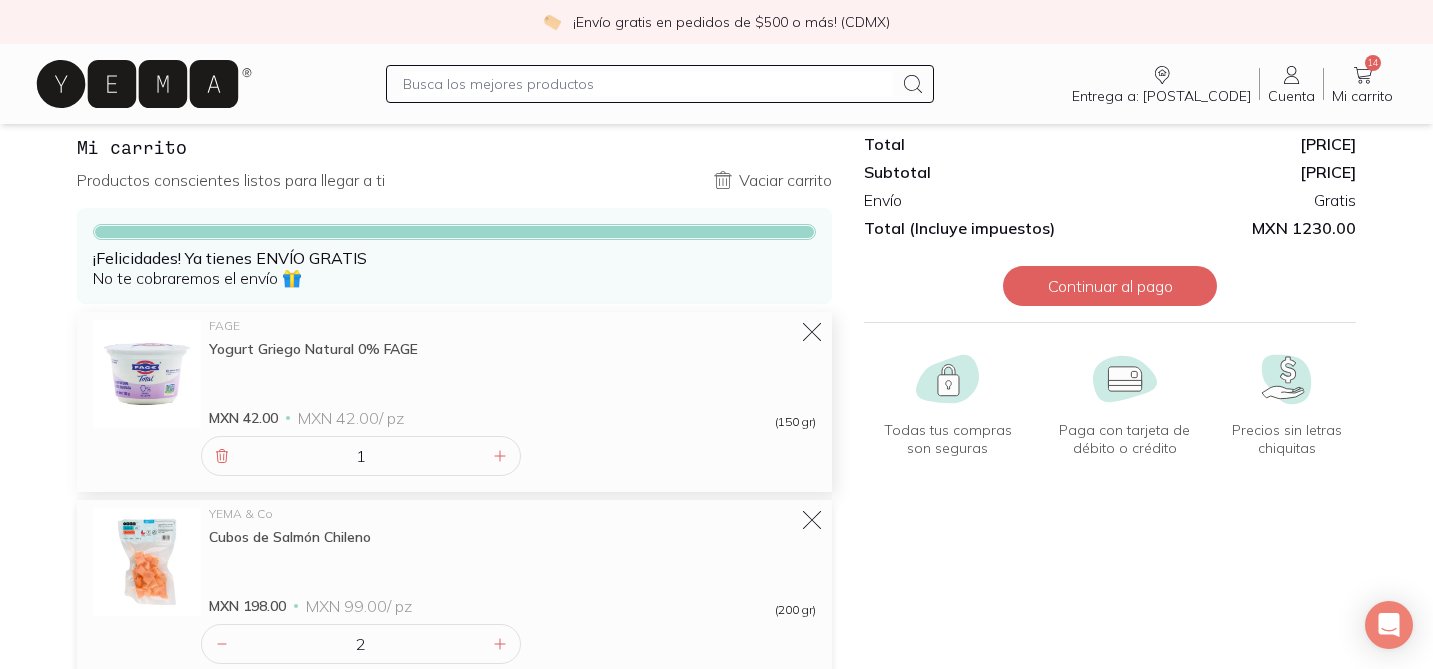 scroll, scrollTop: 42, scrollLeft: 0, axis: vertical 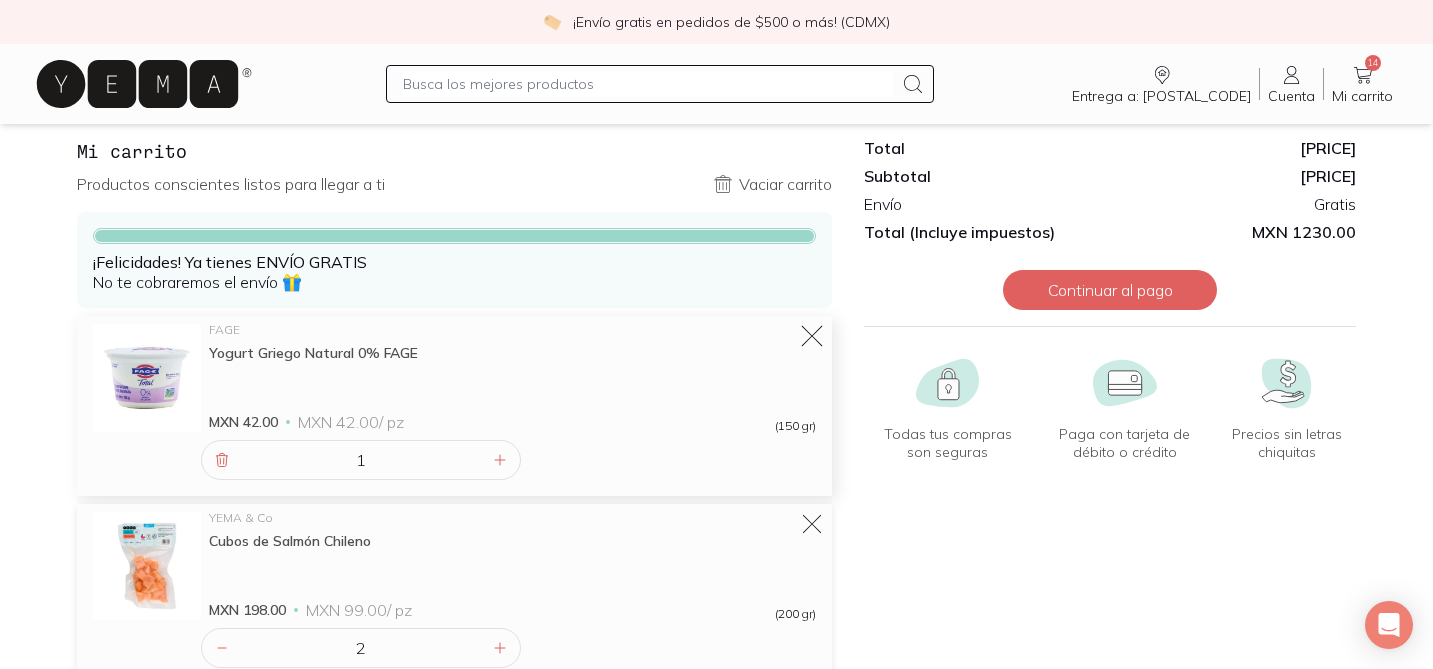 click 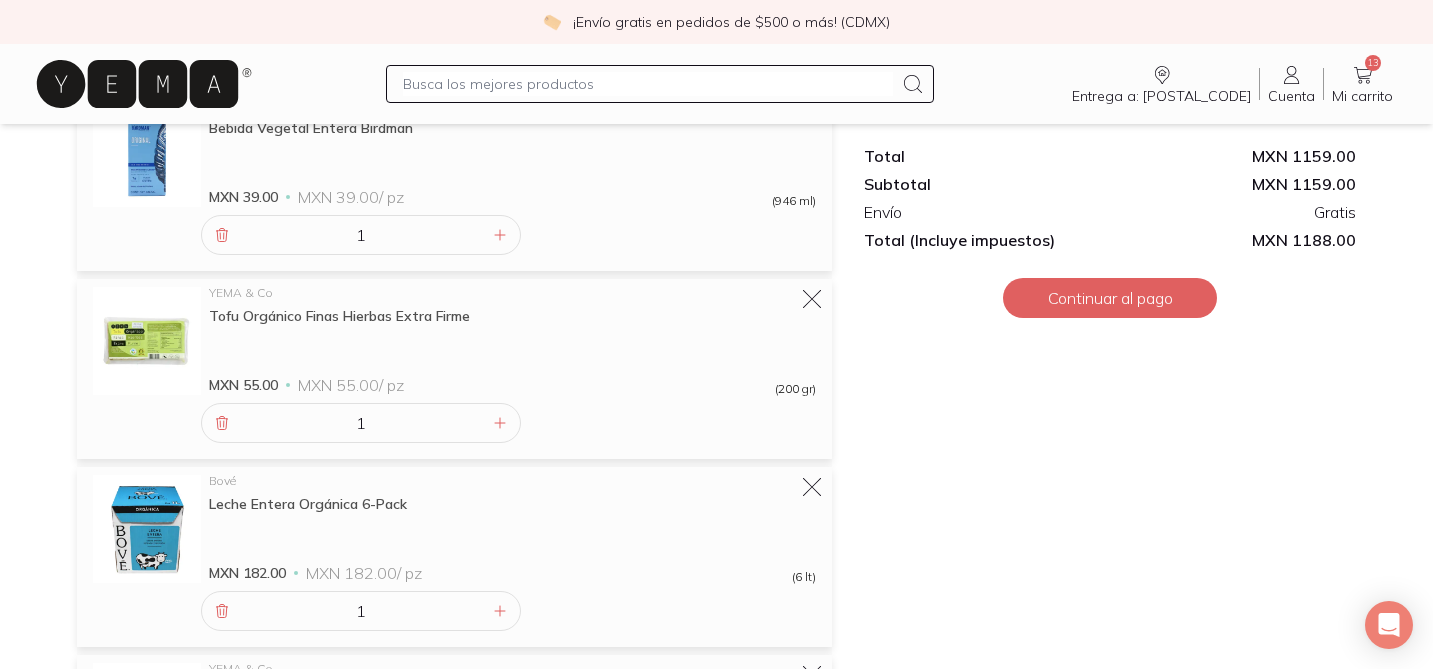 scroll, scrollTop: 491, scrollLeft: 0, axis: vertical 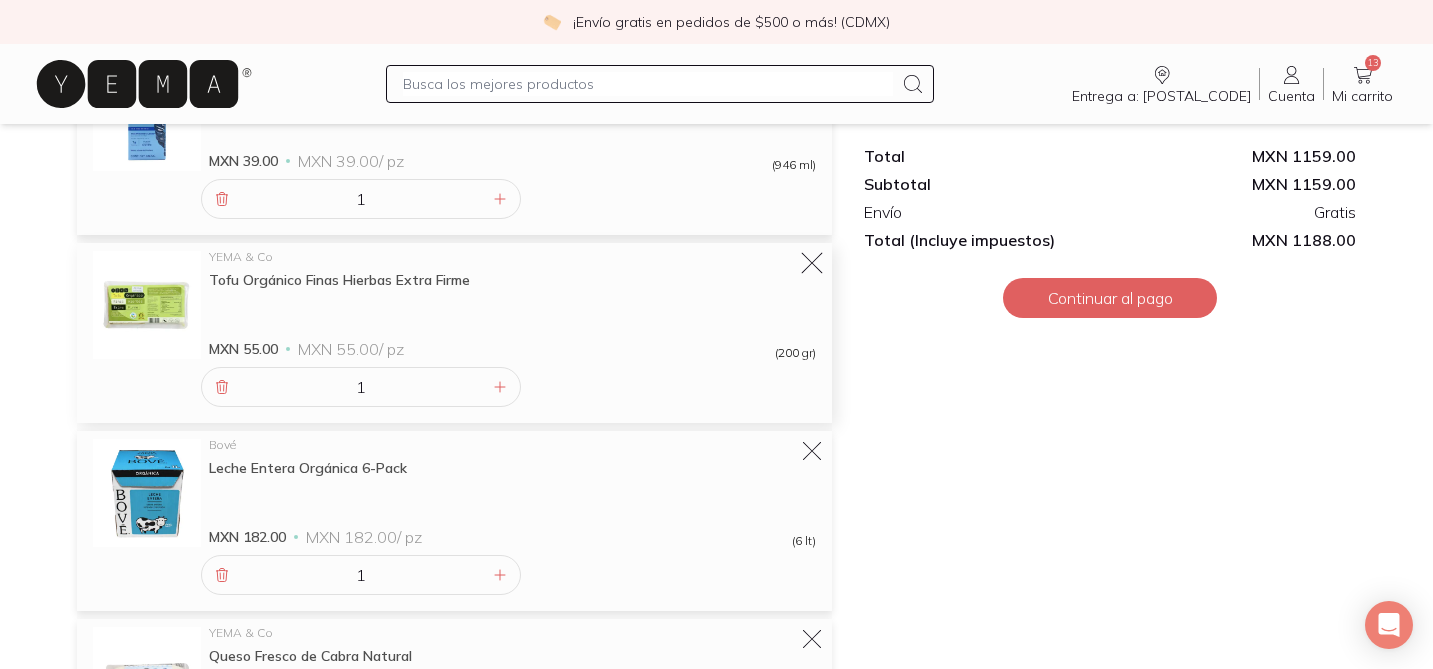 click 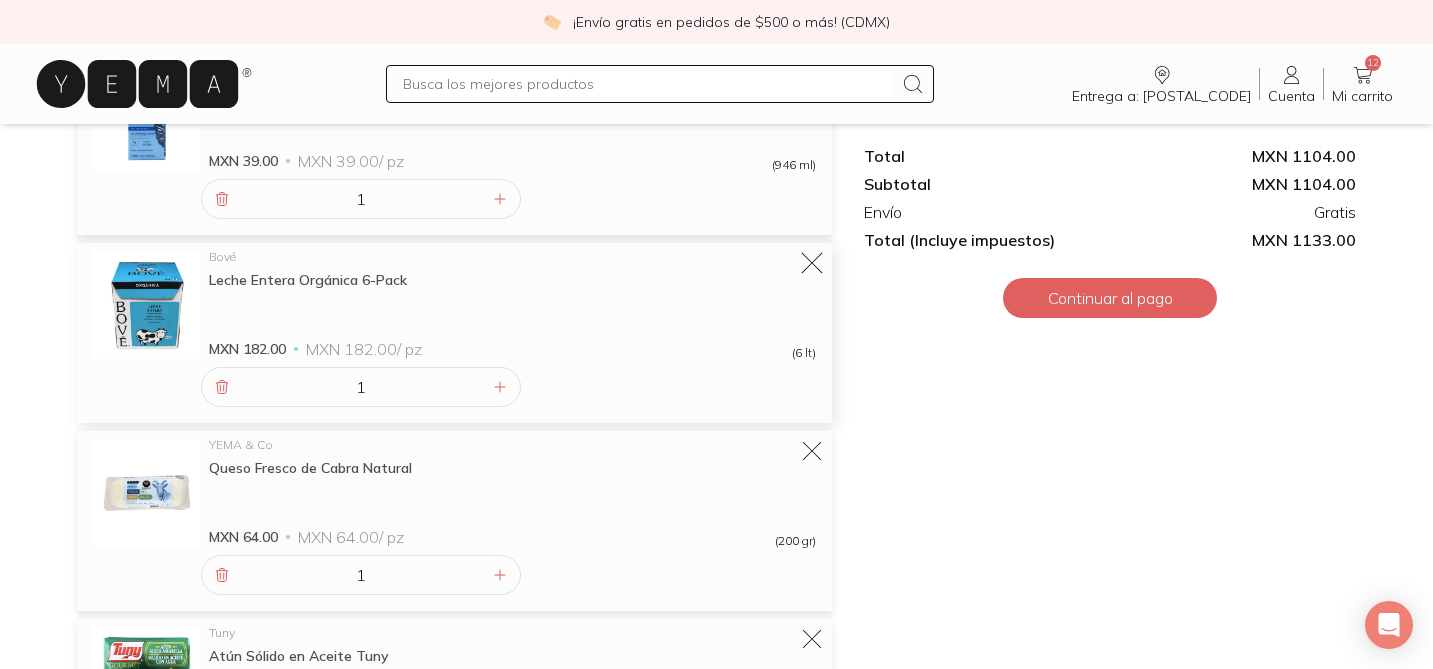 click 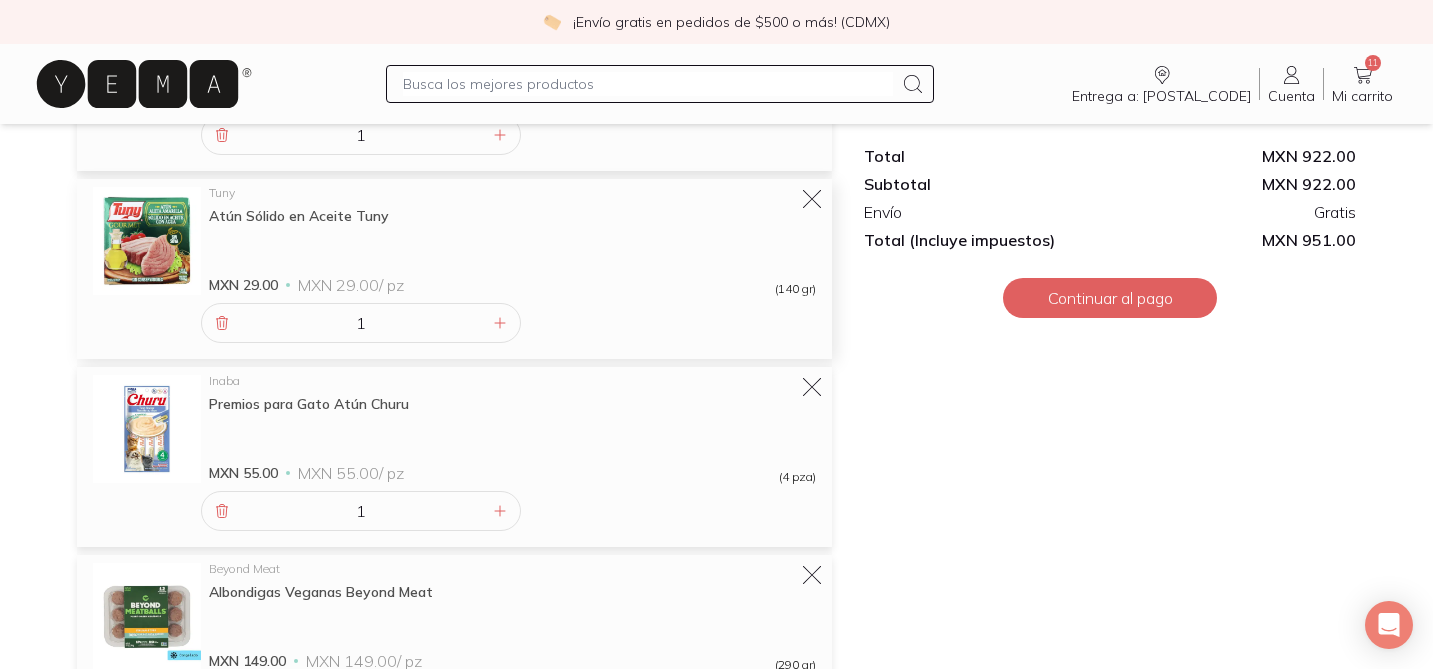 scroll, scrollTop: 744, scrollLeft: 0, axis: vertical 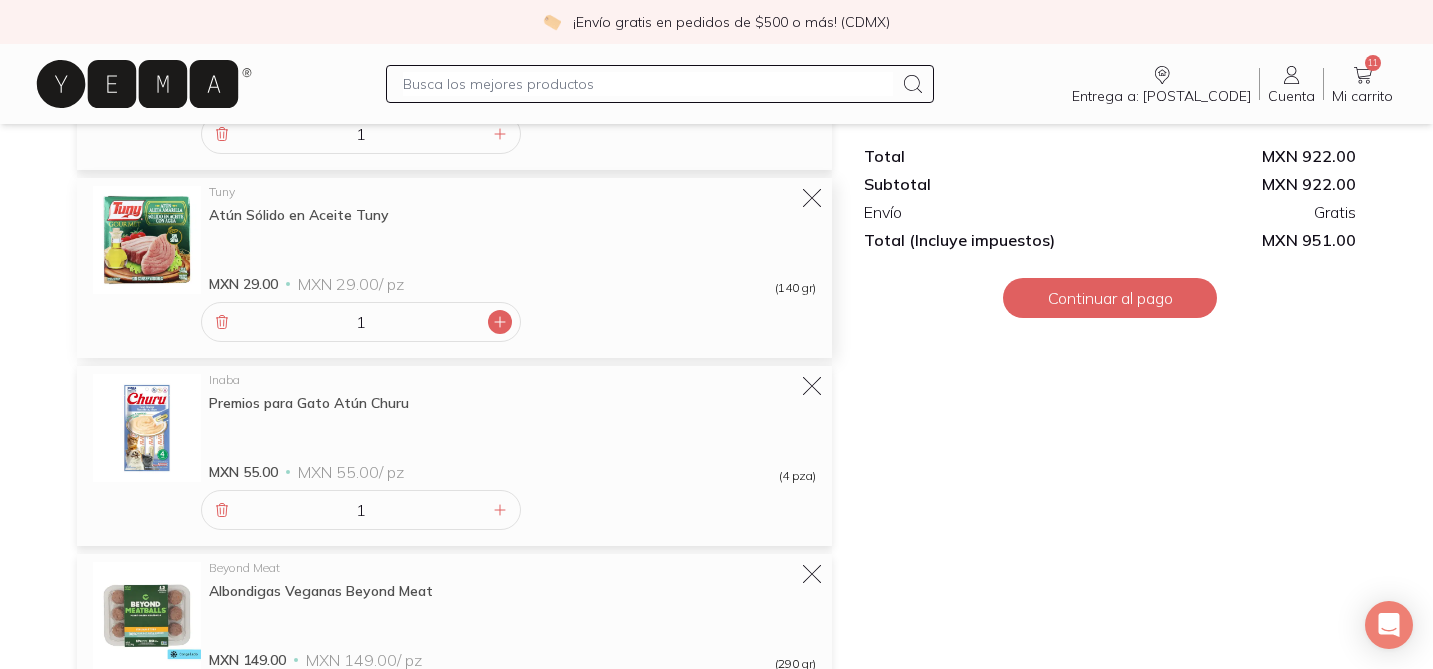 click 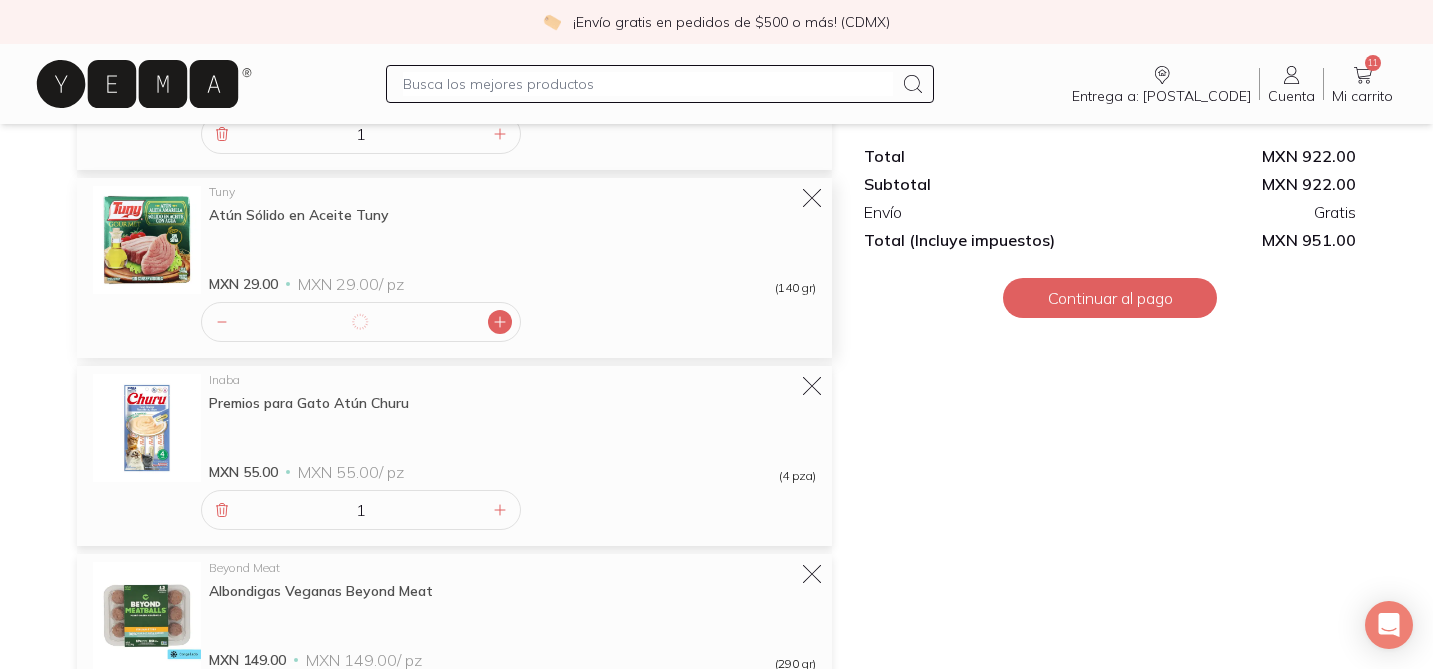 click 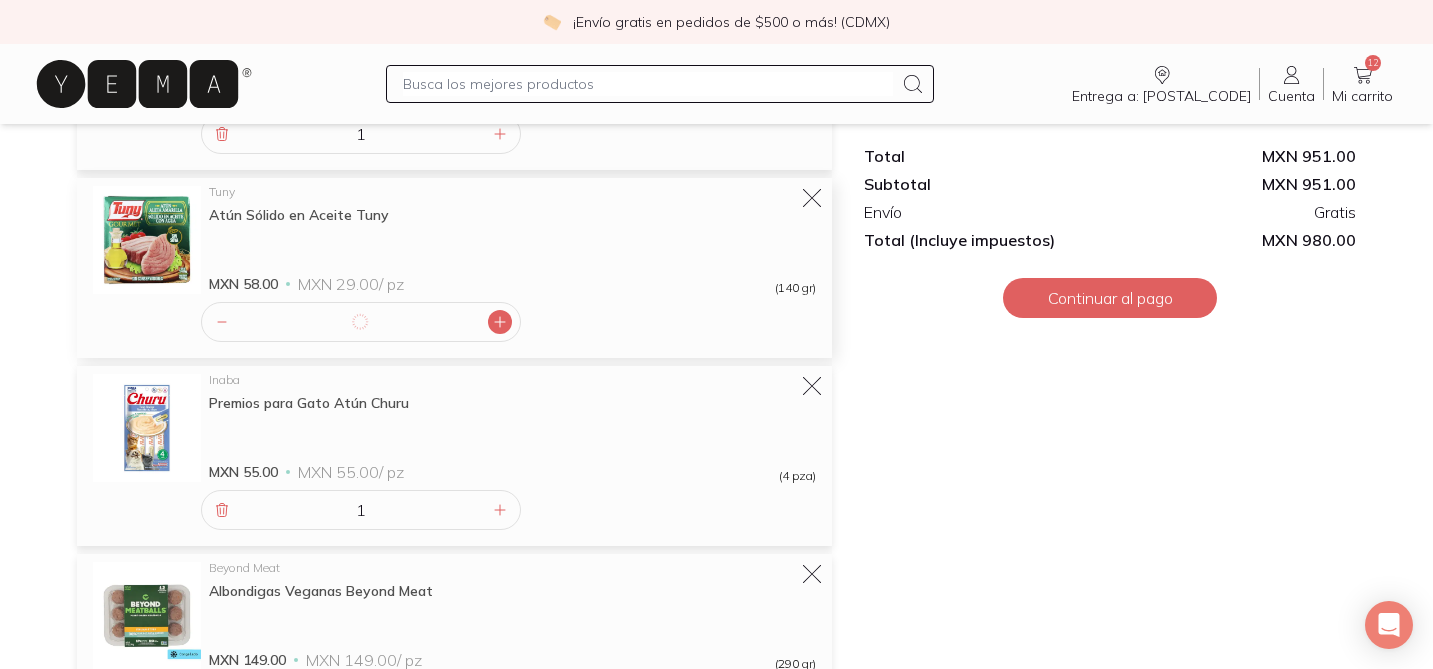 click 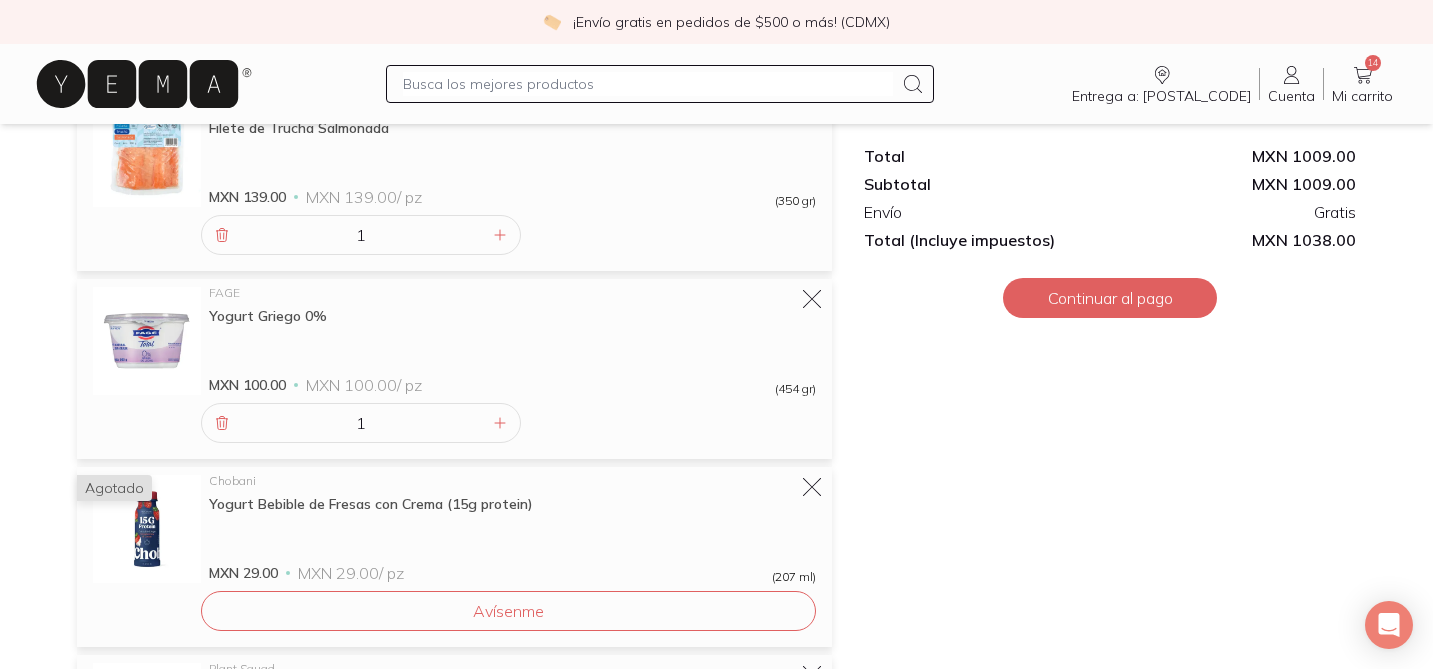 scroll, scrollTop: 1401, scrollLeft: 0, axis: vertical 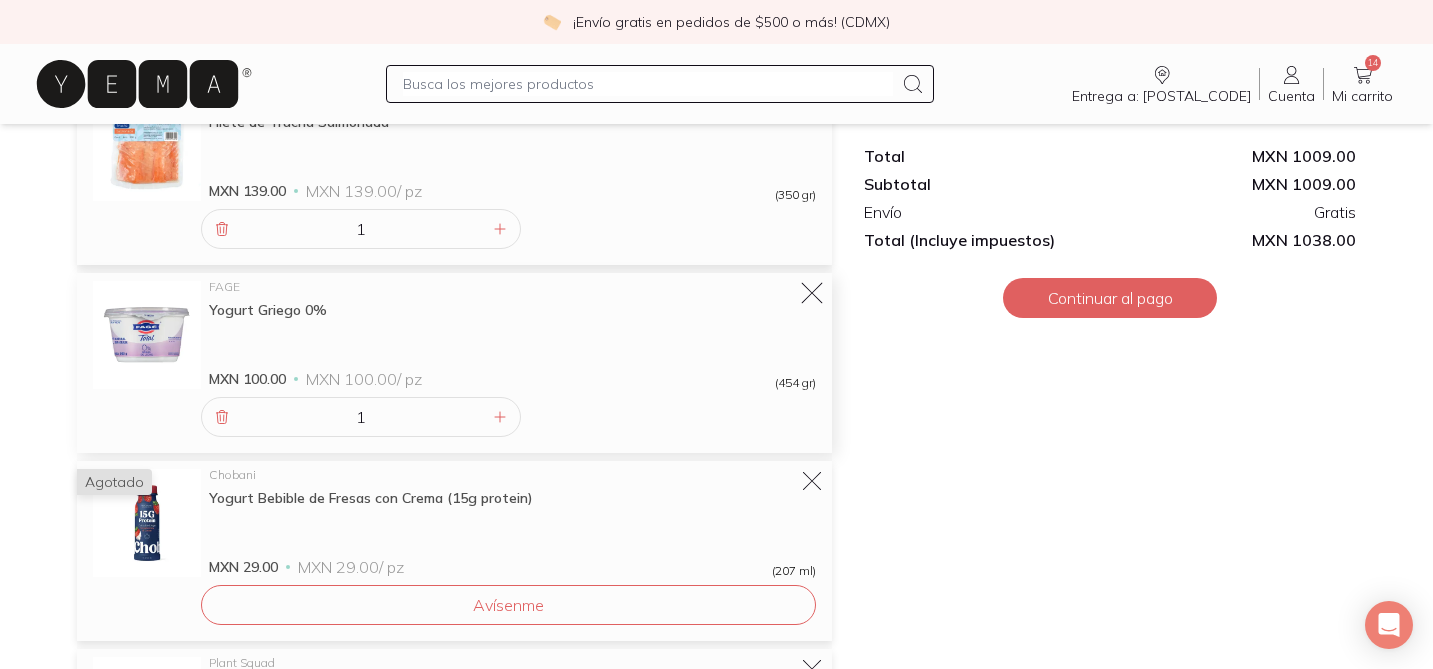 click 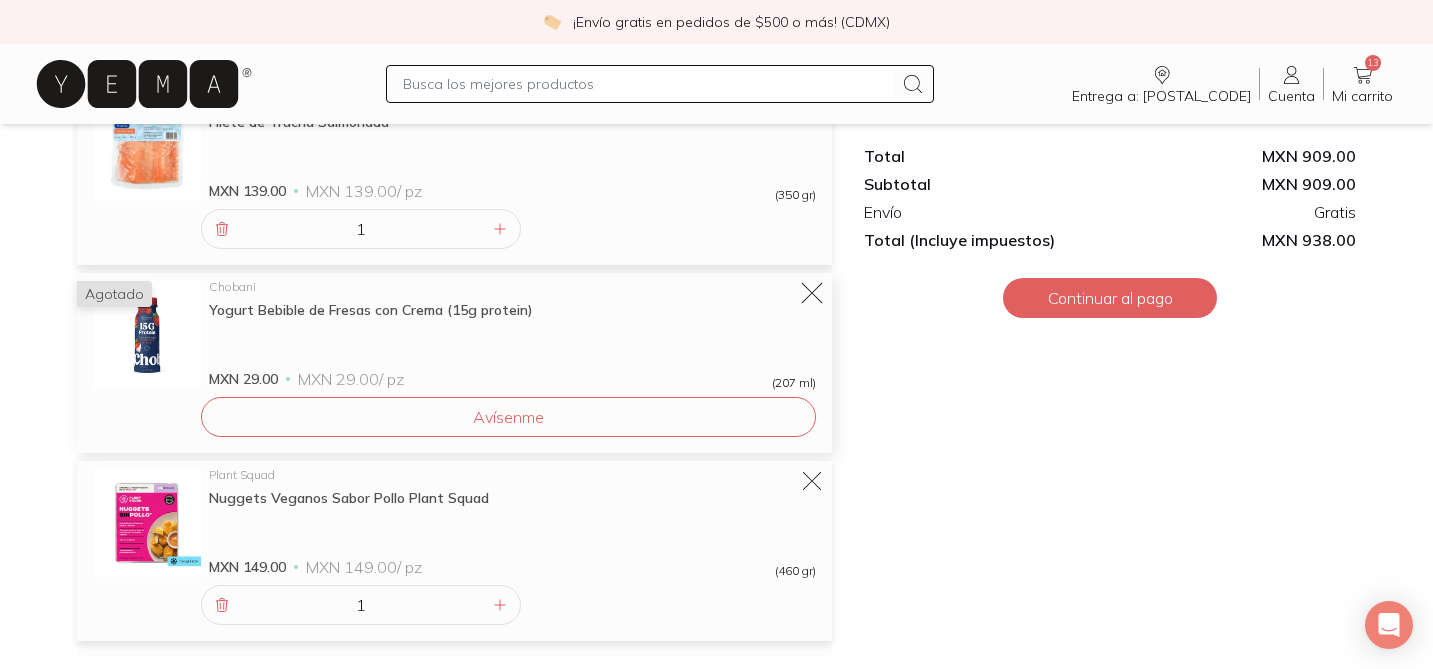click 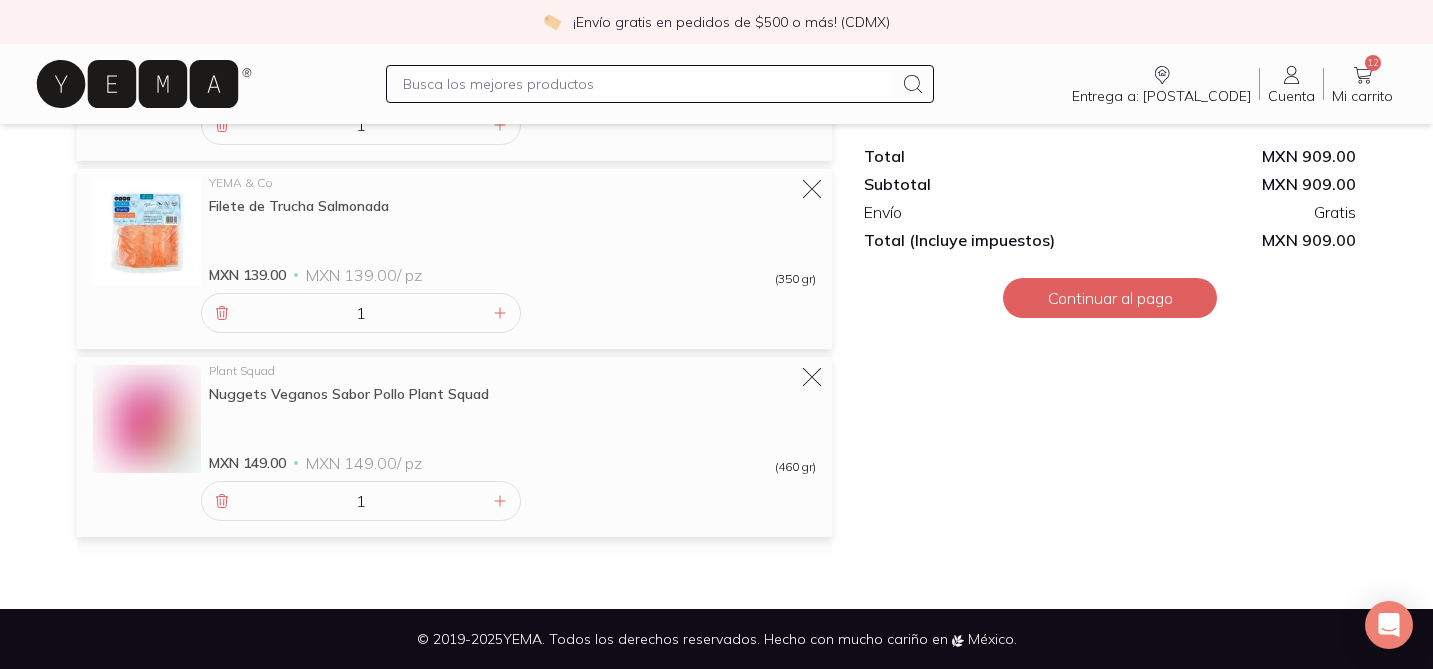 scroll, scrollTop: 1317, scrollLeft: 0, axis: vertical 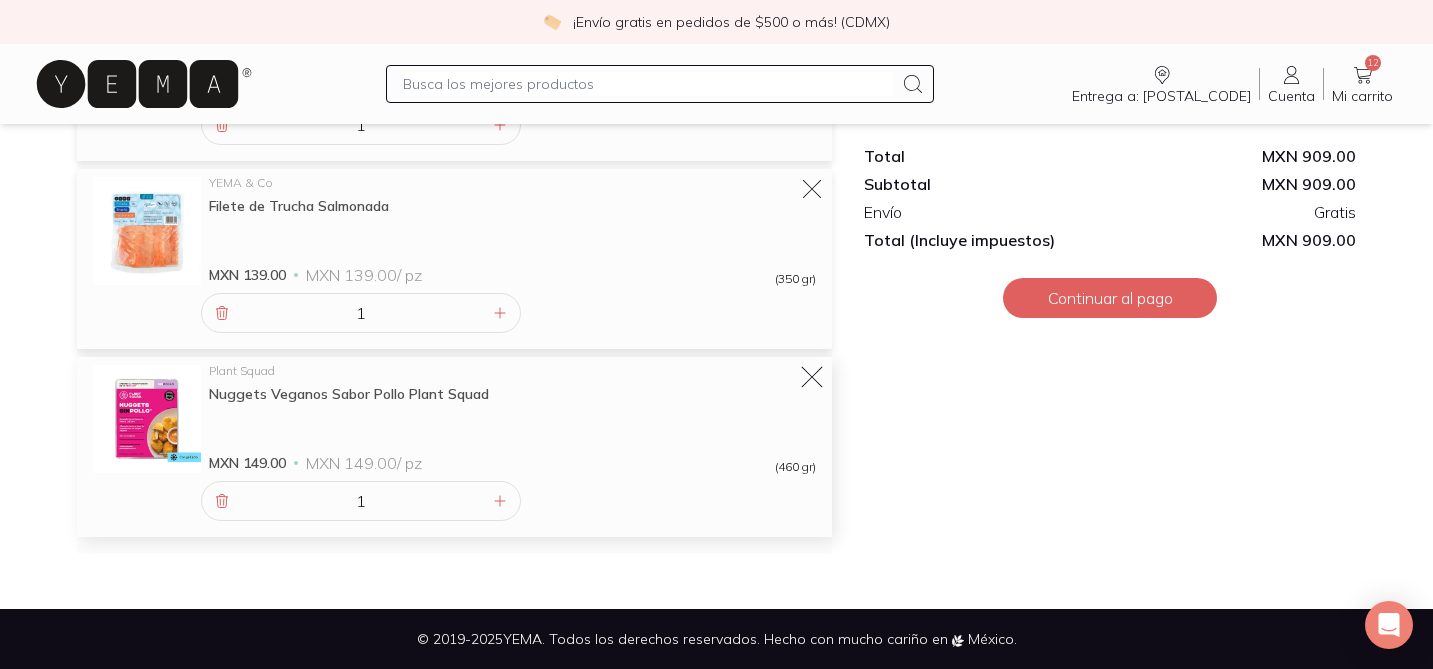 click 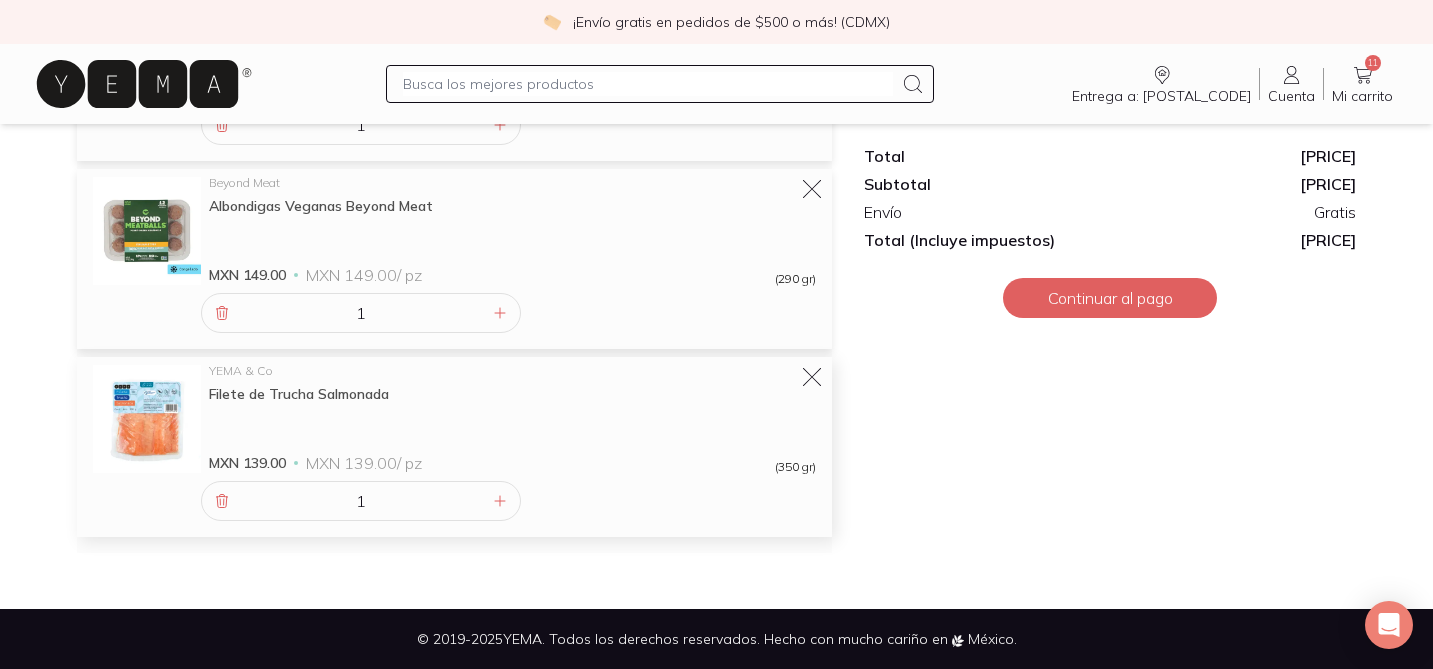 scroll, scrollTop: 1045, scrollLeft: 0, axis: vertical 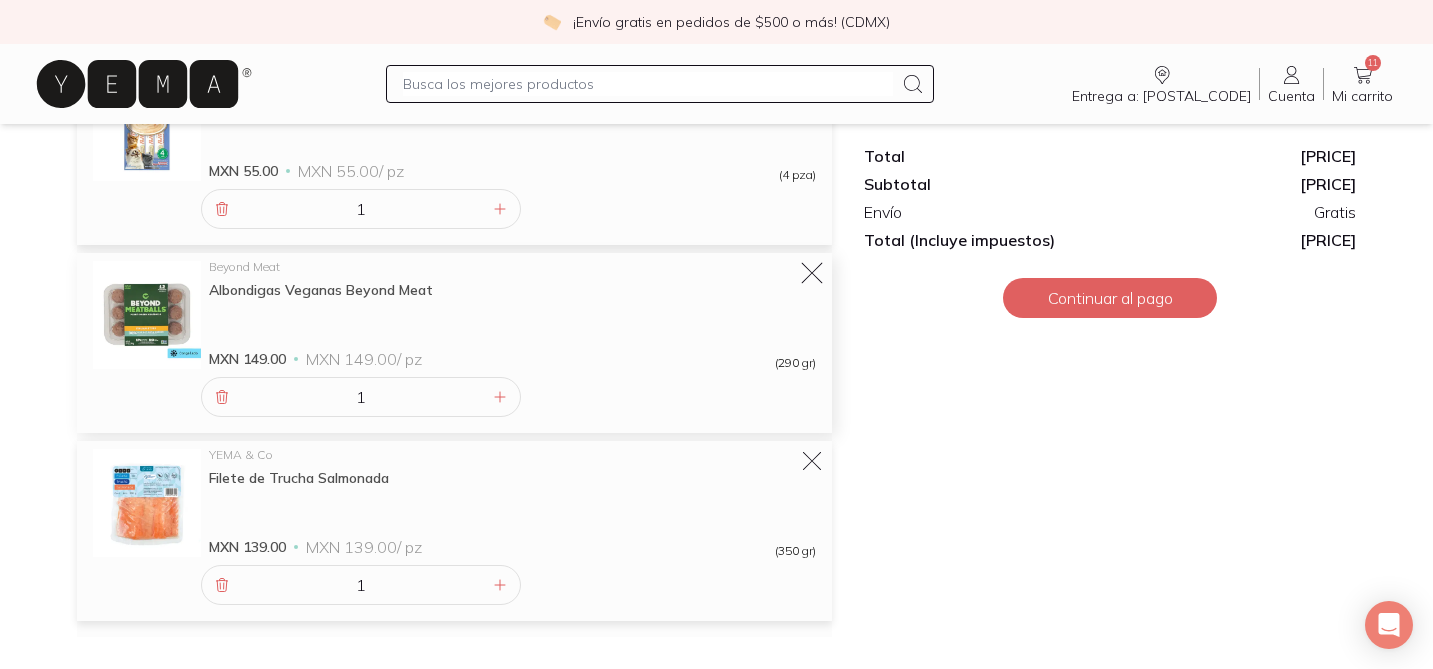 click 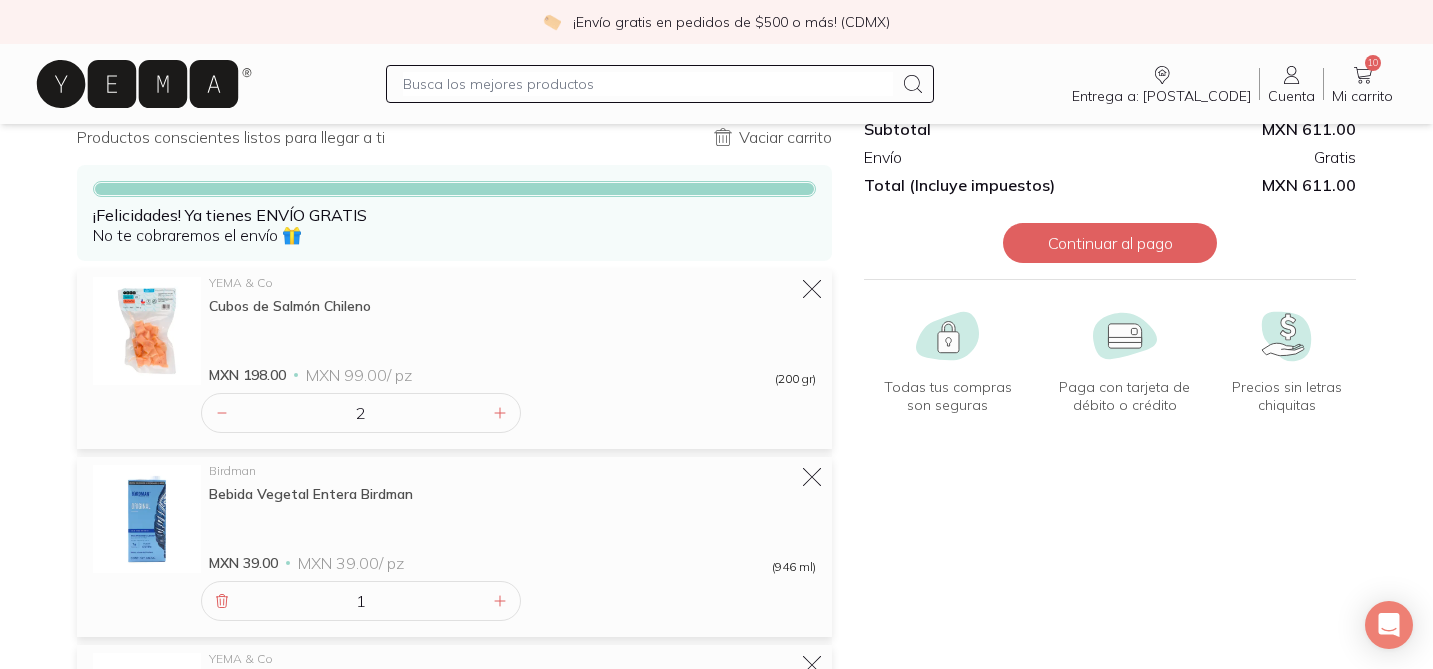 scroll, scrollTop: 0, scrollLeft: 0, axis: both 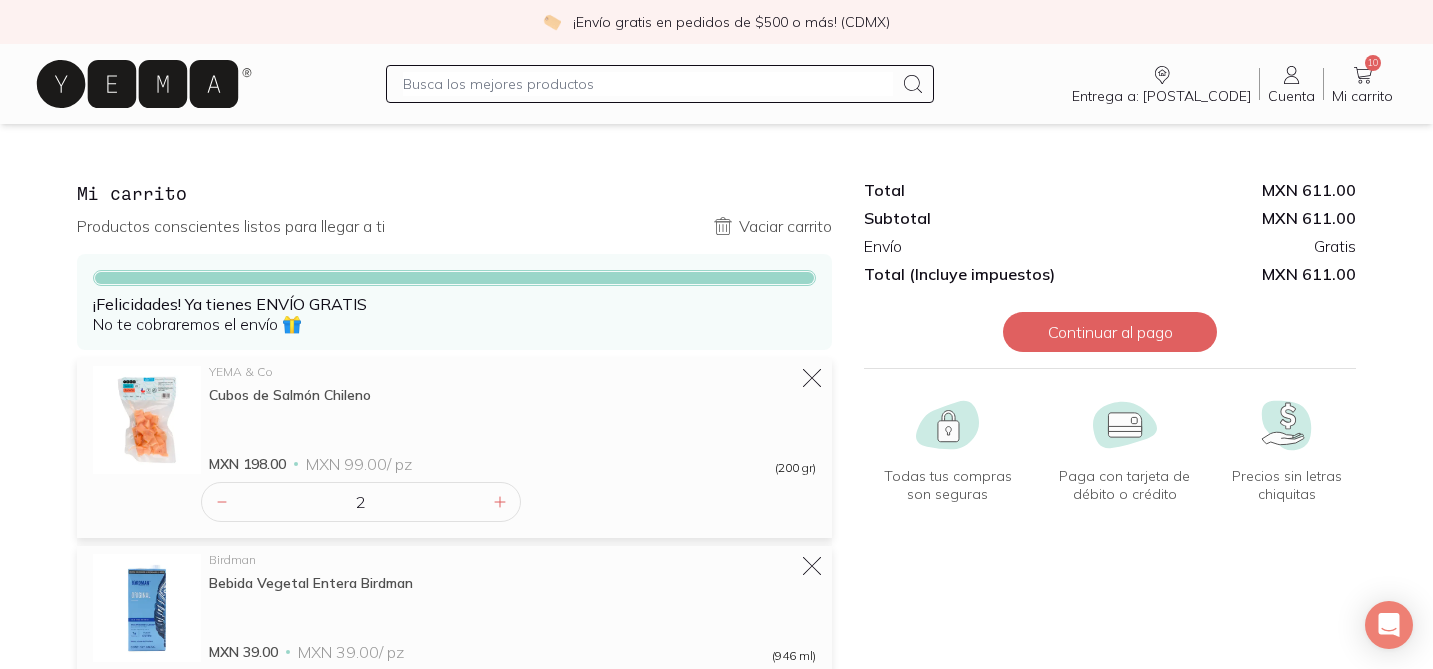 click at bounding box center (648, 84) 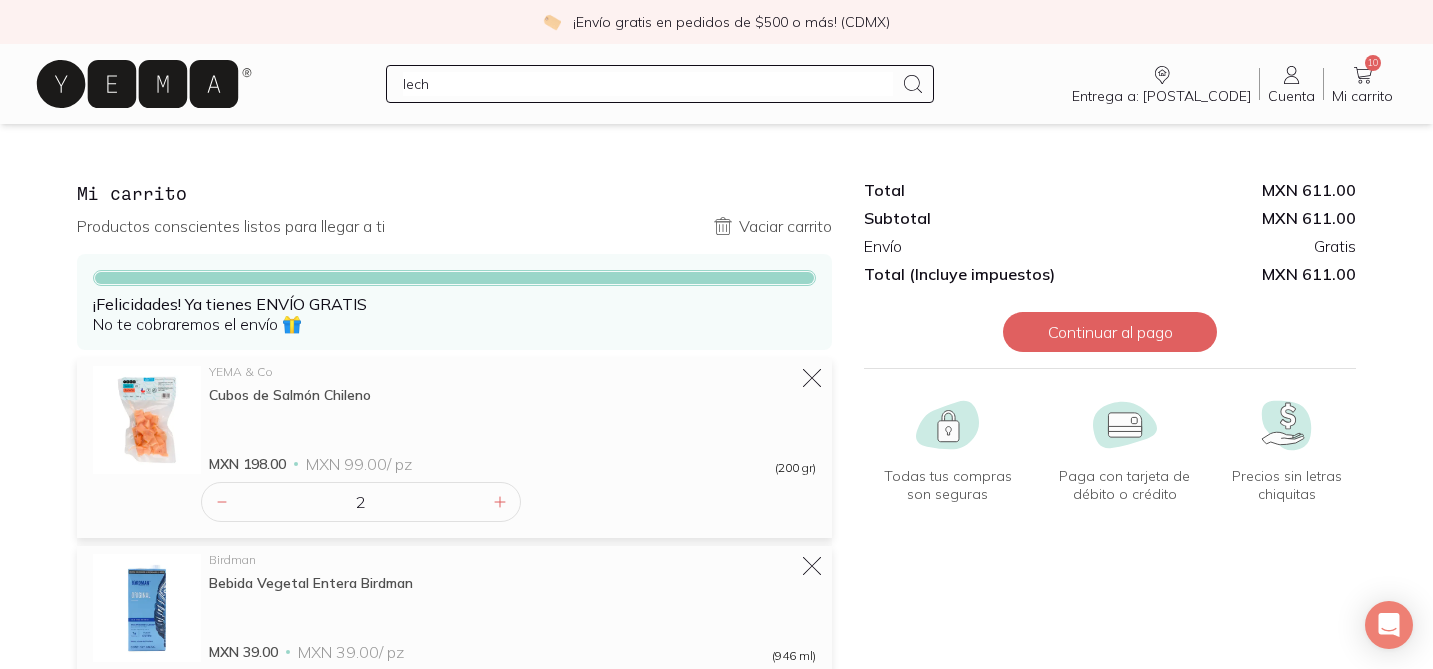 type on "leche" 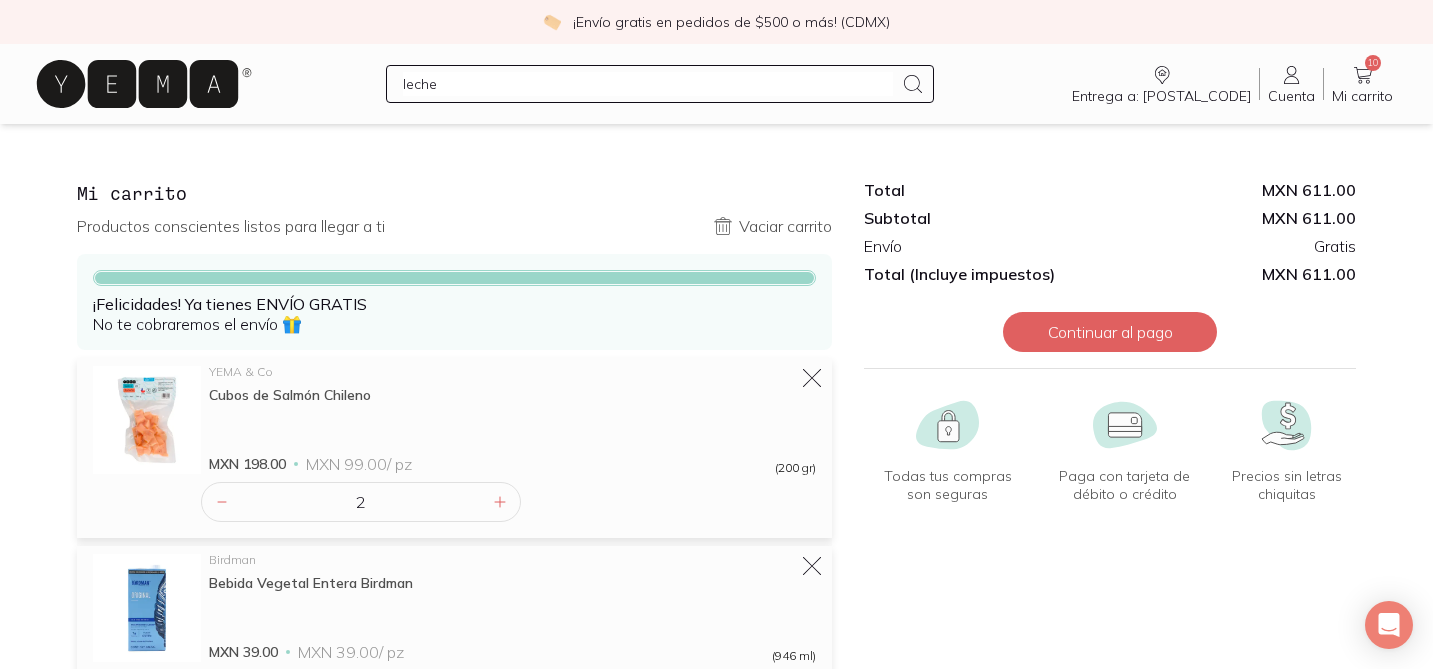 type 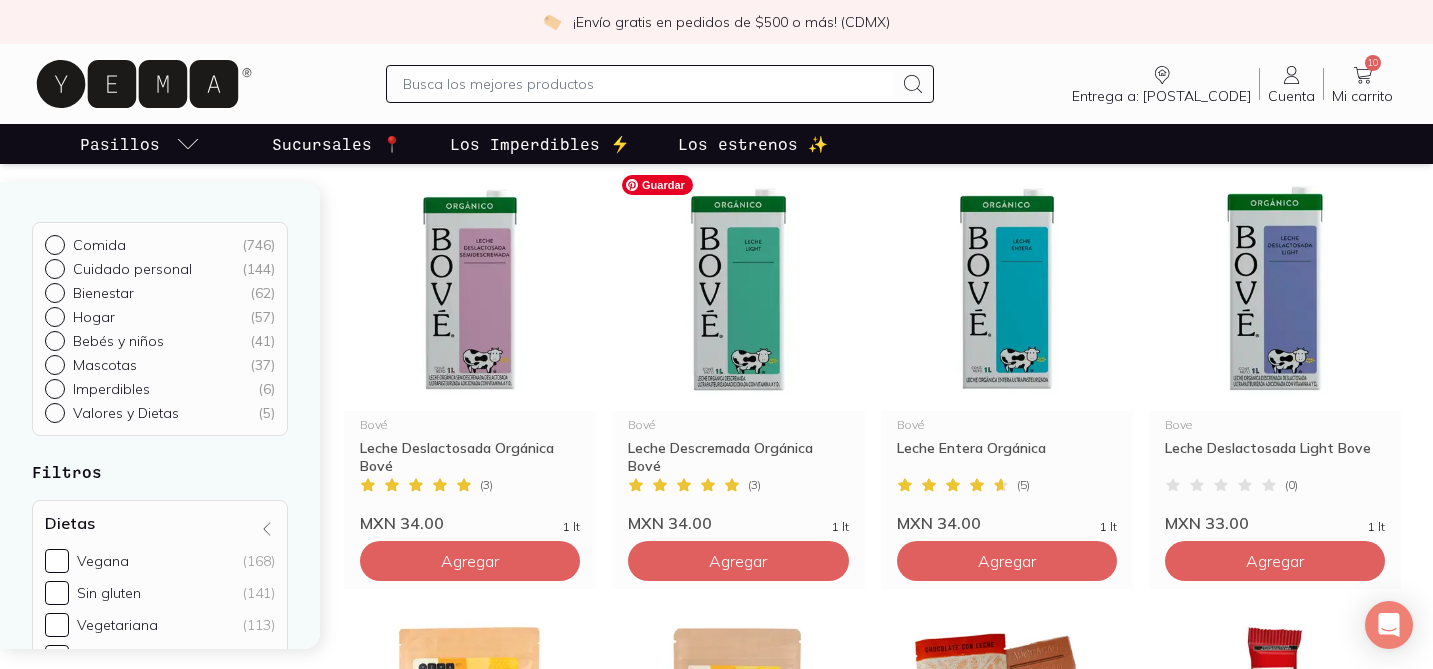 scroll, scrollTop: 1093, scrollLeft: 0, axis: vertical 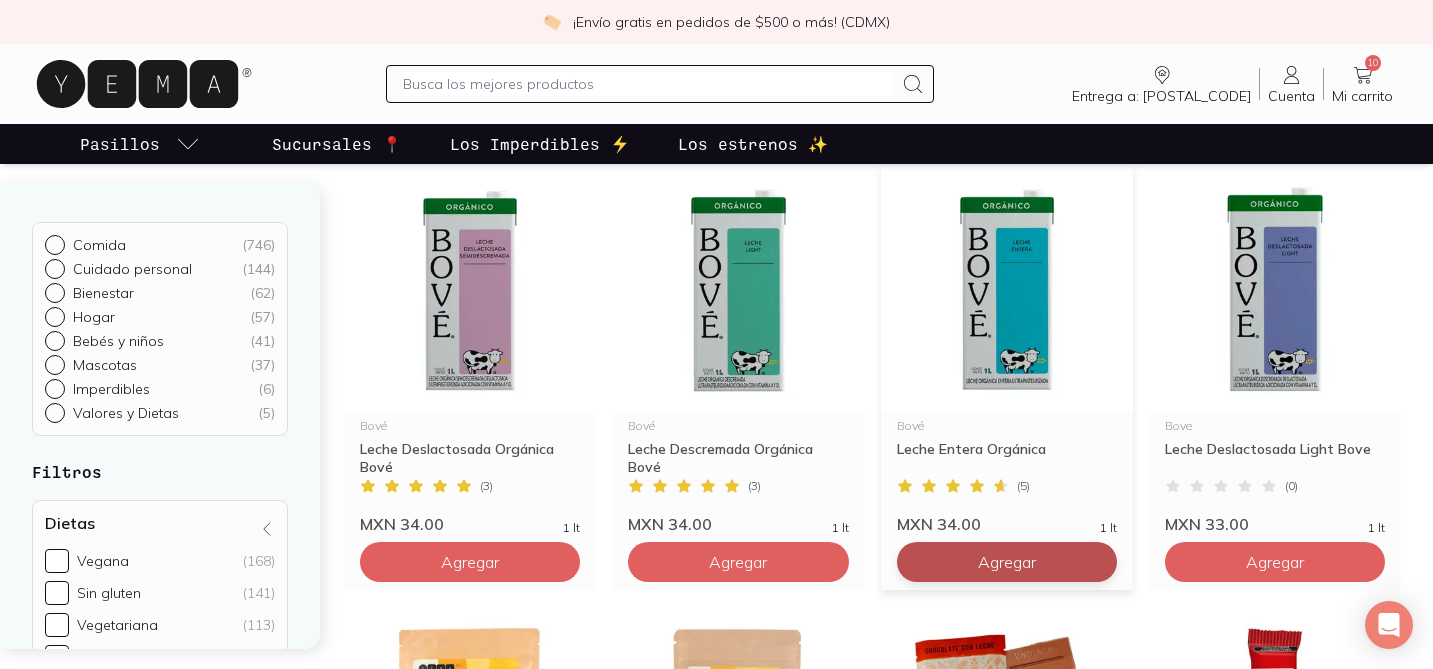 click on "Agregar" at bounding box center (470, -318) 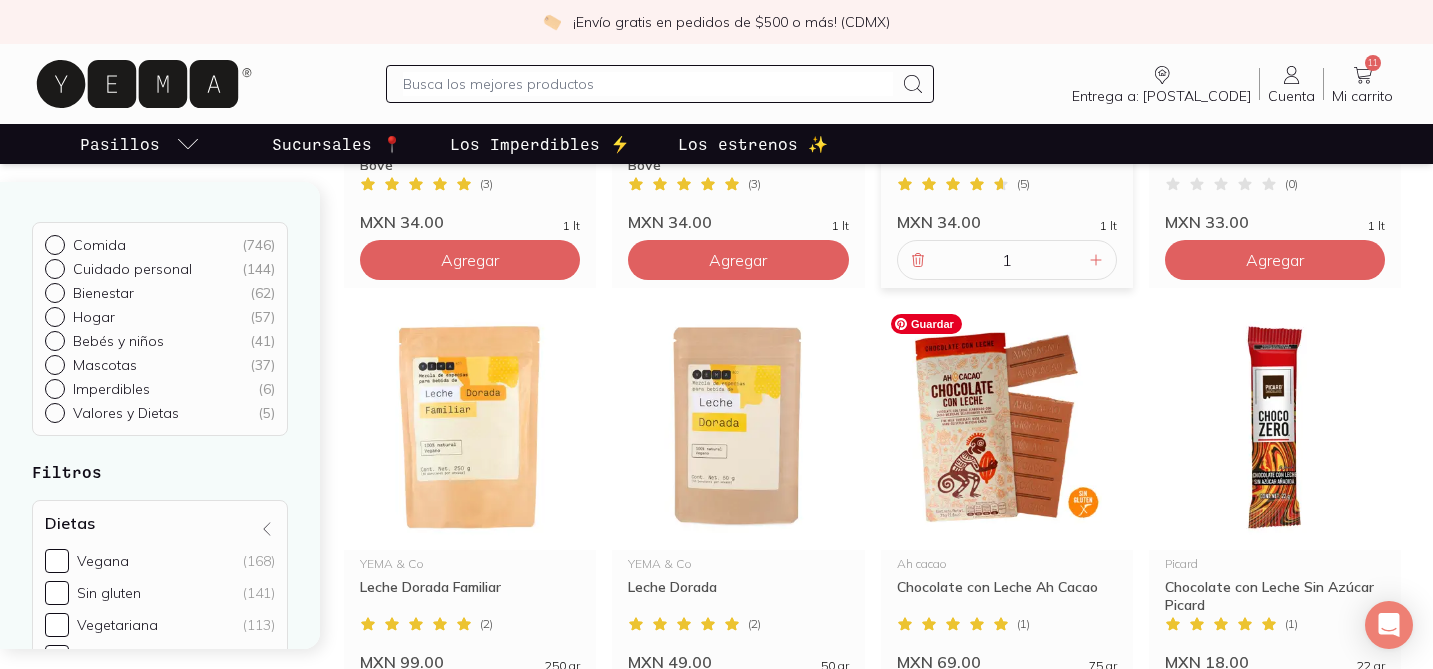 scroll, scrollTop: 1398, scrollLeft: 0, axis: vertical 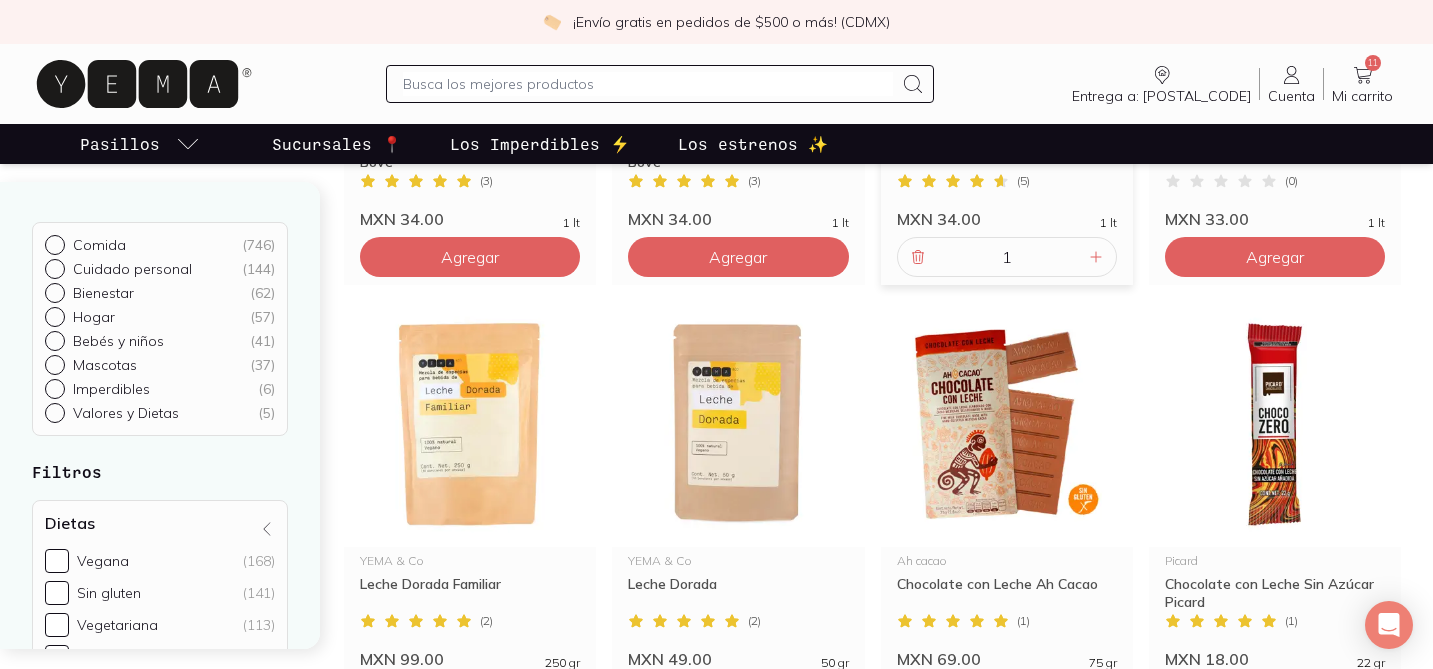 click 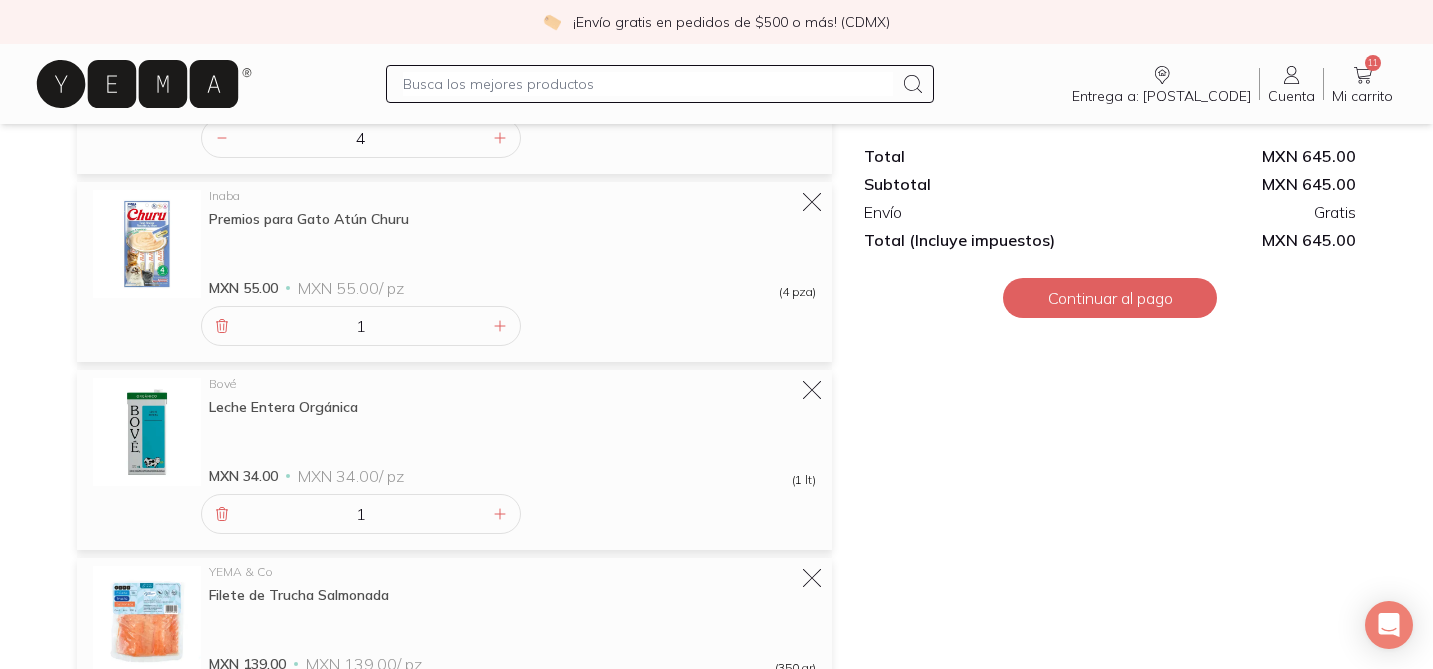 scroll, scrollTop: 1129, scrollLeft: 0, axis: vertical 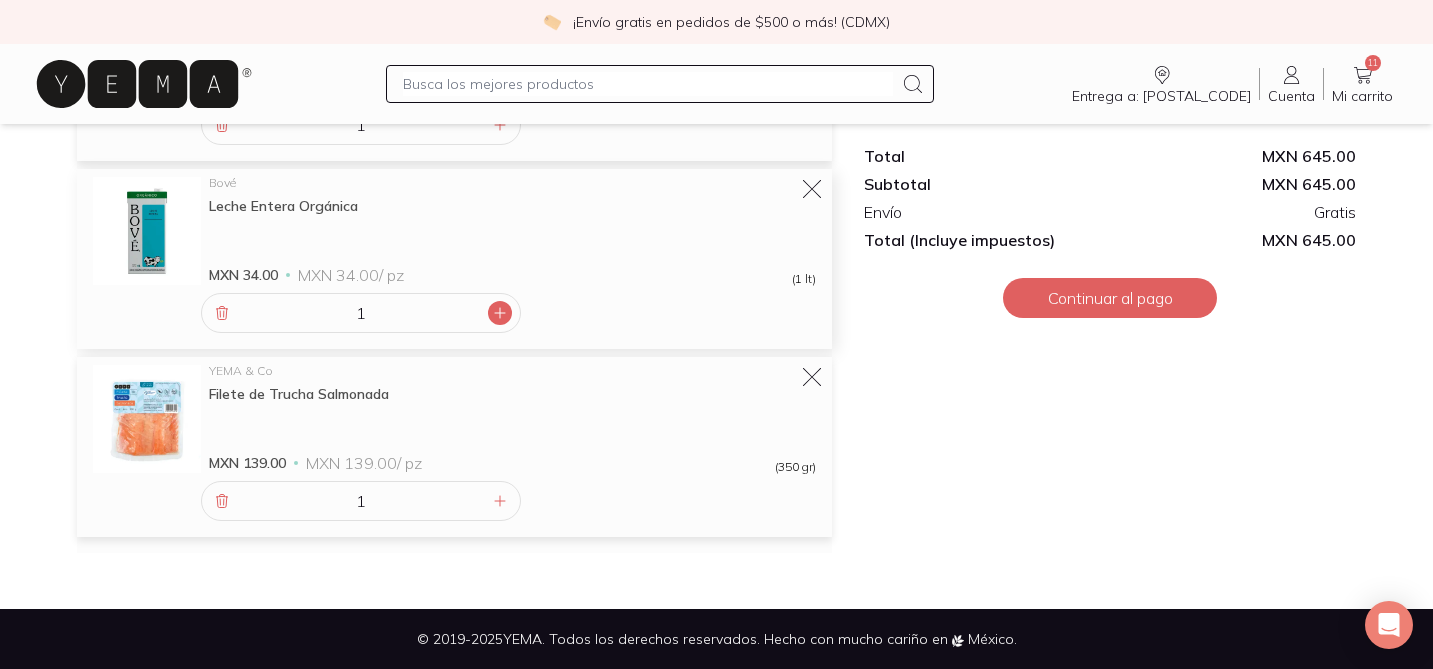 click 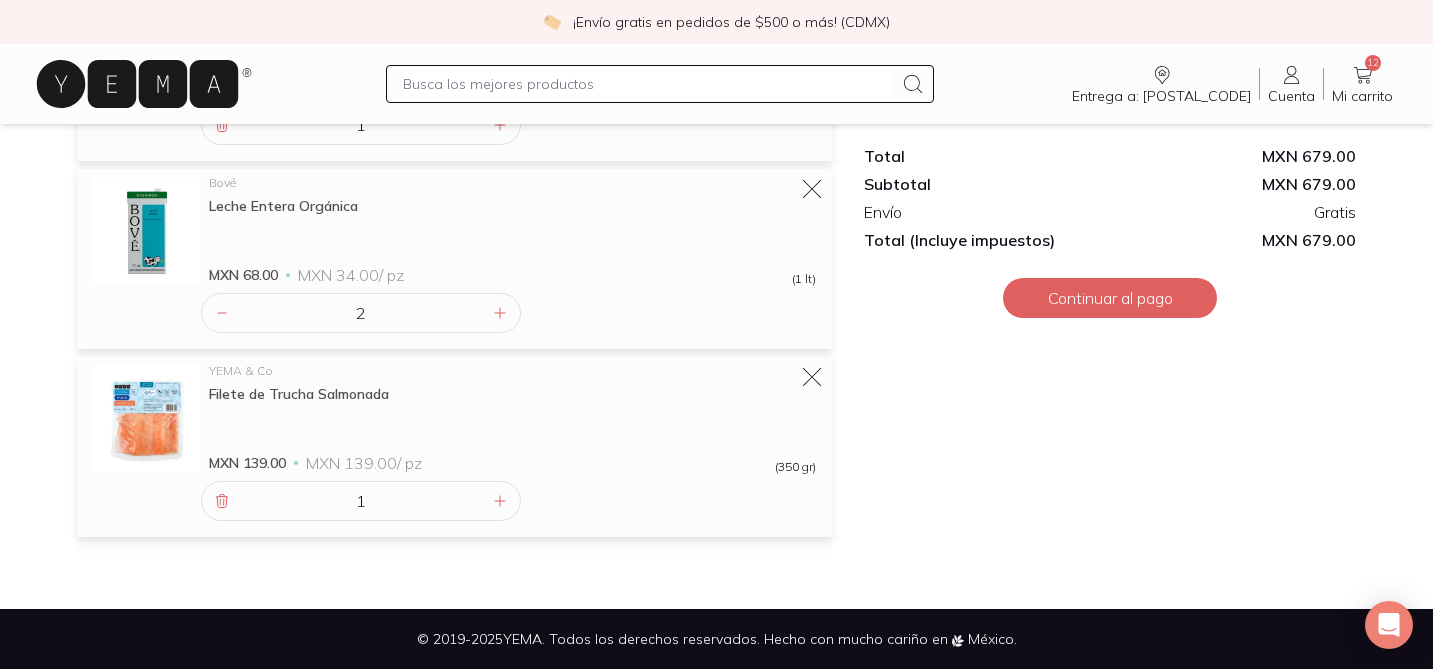 click on "Total MXN 679.00 Subtotal MXN 679.00 Envío Gratis Total (Incluye impuestos) MXN 679.00 Continuar al pago Todas tus compras son seguras Compras seguras Paga con tarjeta de débito o crédito Pagos con tarjeta Precios sin letras chiquitas Precios honestos Total MXN 679.00 Subtotal MXN 679.00 Envío Gratis Total (Incluye impuestos) MXN 679.00 Continuar al pago" at bounding box center (1110, -210) 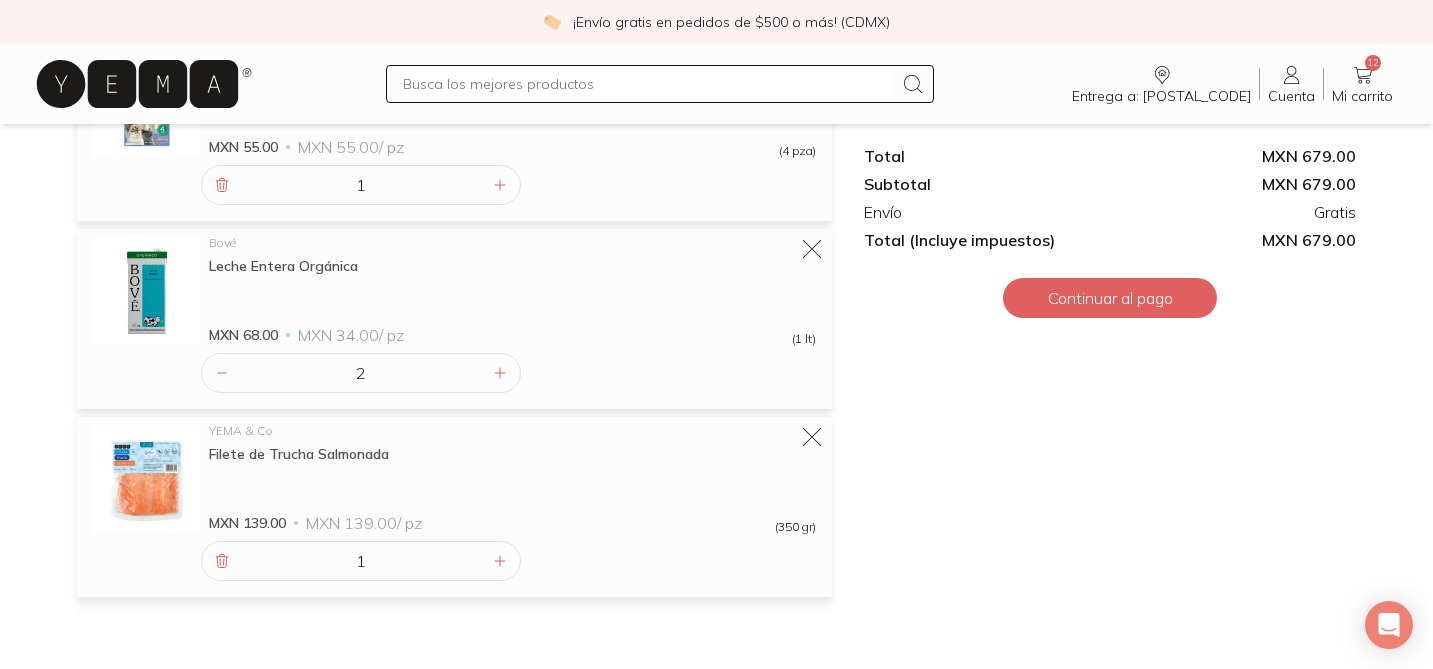 scroll, scrollTop: 1088, scrollLeft: 0, axis: vertical 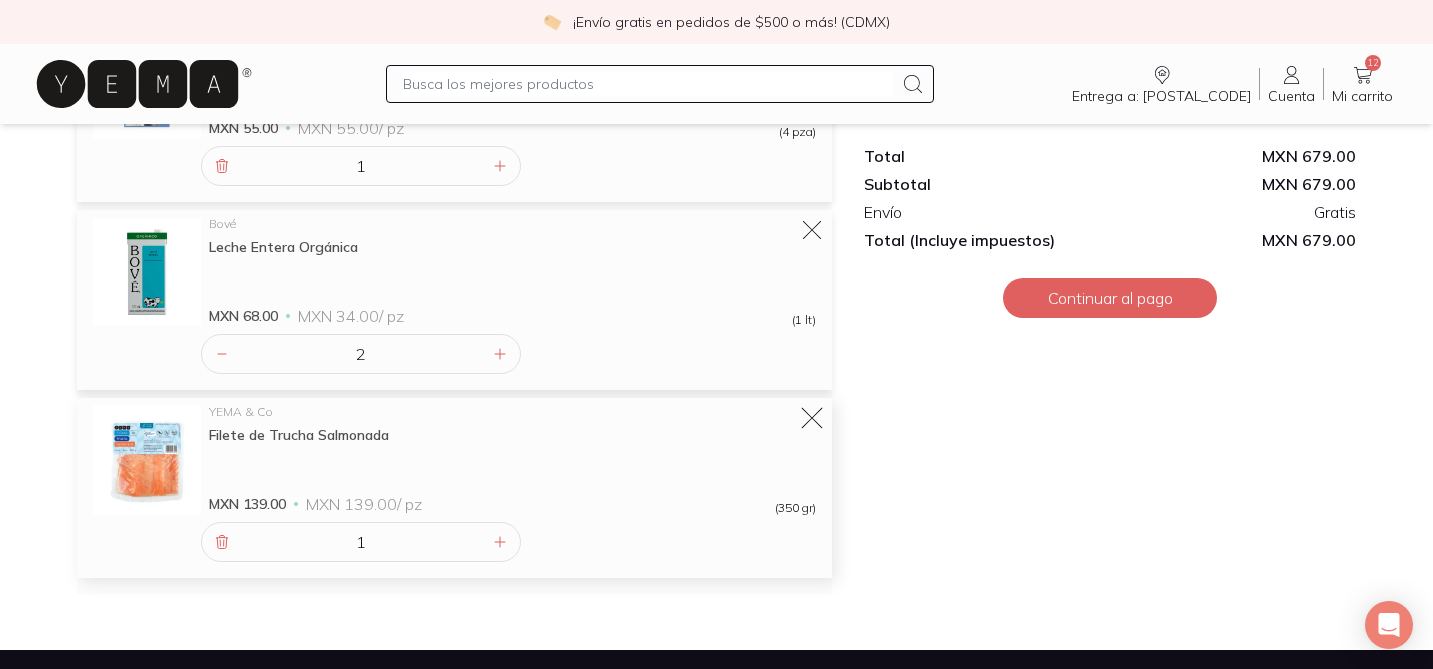 click 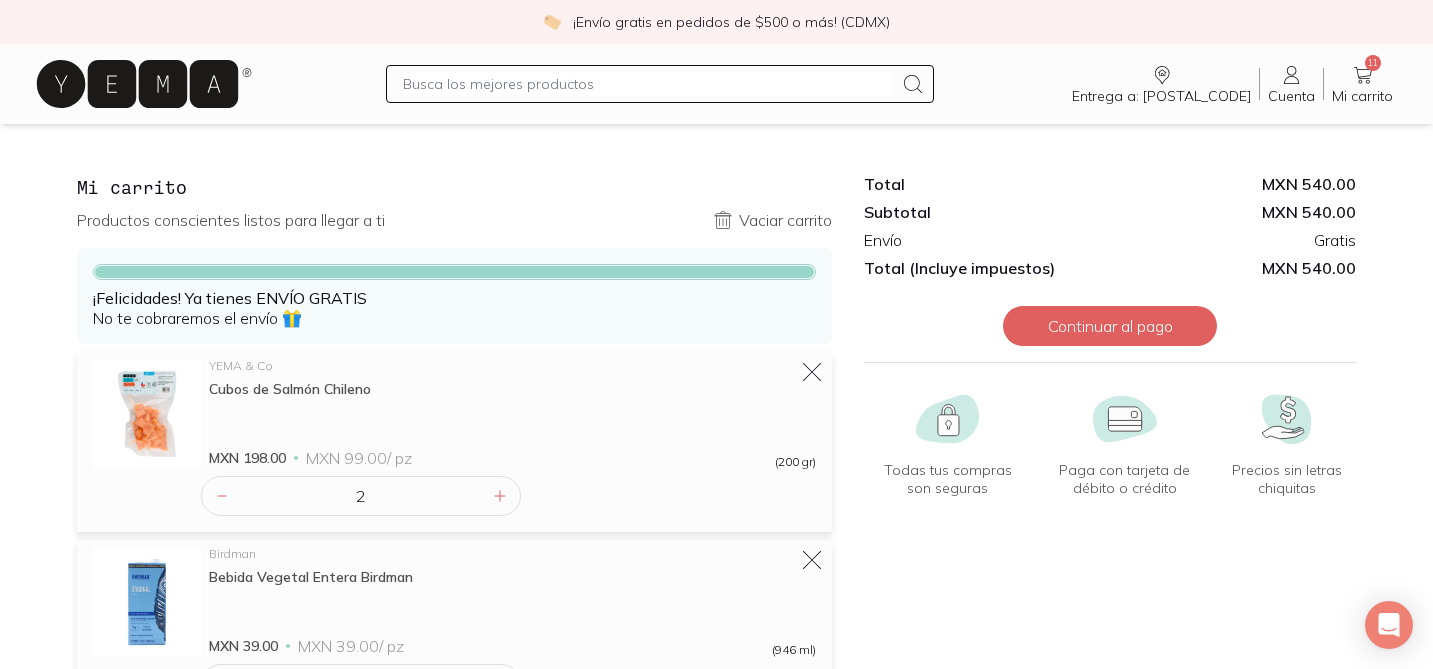 scroll, scrollTop: 0, scrollLeft: 0, axis: both 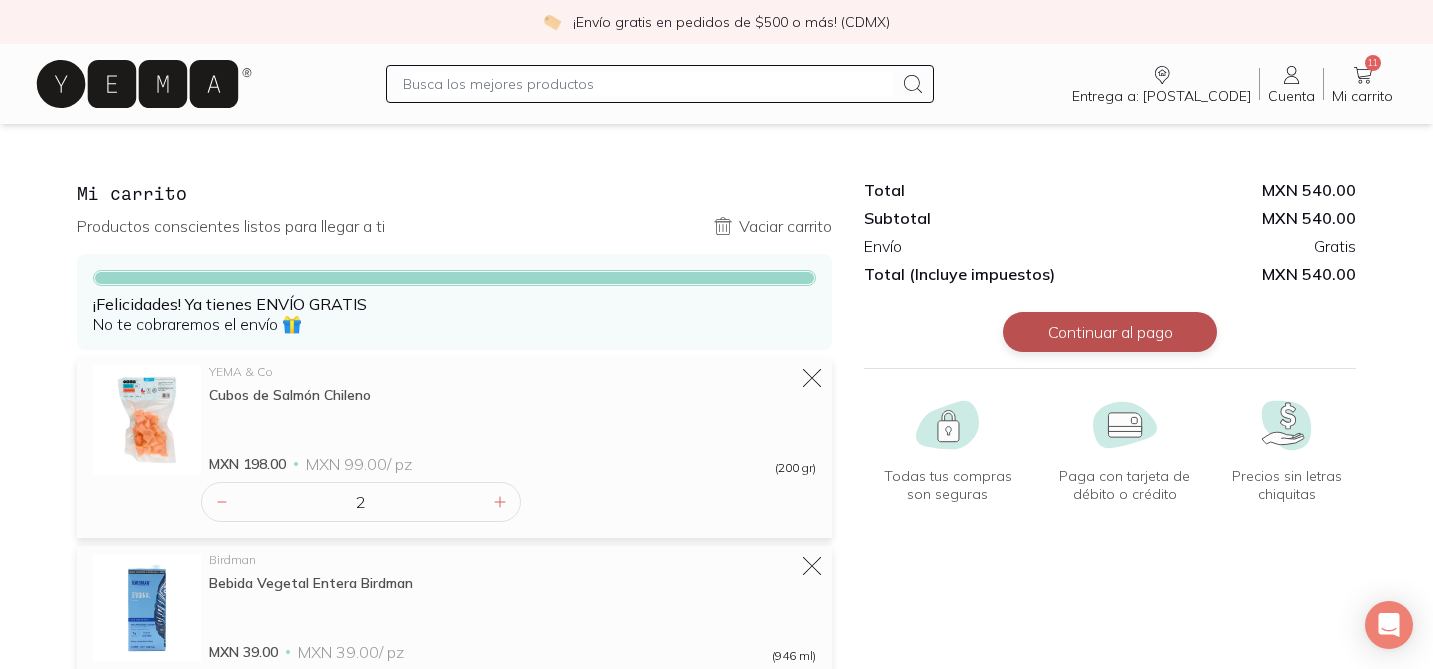 click on "Continuar al pago" at bounding box center (1110, 332) 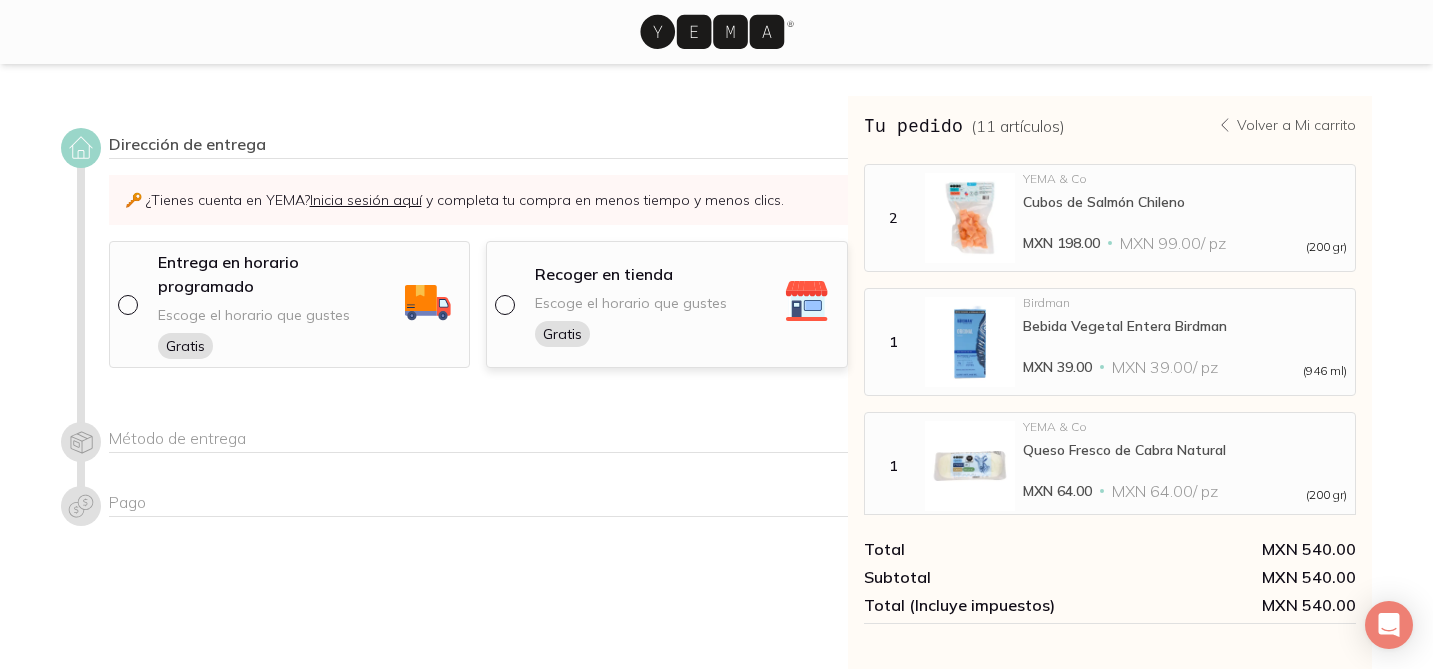 click at bounding box center (503, 303) 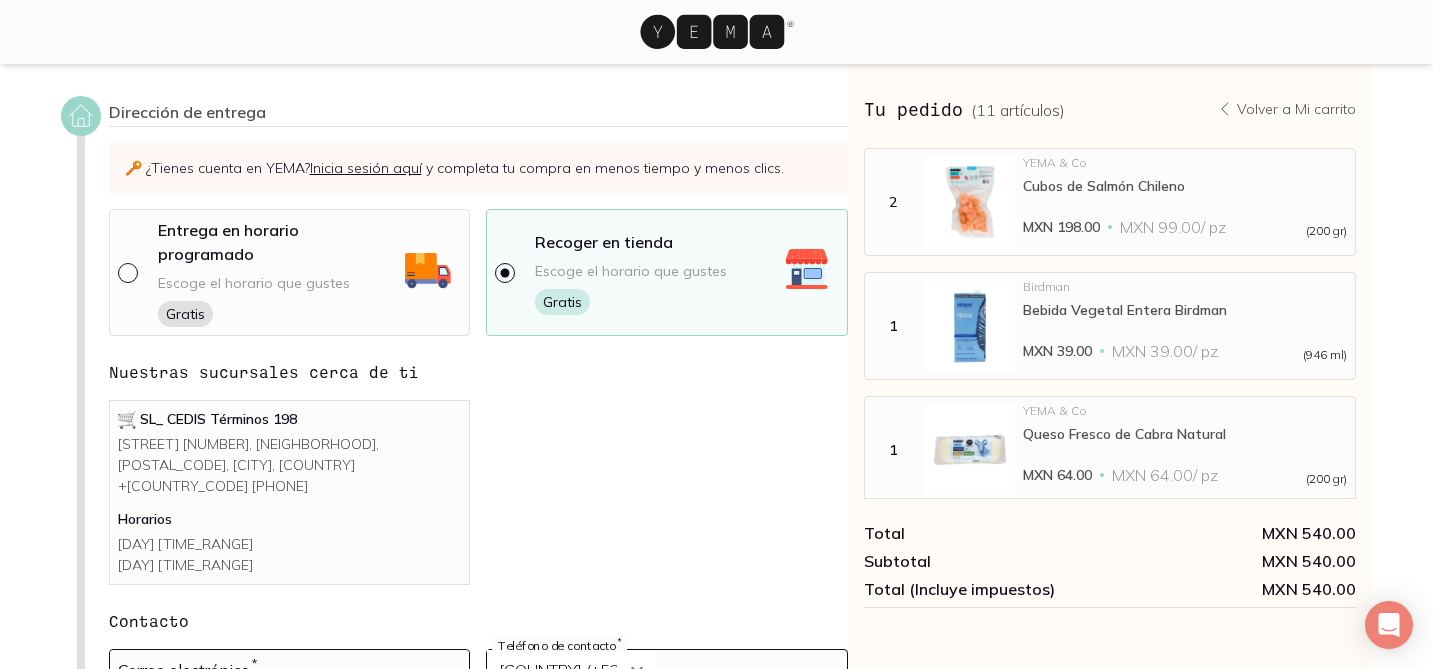 scroll, scrollTop: 29, scrollLeft: 0, axis: vertical 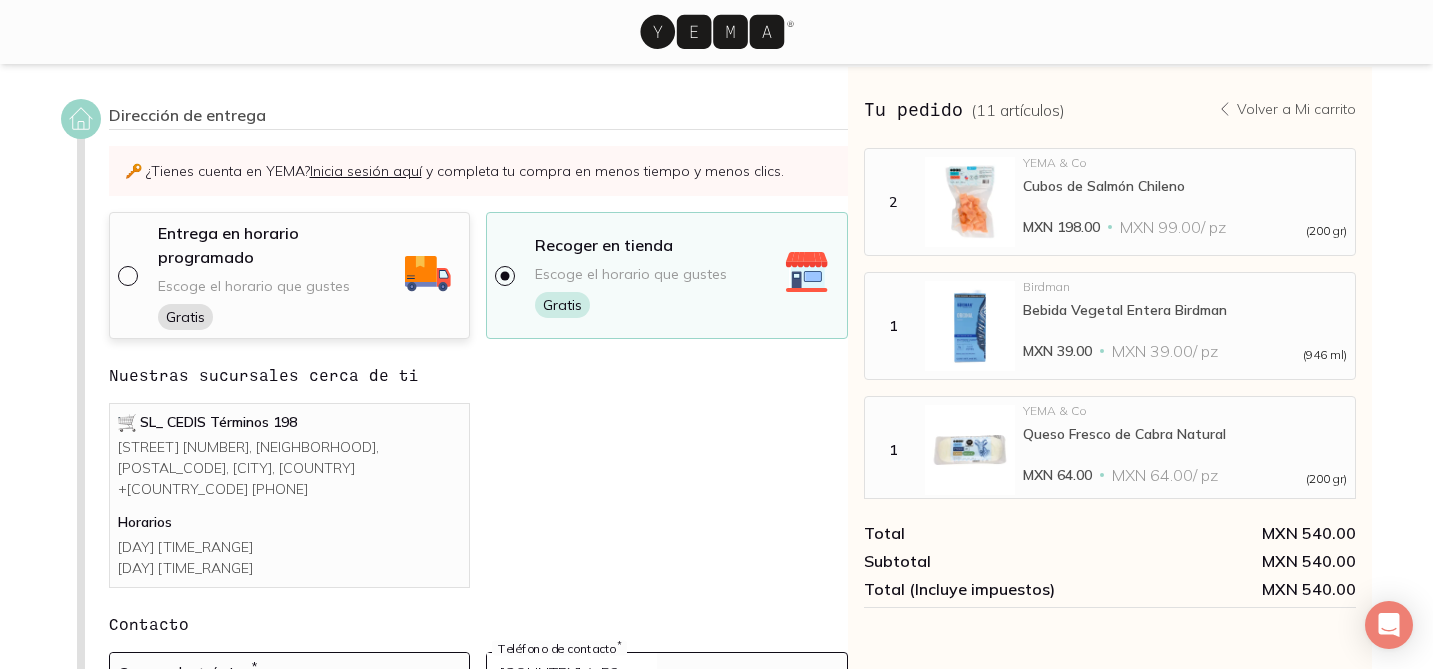 click at bounding box center (126, 274) 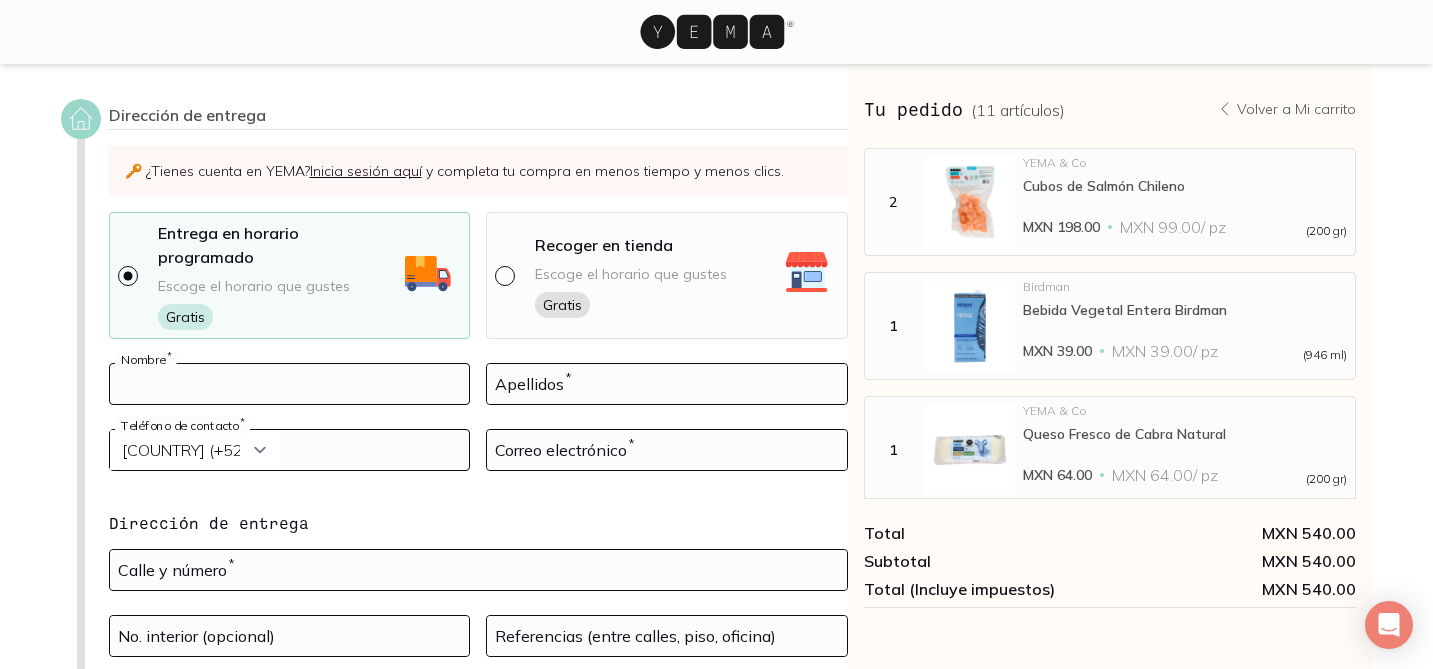 click at bounding box center (290, 384) 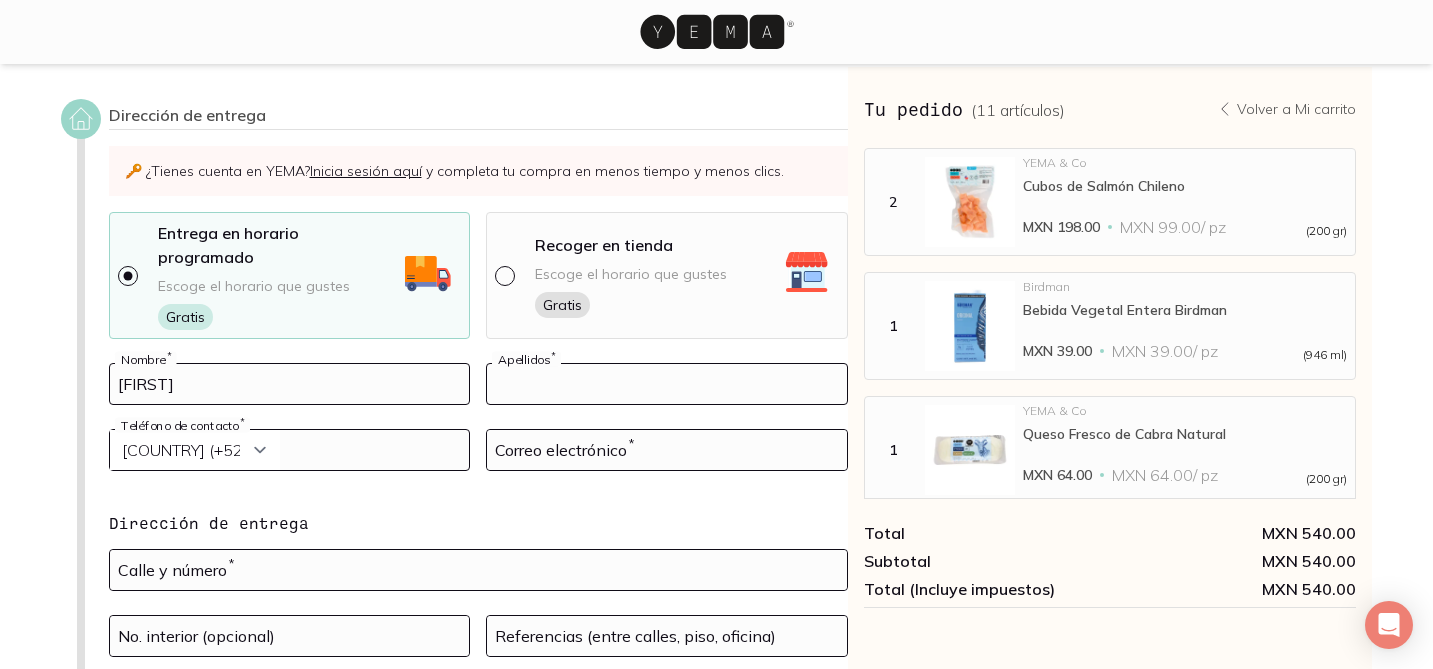 type on "[LAST]" 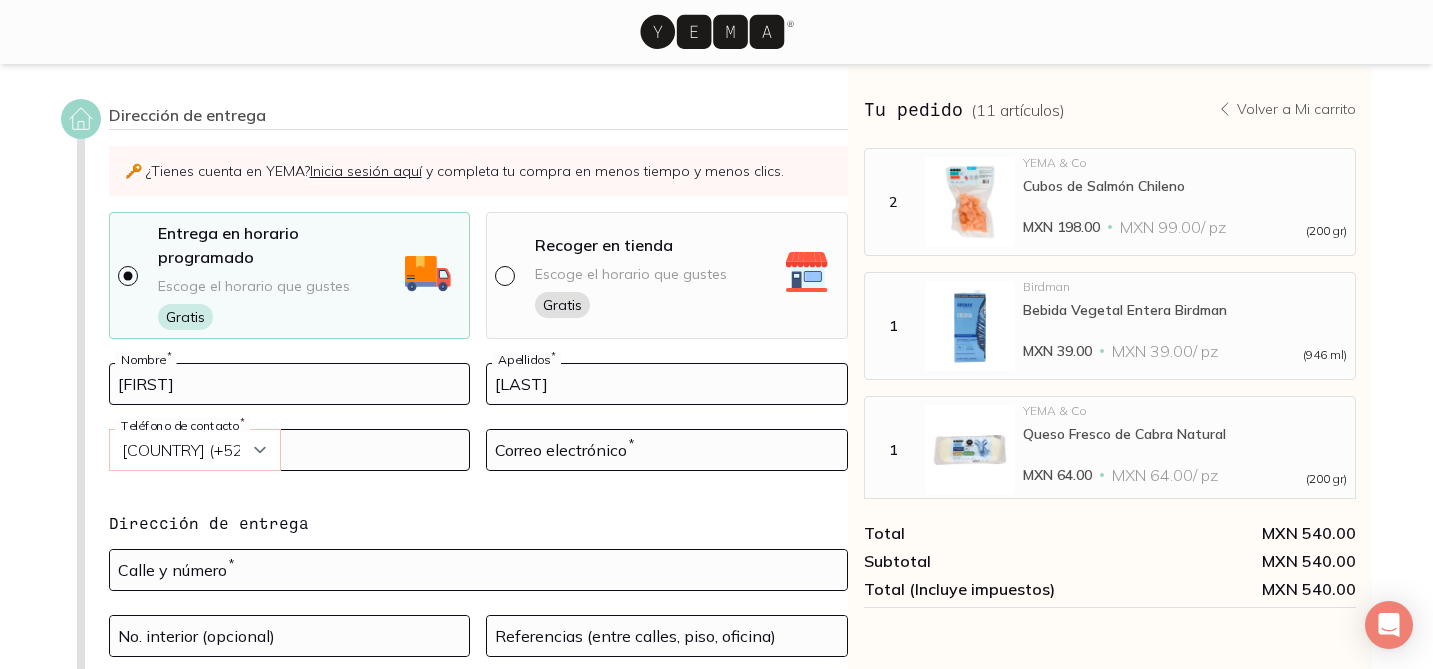 select on "52" 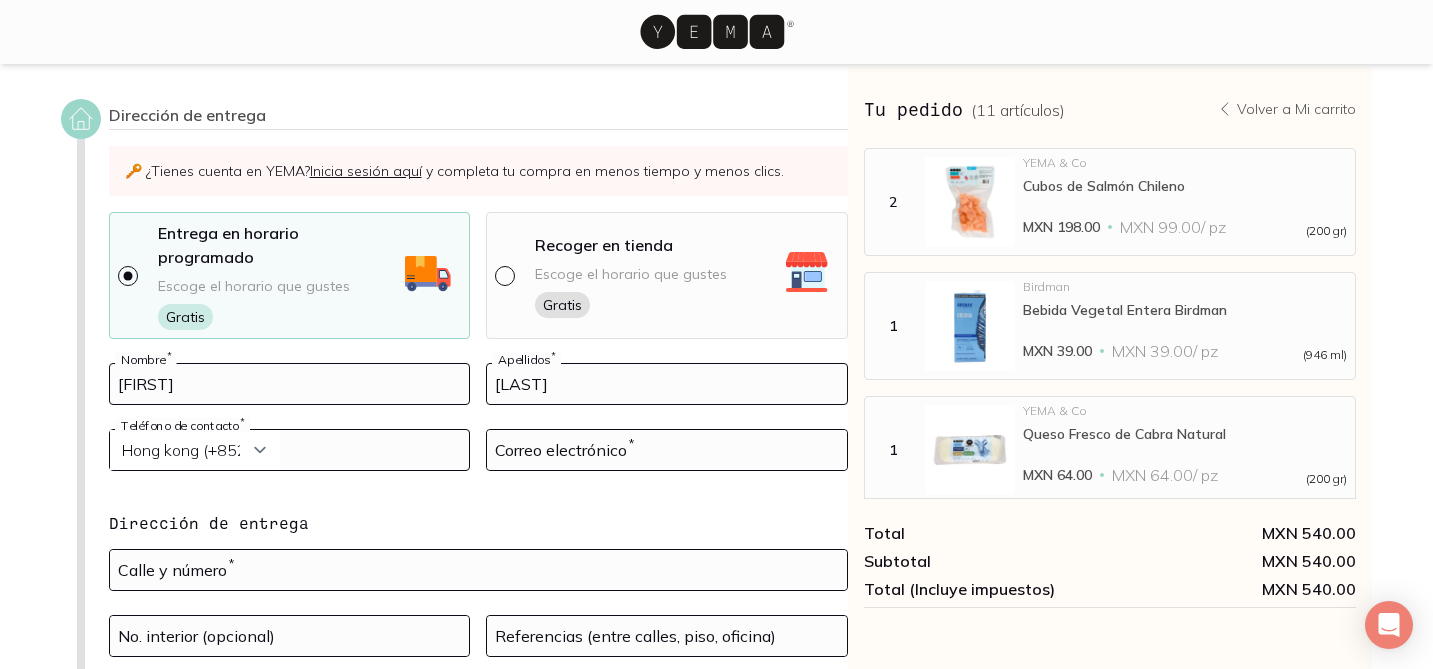 type on "[PHONE]" 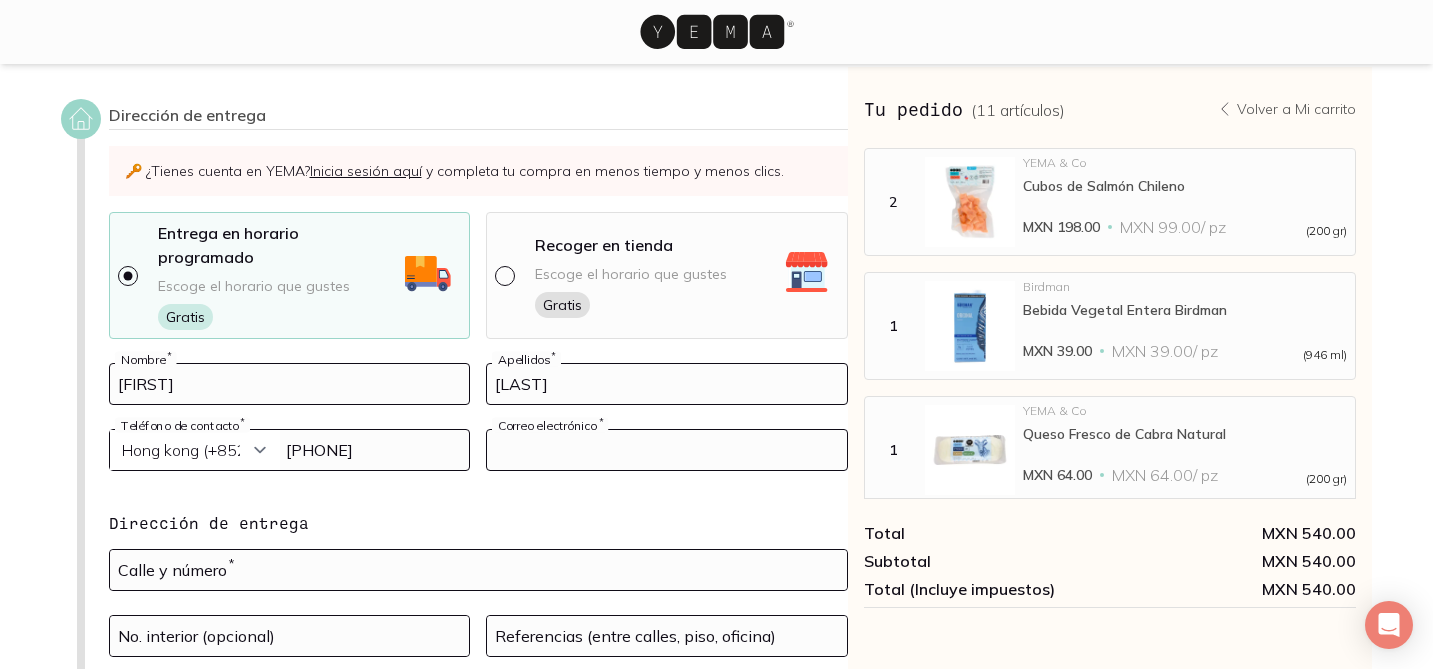 type on "[EMAIL]" 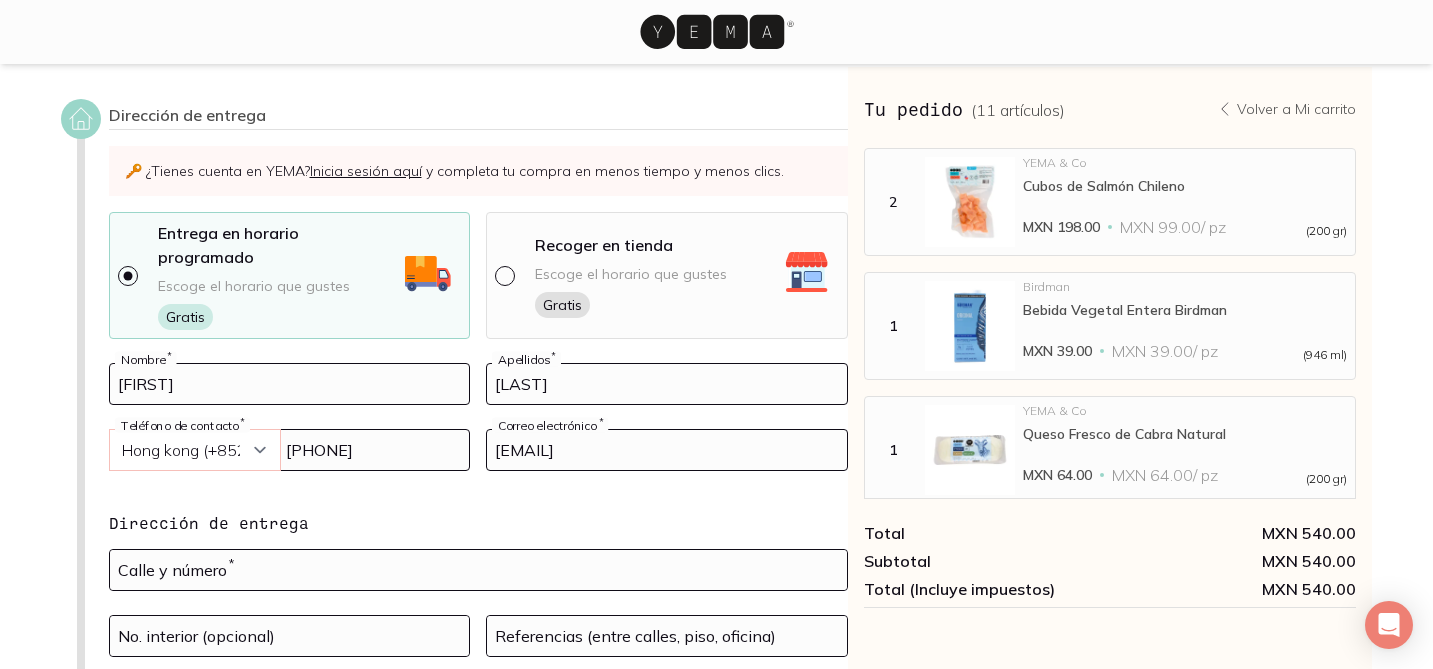 click on "Curazao (+5999) Jamaica (+1876) San Cristóbal y Nieves (+1869) Trinidad y Tobago (+1868) República Dominicana (+1809) San Vicente y las Granadinas (+1784) Dominica (+1767) Santa Lucía (+1758) Sint Maarten (+1721) Samoa Americana (+1684) Guam (+1671) Islas Marianas del Norte (+1670) Montserrat (+1664) Islas Turcas y Caicos (+1649) San Martín (Francia) (+1599) Granada (+1473) Islas Bermudas (+1441) Islas Caimán (+1345) Islas Vírgenes de los Estados Unidos (+1340) Islas Vírgenes Británicas (+1284) Antigua y Barbuda (+1268) Anguila (+1264) Barbados (+1246) Bahamas (+1242) Uzbekistán (+998) Kirguistán (+996) Georgia (+995) Azerbaiyán (+994) Turkmenistán (+993) Tayikistán (+992) Nepal (+977) Mongolia (+976) Bhután (+975) Qatar (+974) Bahrein (+973) Israel (+972) Emiratos Árabes Unidos (+971) Omán (+968) Yemen (+967) Arabia Saudita (+966) Kuwait (+965) Irak (+964) Siria (+963) Jordania (+962) Líbano (+961) Islas Maldivas (+960) Taiwán (+886) Bangladesh (+880) Islas Pitcairn (+870) Laos (+856)" at bounding box center [195, 450] 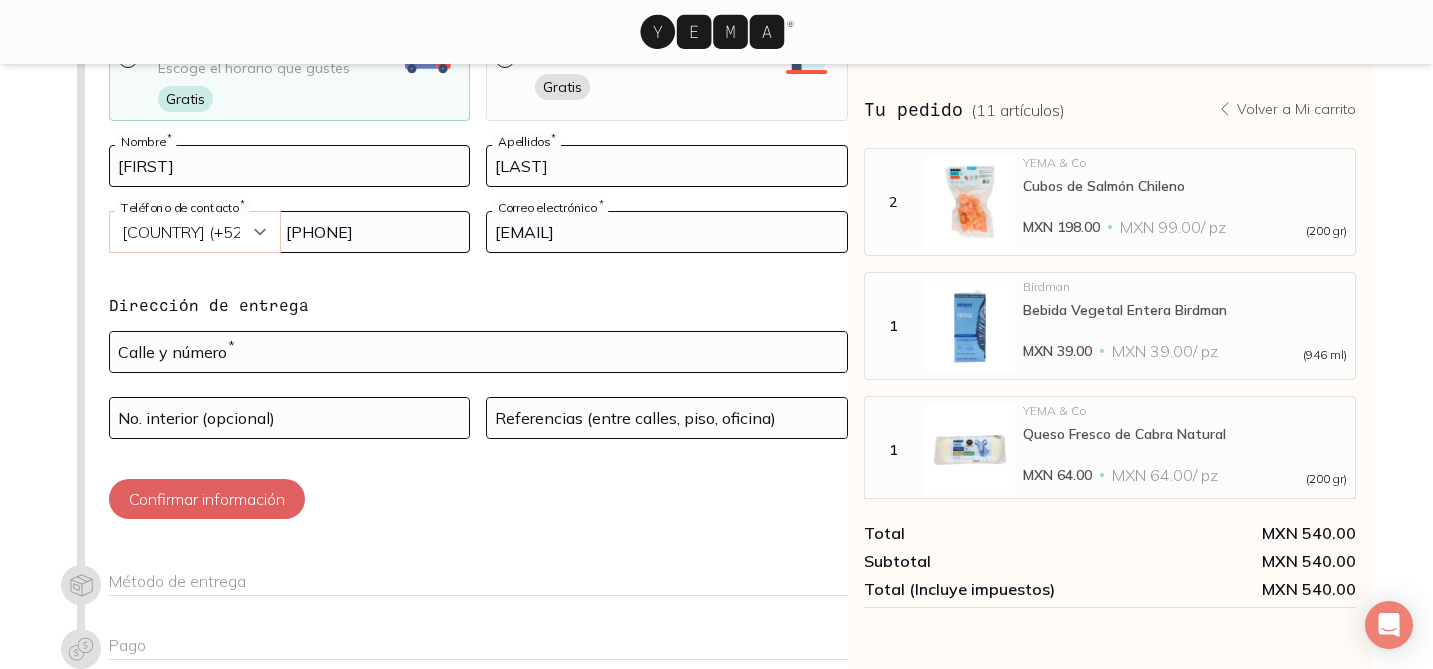 scroll, scrollTop: 250, scrollLeft: 0, axis: vertical 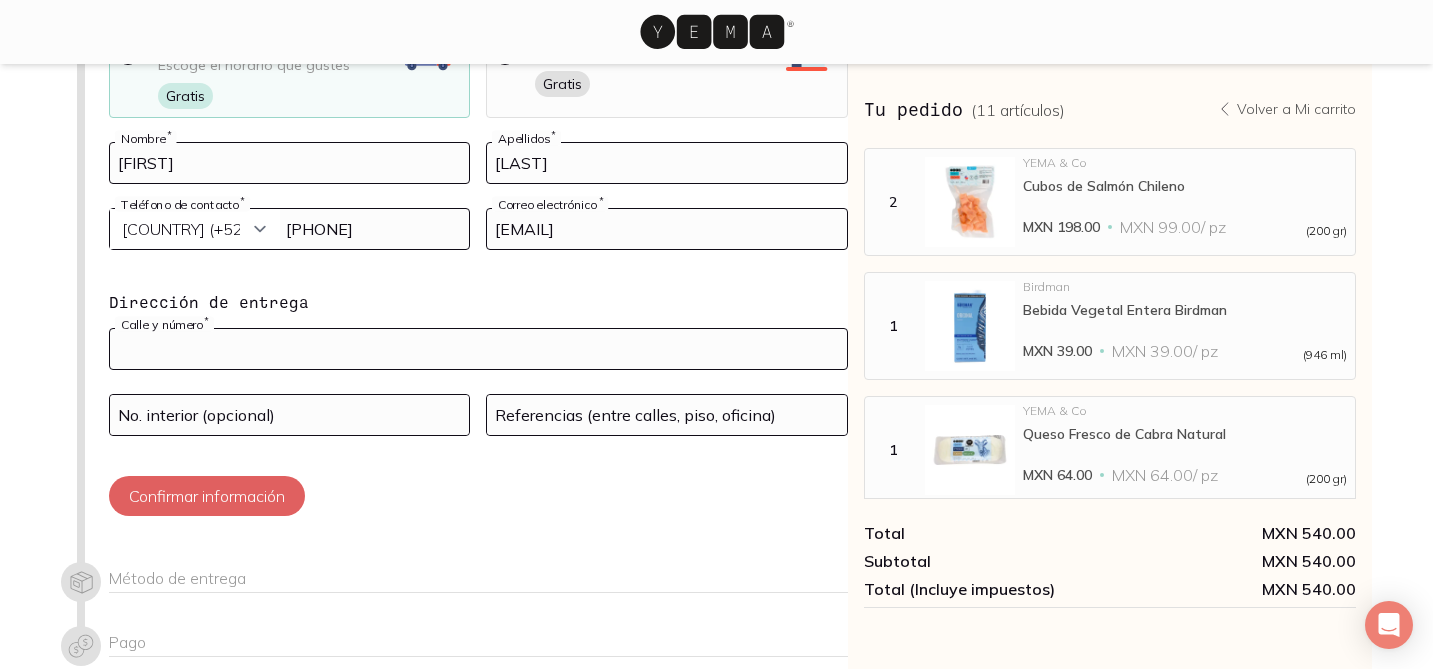 click at bounding box center [478, 349] 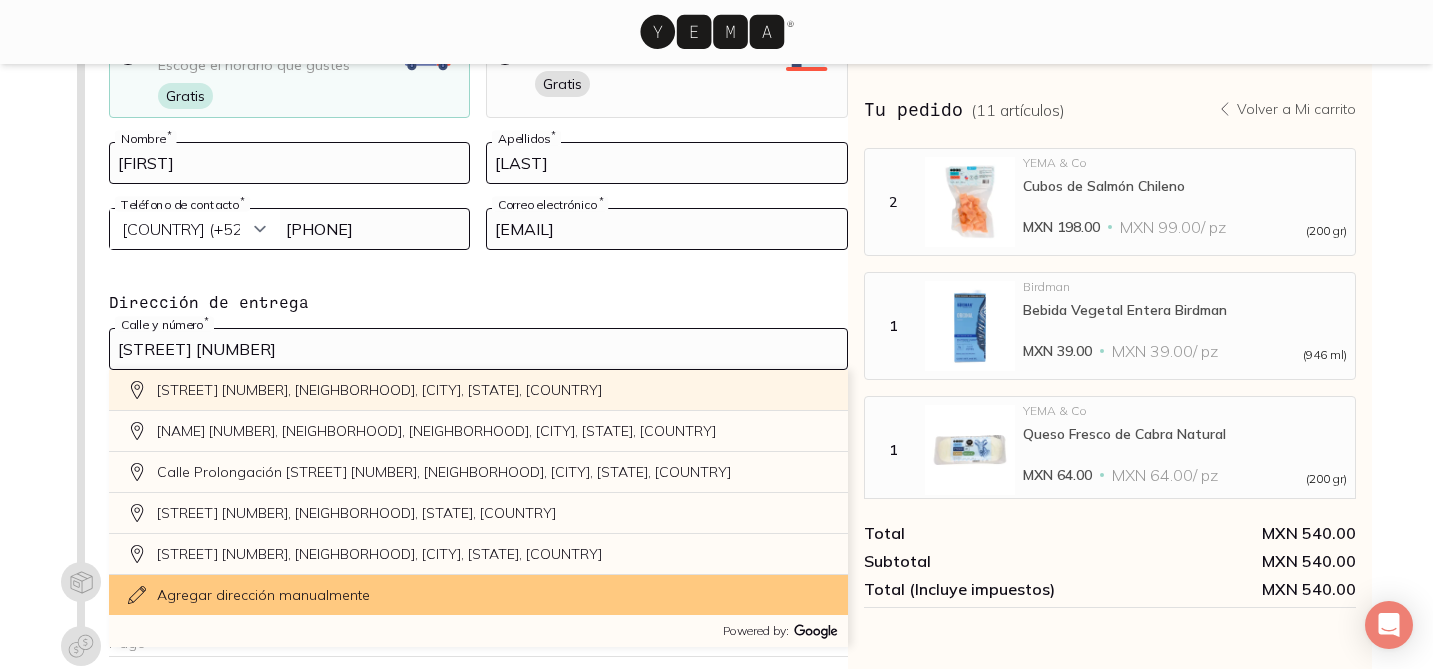 click on "[STREET] [NUMBER], [NEIGHBORHOOD], [CITY], [STATE], [COUNTRY]" 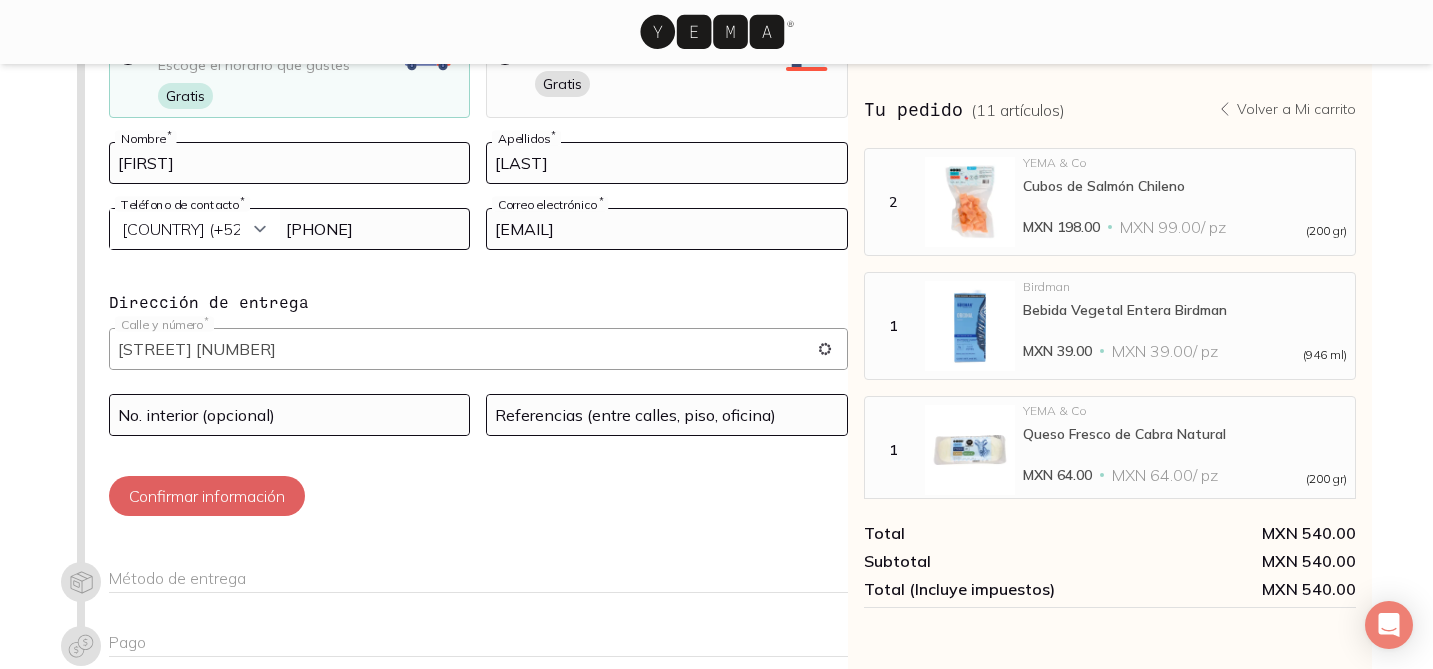 type on "[STREET] [NUMBER], [NEIGHBORHOOD], [BOROUGH], [POSTAL_CODE] [CITY], [STATE], [COUNTRY]" 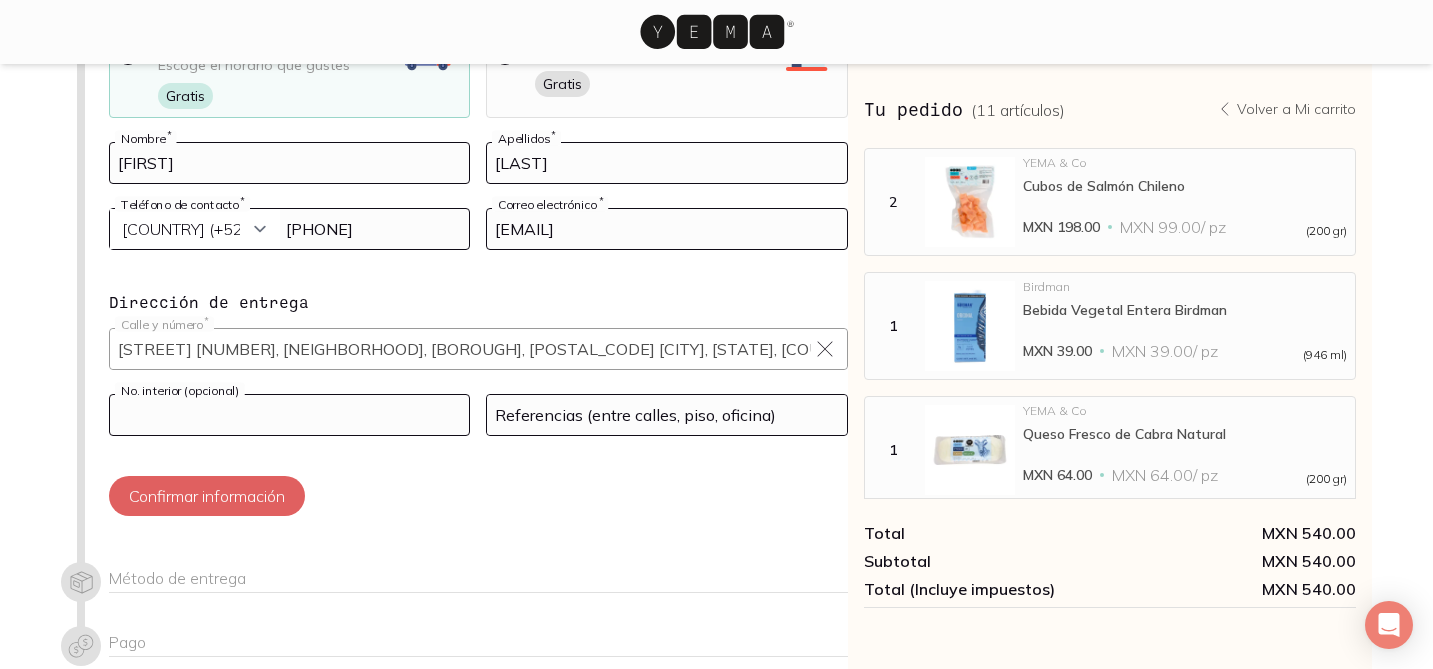 click at bounding box center [290, 415] 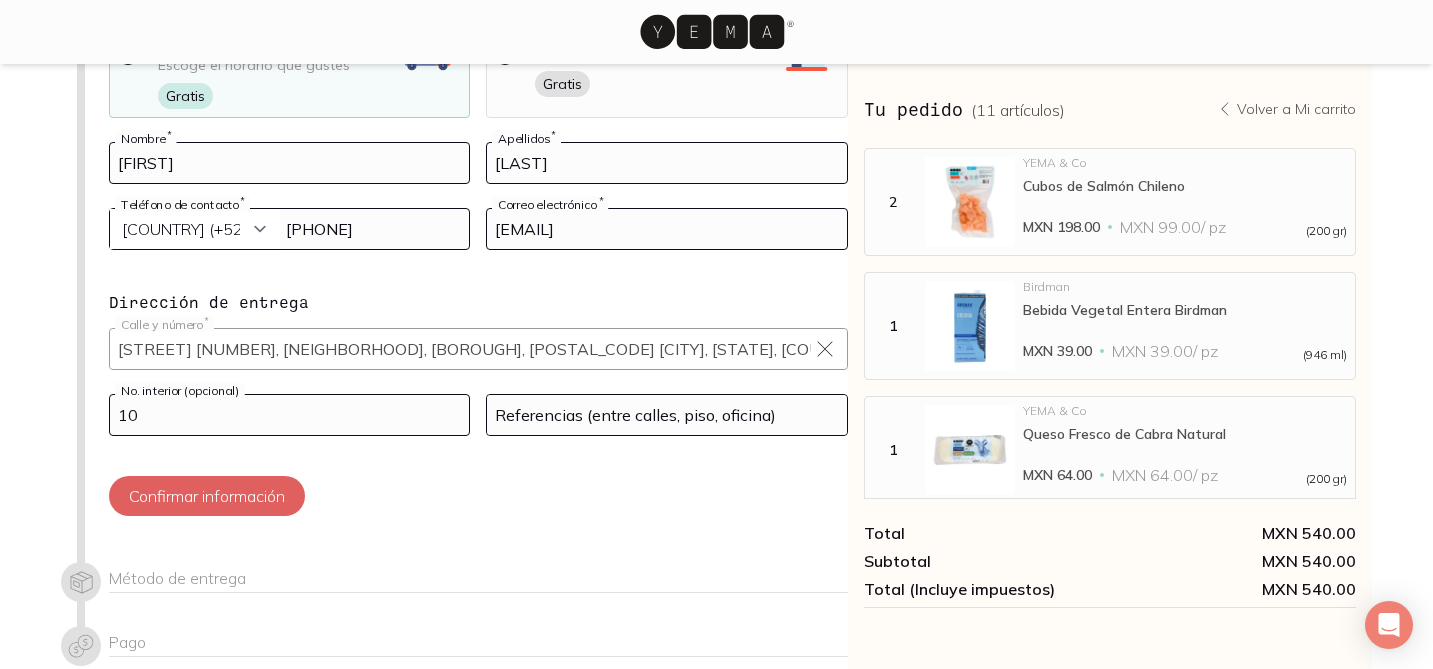 type on "10" 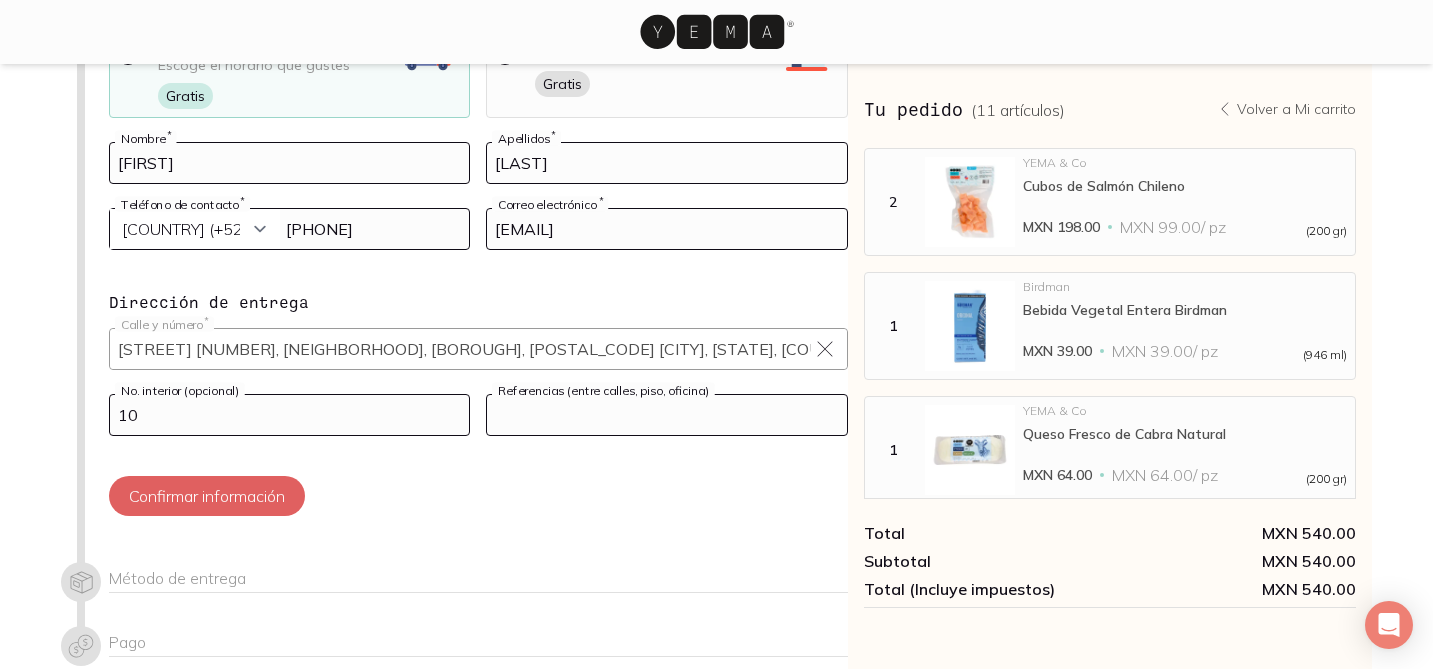 click at bounding box center (667, 415) 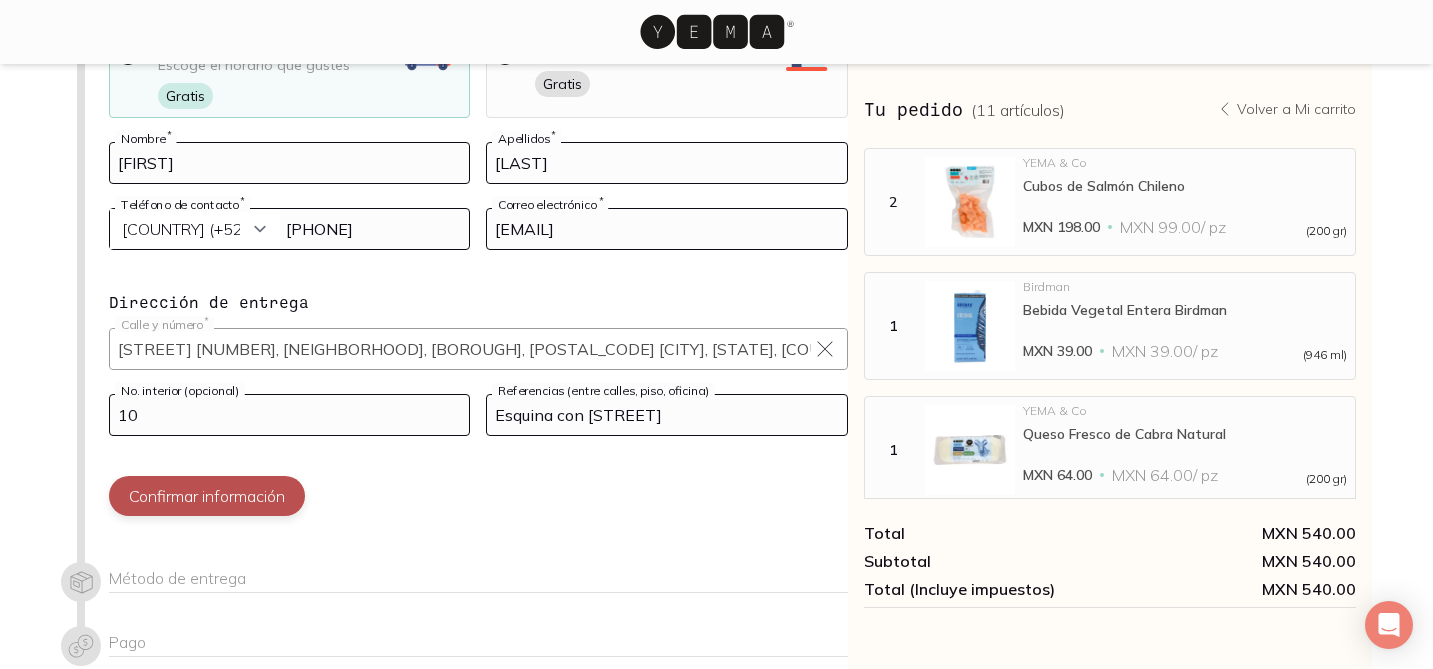 type on "Esquina con [STREET]" 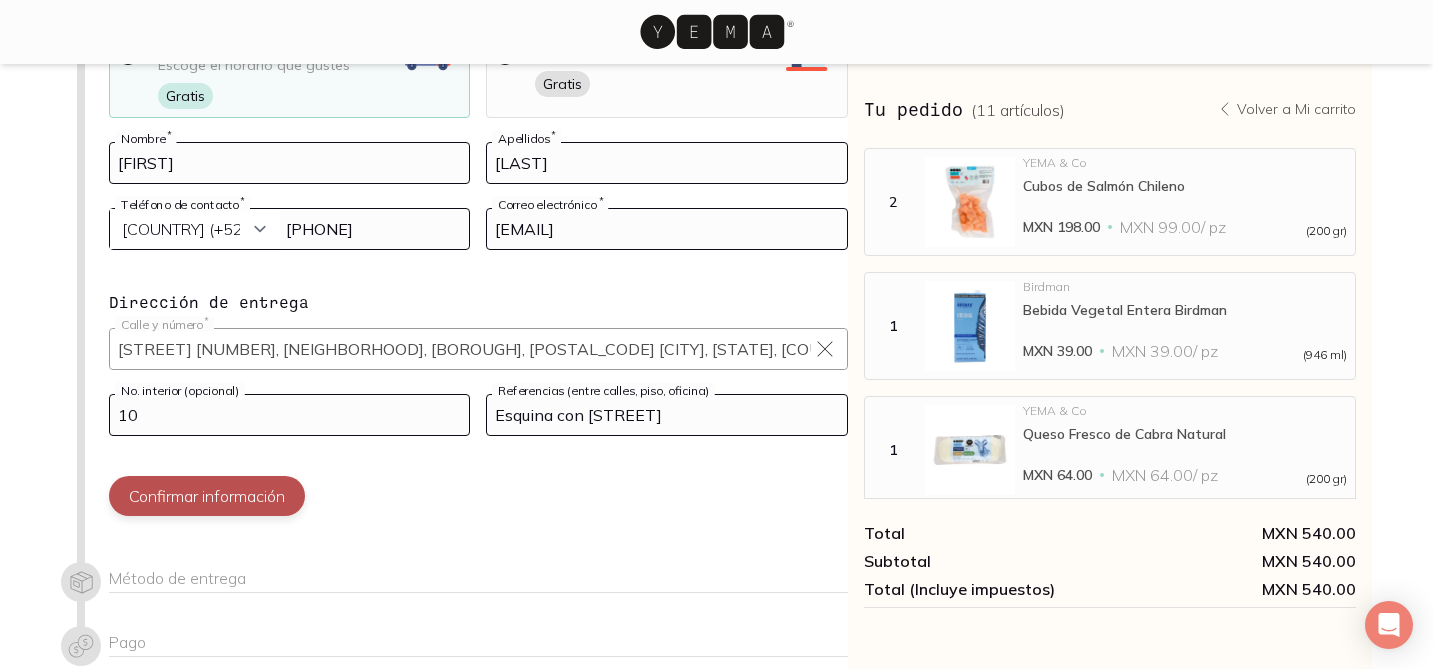 click on "Confirmar información" at bounding box center [207, 496] 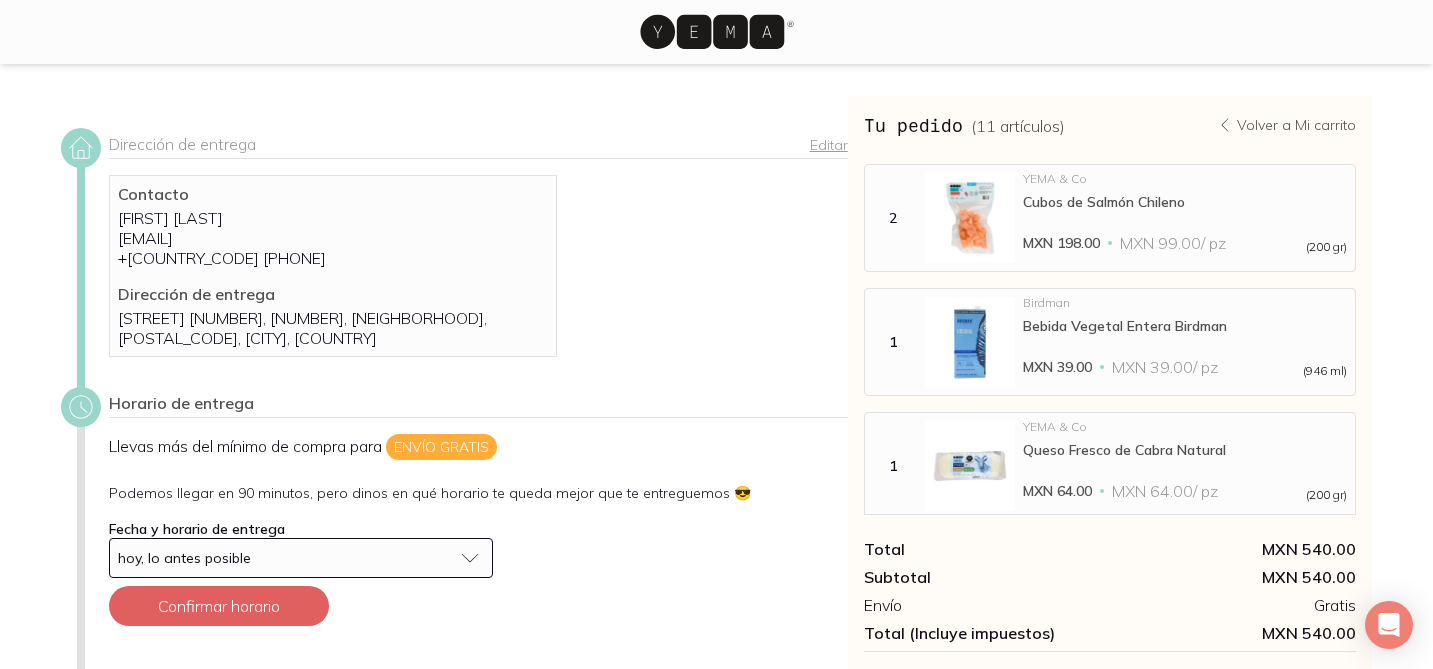 scroll, scrollTop: 159, scrollLeft: 0, axis: vertical 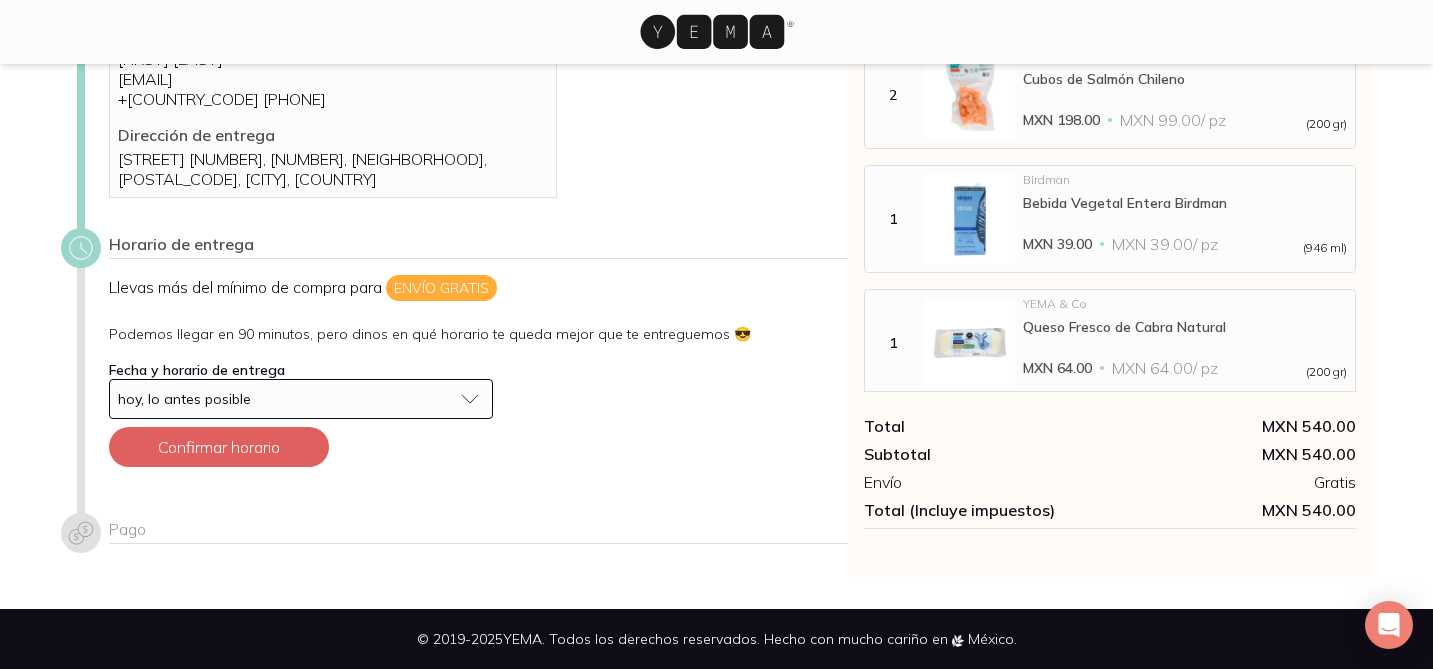 click on "hoy, lo antes posible" at bounding box center (285, 399) 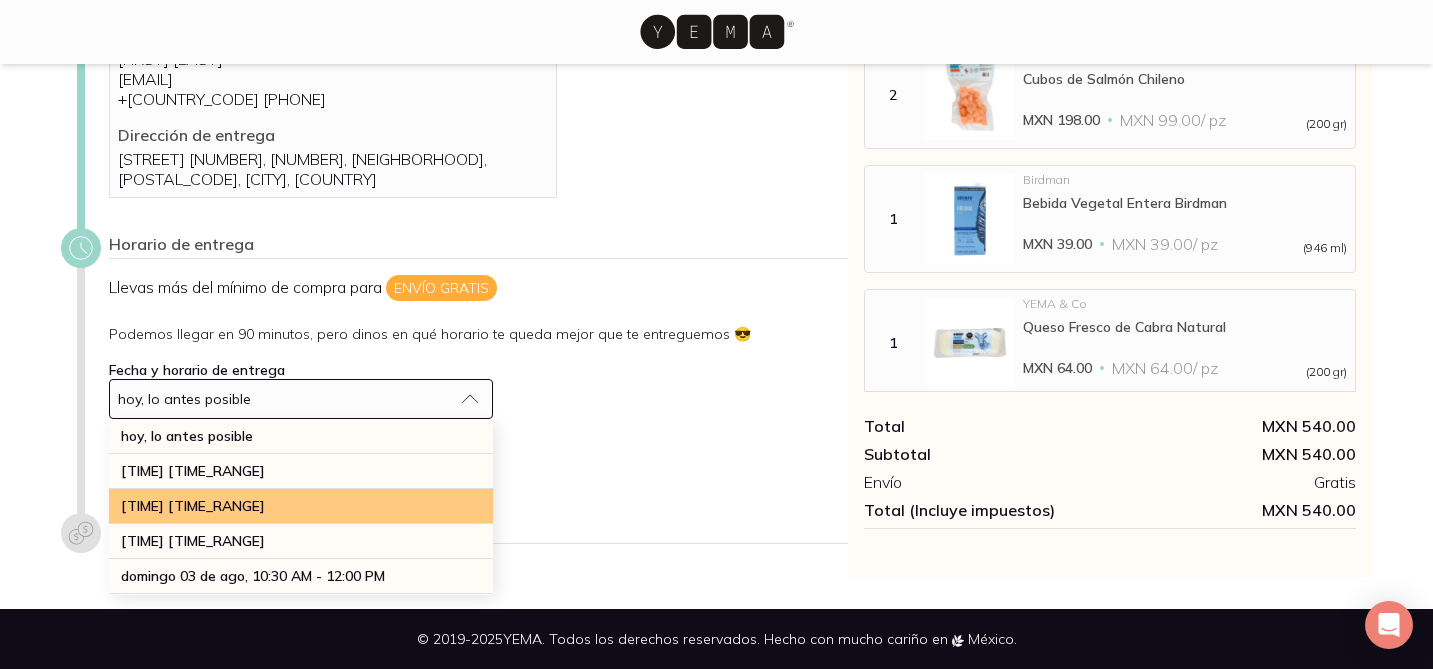 click on "[TIME] [TIME_RANGE]" at bounding box center [301, 506] 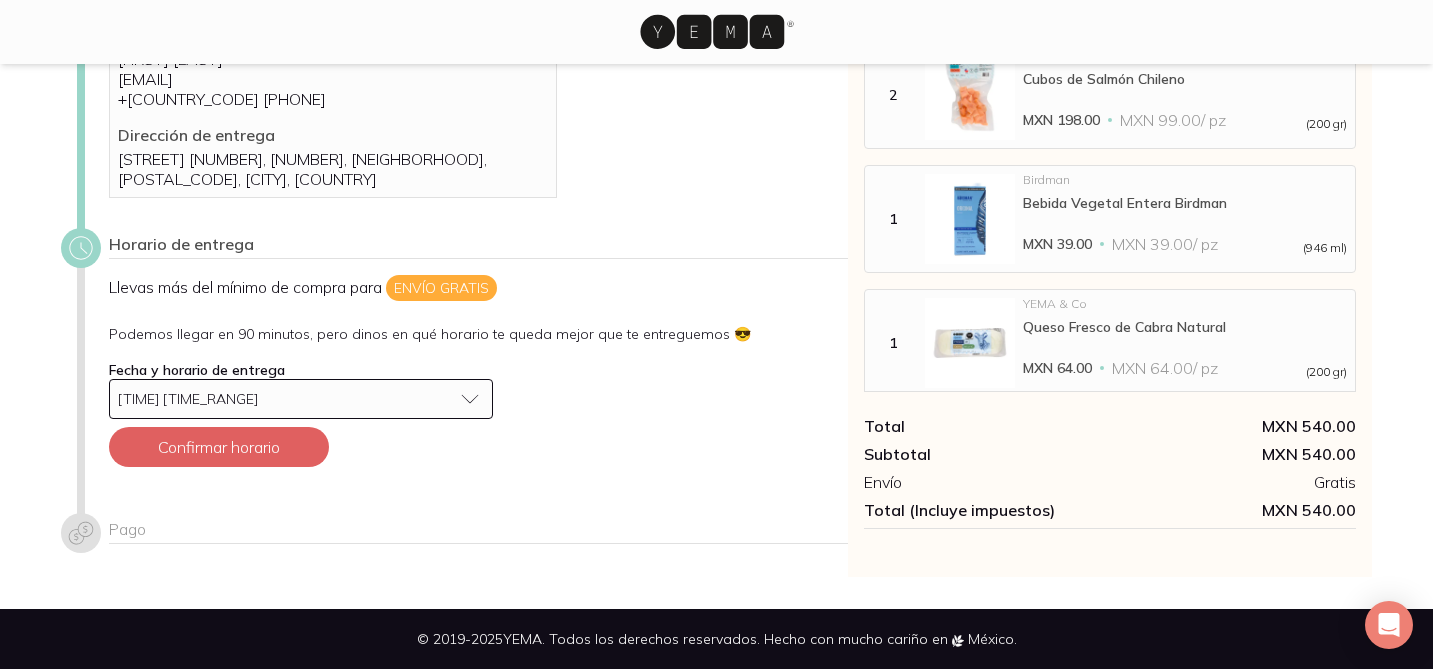 click on "[TIME] [TIME_RANGE]" at bounding box center (478, 379) 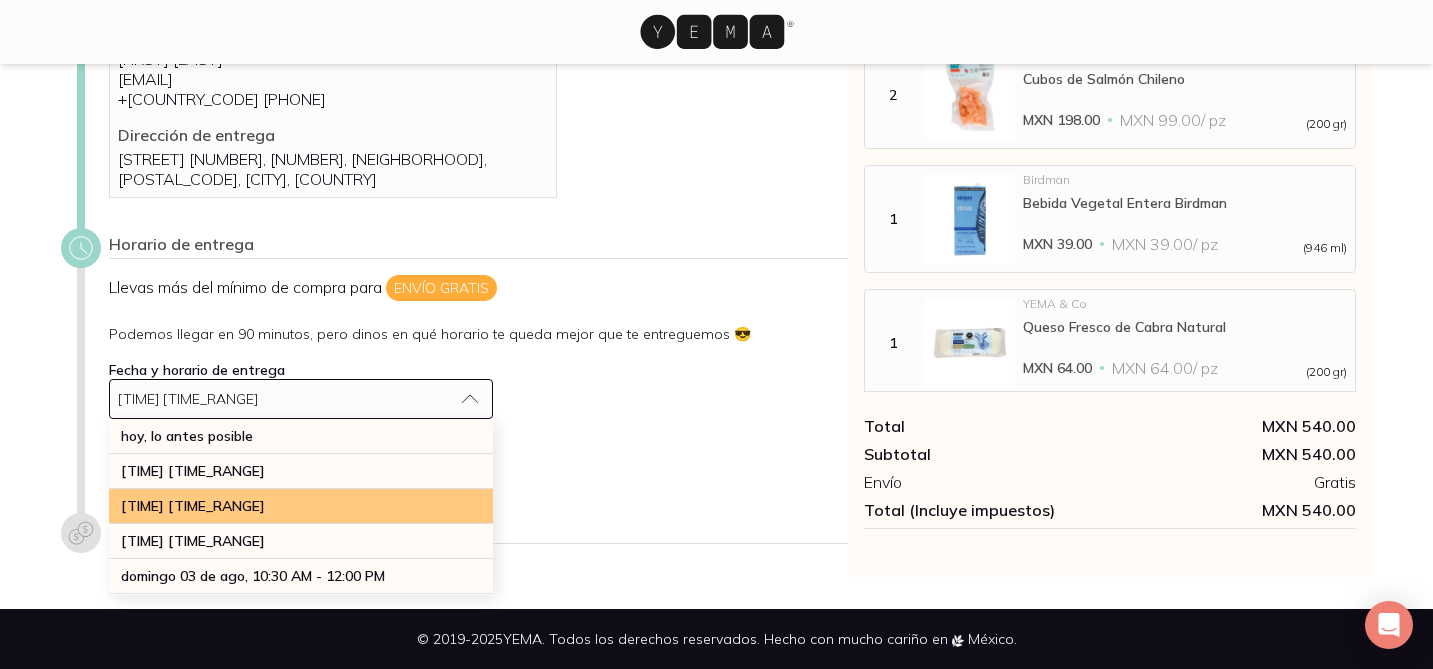 click on "[TIME] [TIME_RANGE]" at bounding box center (193, 506) 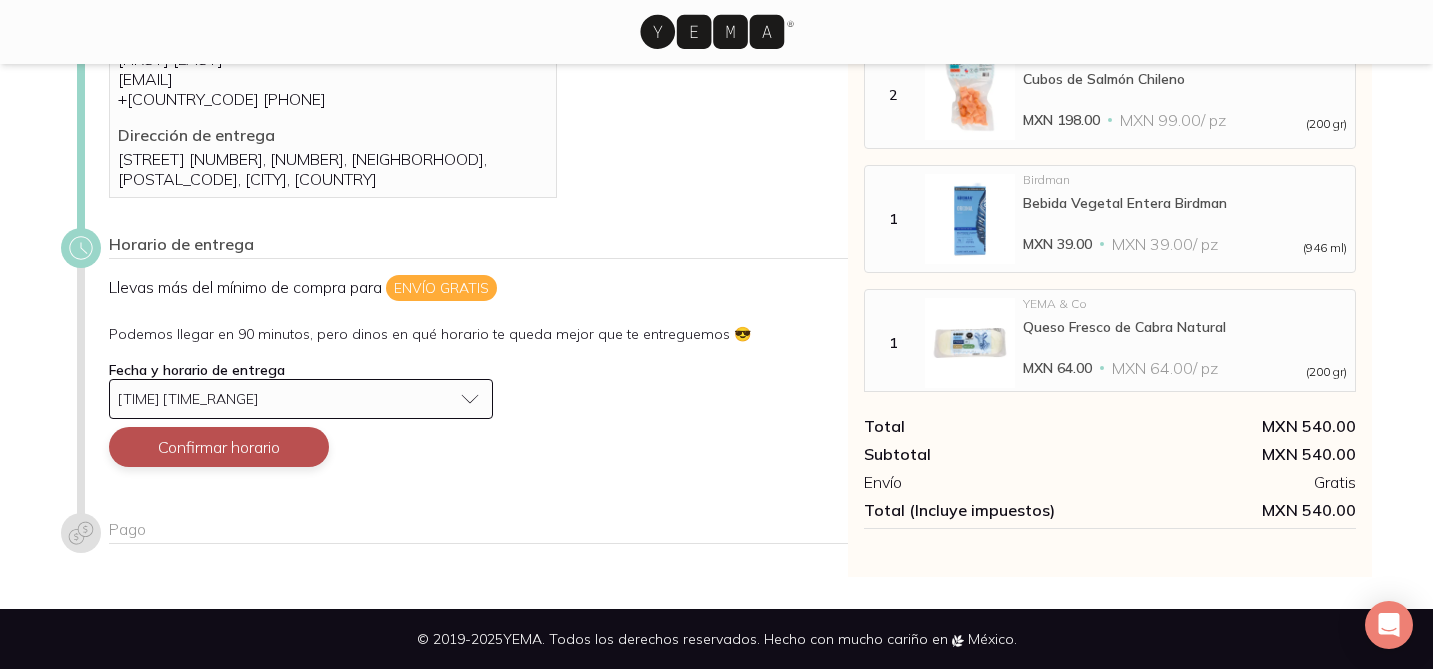 click on "Confirmar horario" at bounding box center [219, 447] 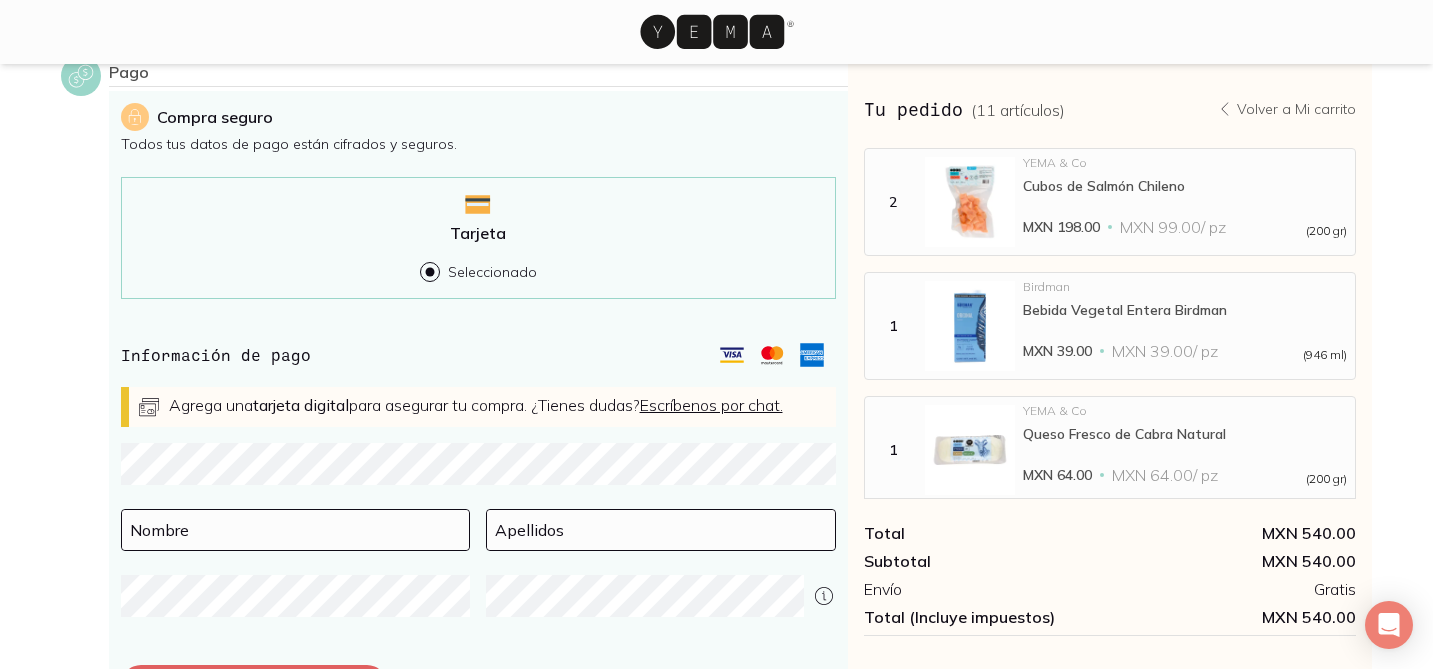 scroll, scrollTop: 503, scrollLeft: 0, axis: vertical 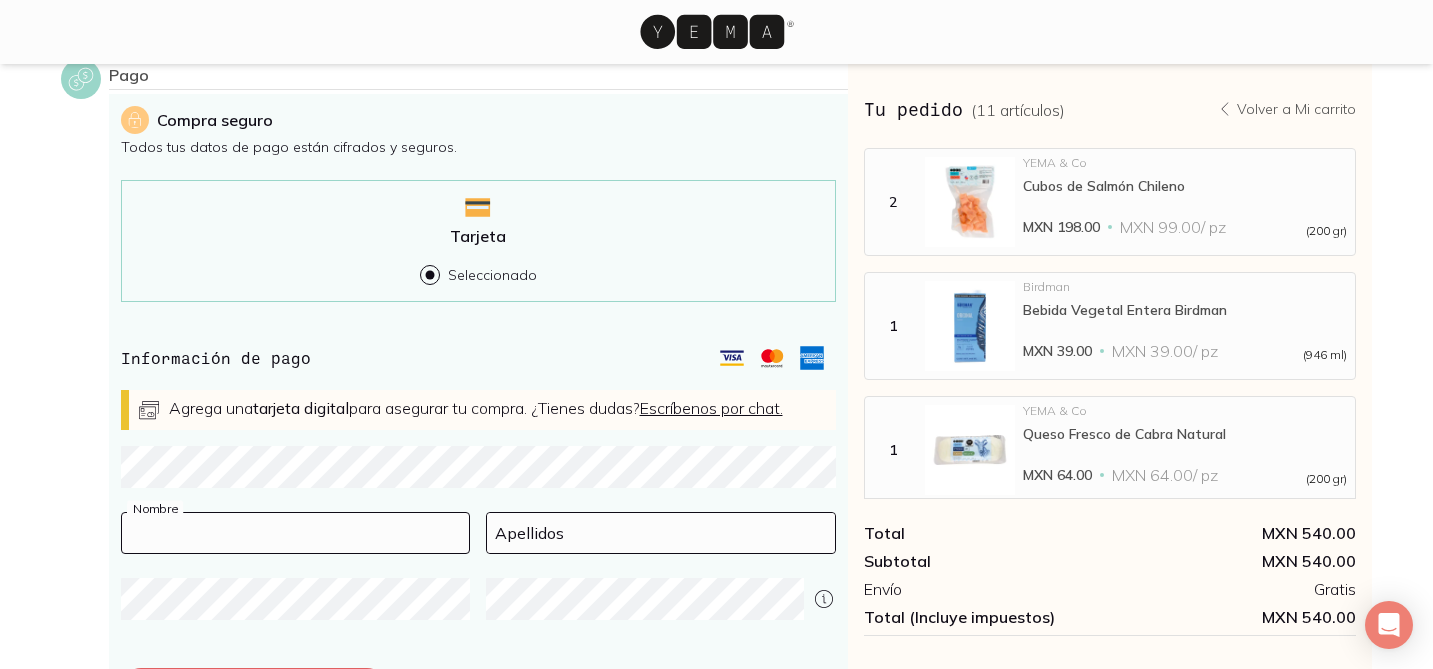 type on "[FIRST]" 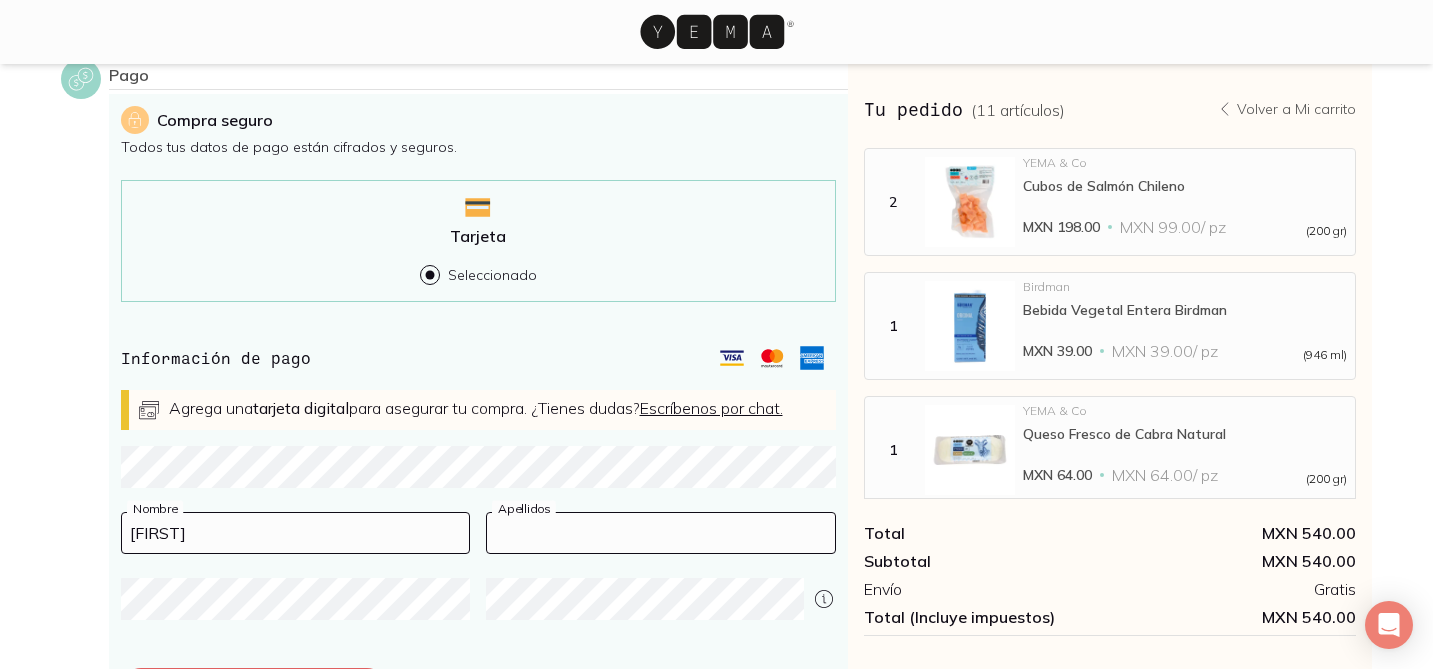 type on "[LAST]" 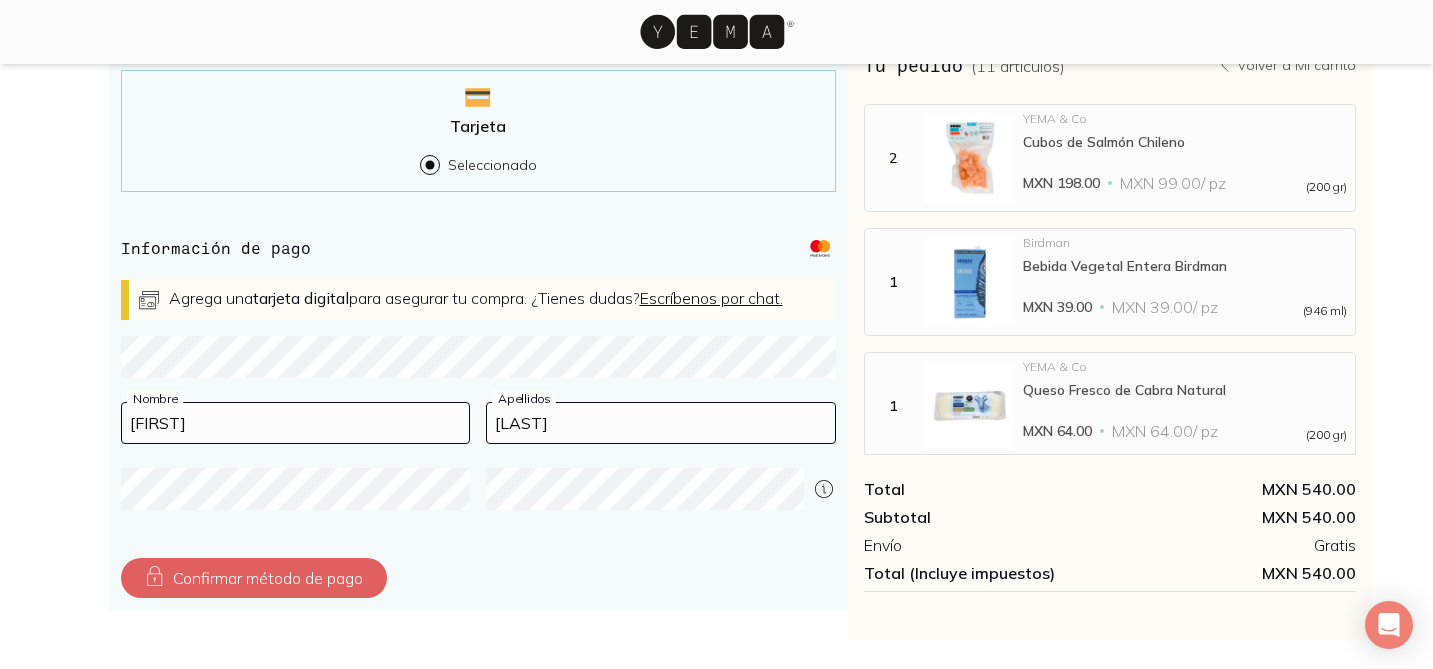 scroll, scrollTop: 633, scrollLeft: 0, axis: vertical 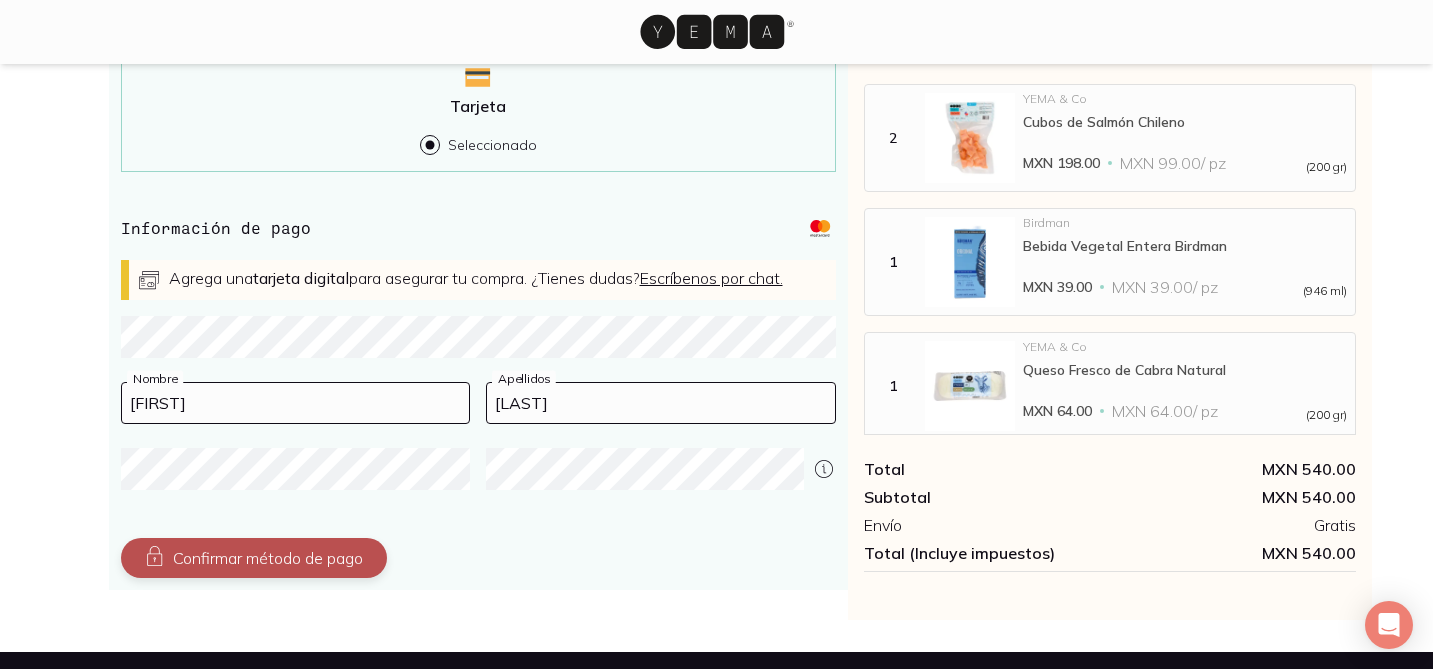 click on "Confirmar método de pago" at bounding box center (254, 558) 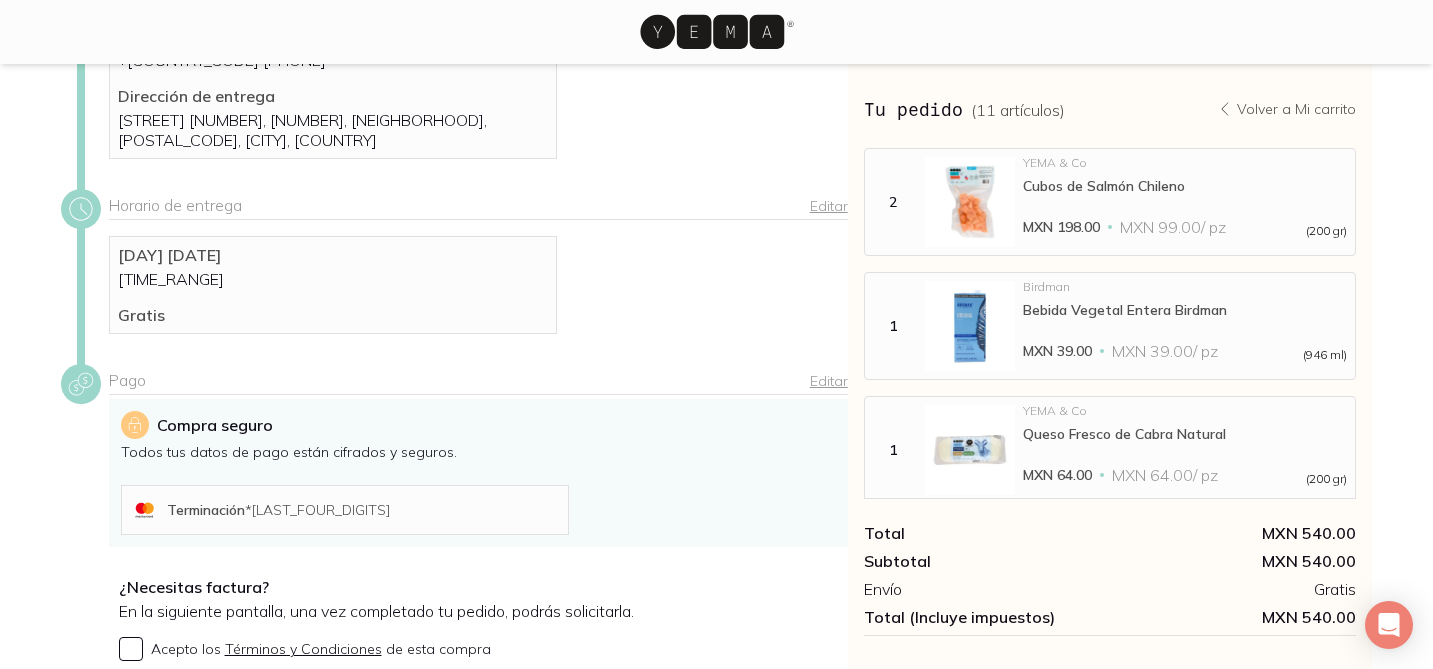 scroll, scrollTop: 458, scrollLeft: 0, axis: vertical 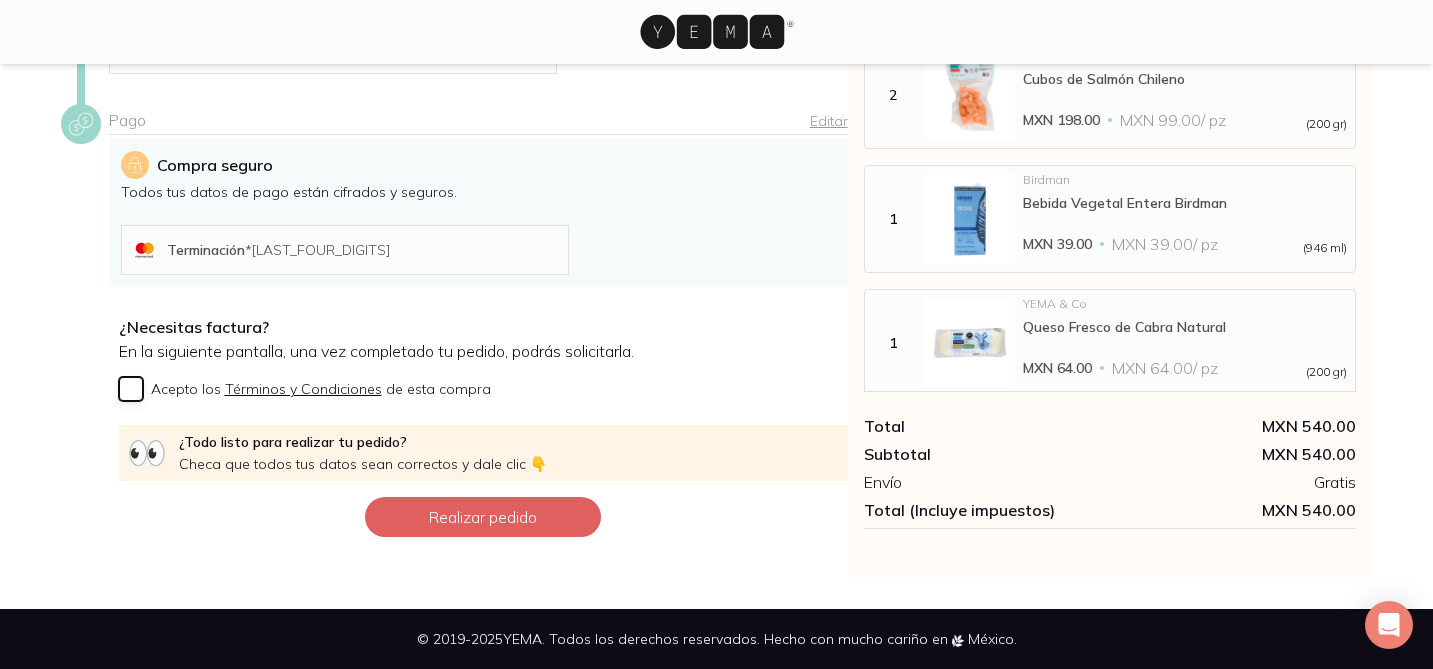 click on "Acepto los   Términos y Condiciones   de esta compra" at bounding box center [131, 389] 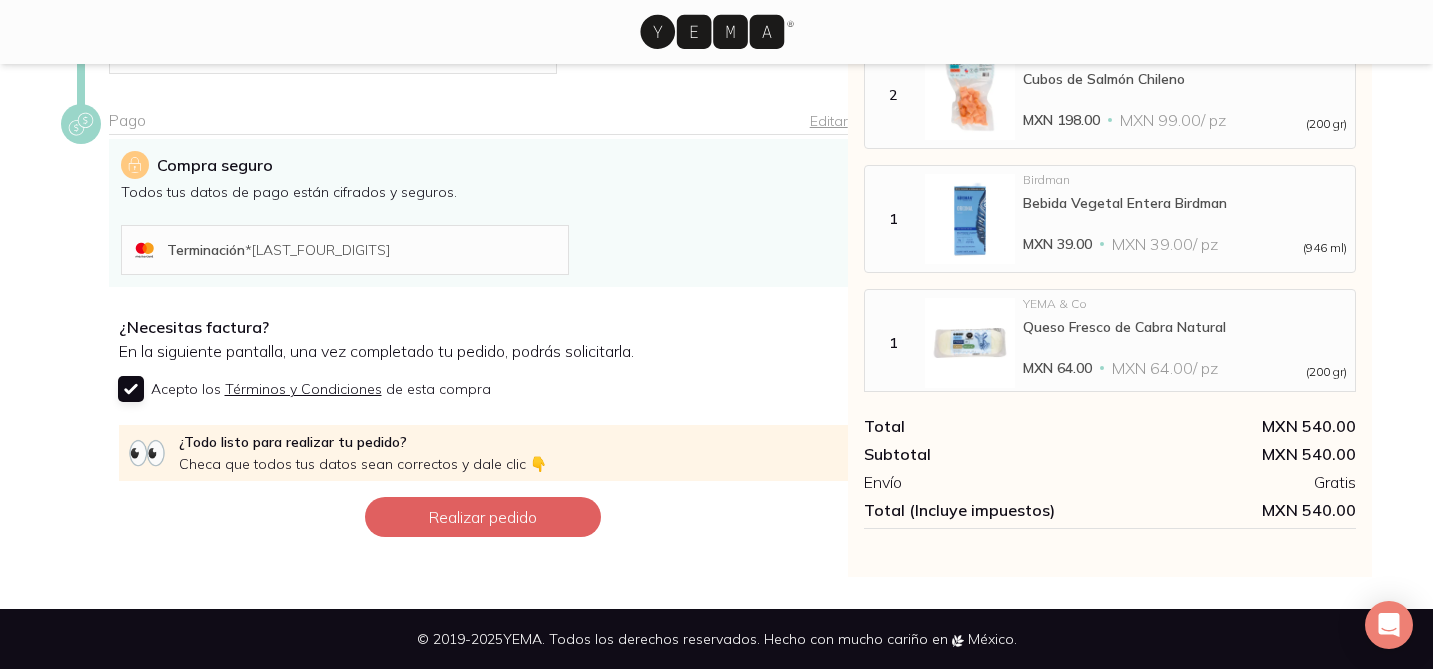 checkbox on "true" 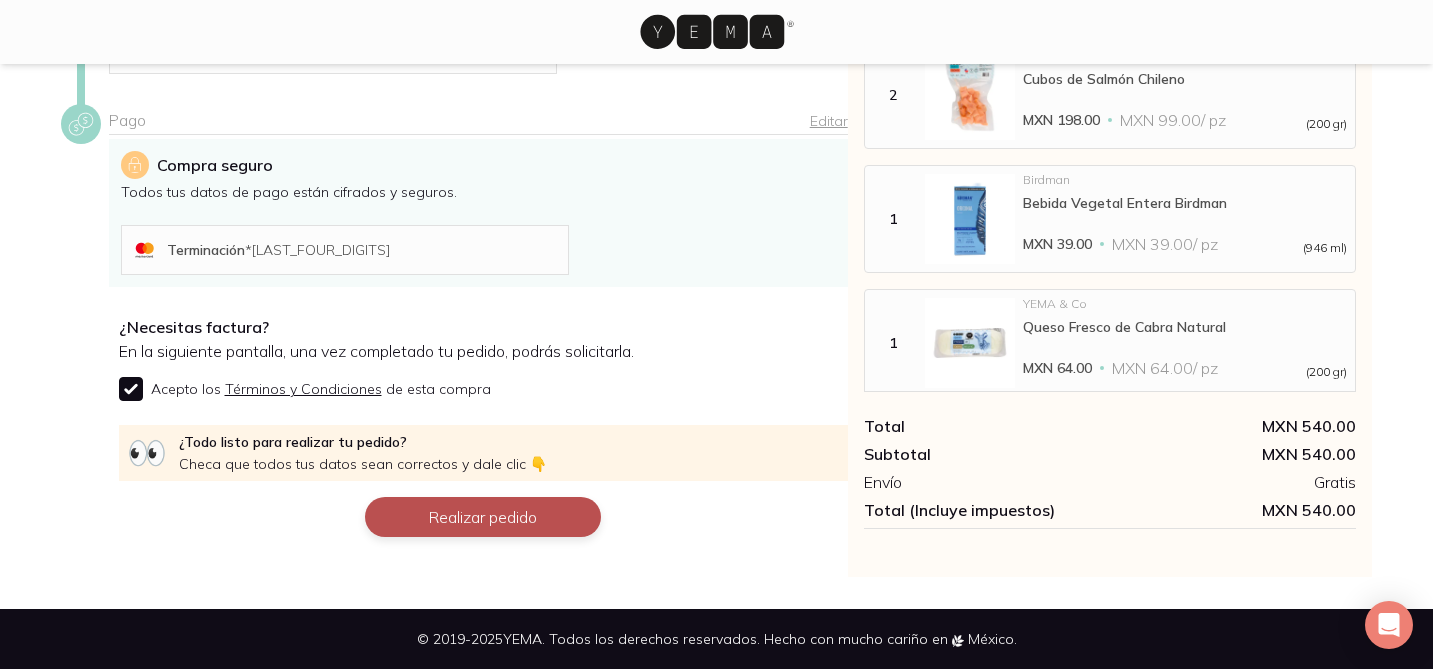 click on "Realizar pedido" at bounding box center [483, 517] 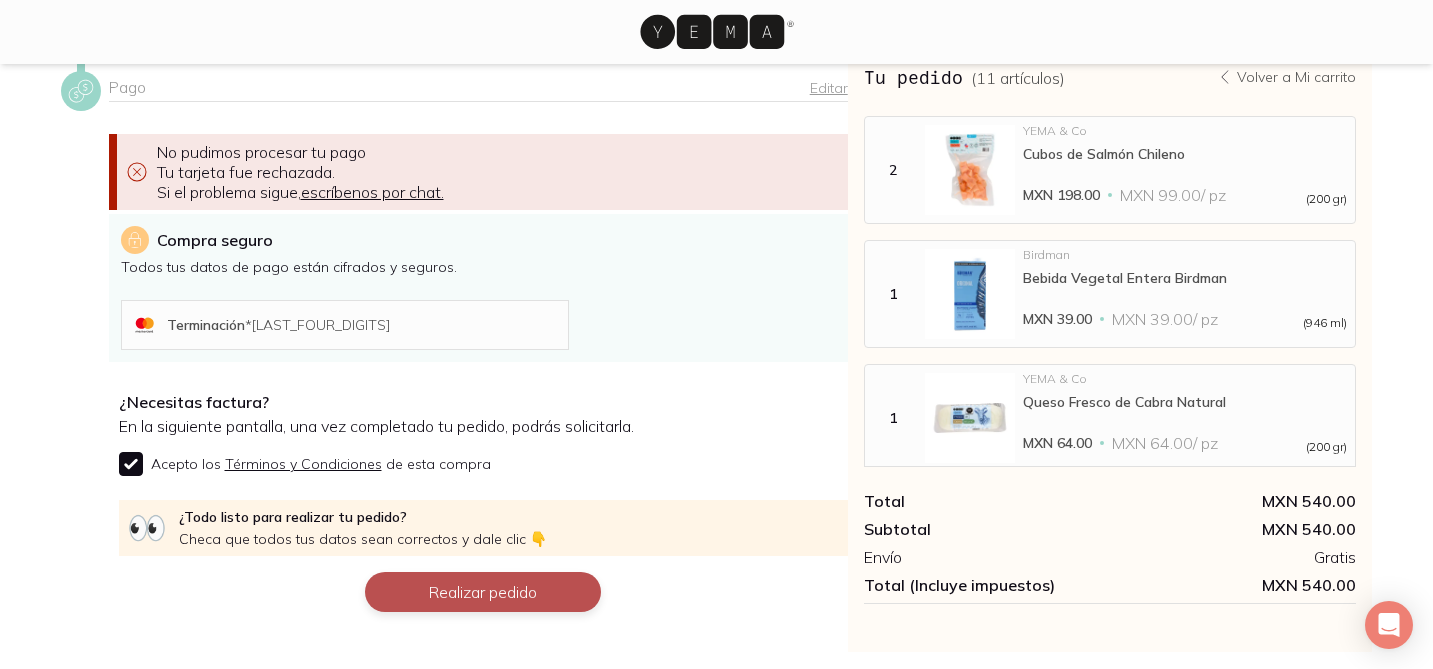 scroll, scrollTop: 492, scrollLeft: 0, axis: vertical 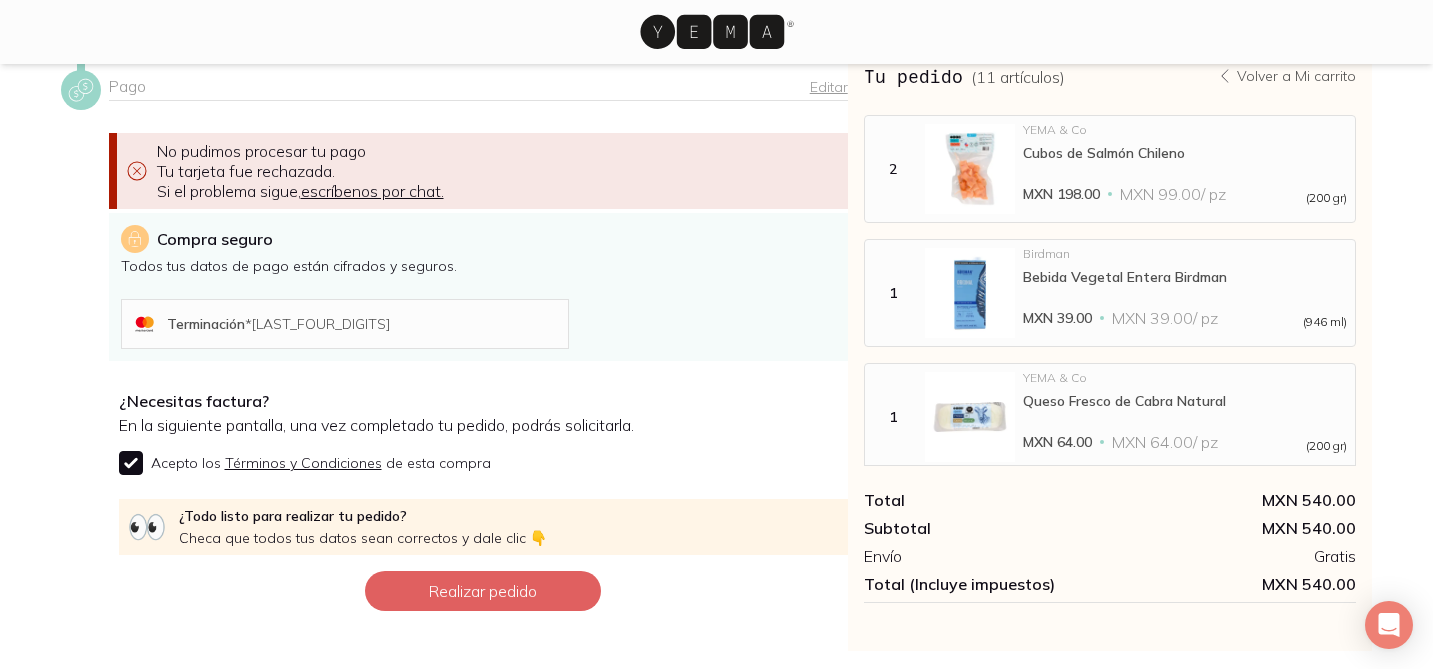 click on "Terminación * [LAST_FOUR_DIGITS]" at bounding box center [345, 324] 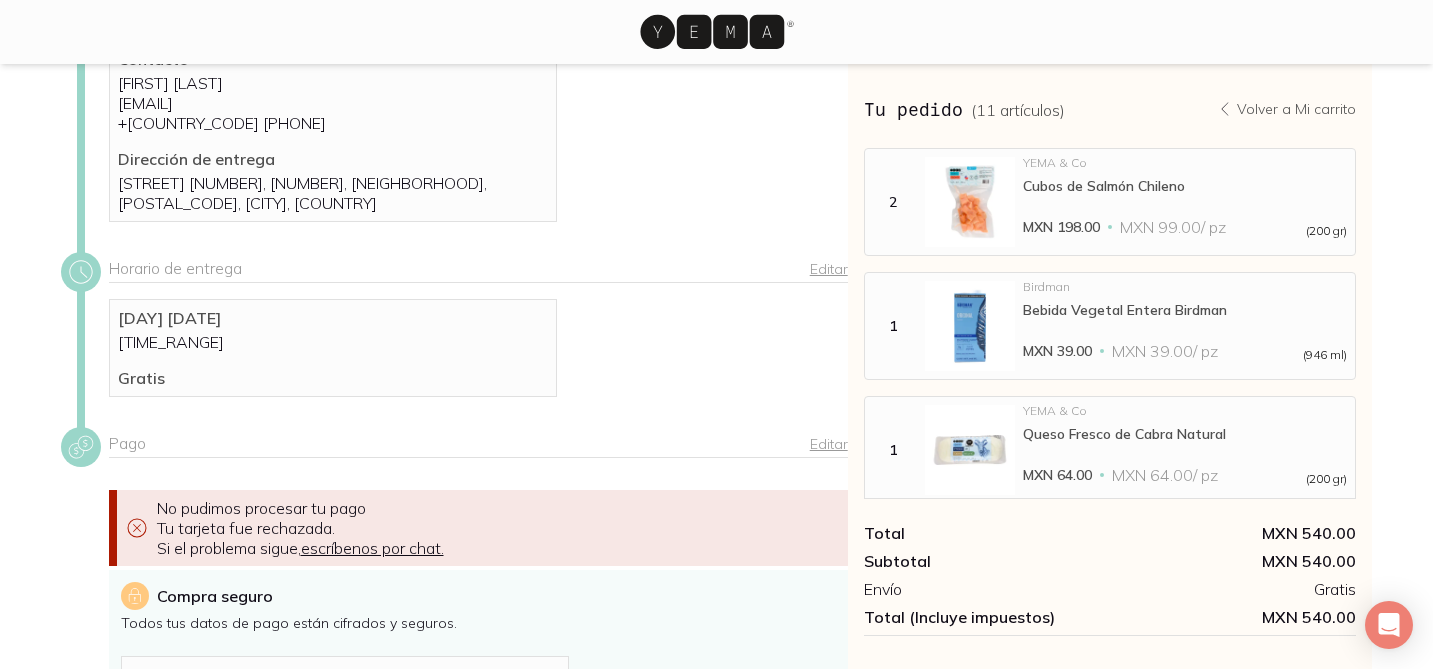scroll, scrollTop: 131, scrollLeft: 0, axis: vertical 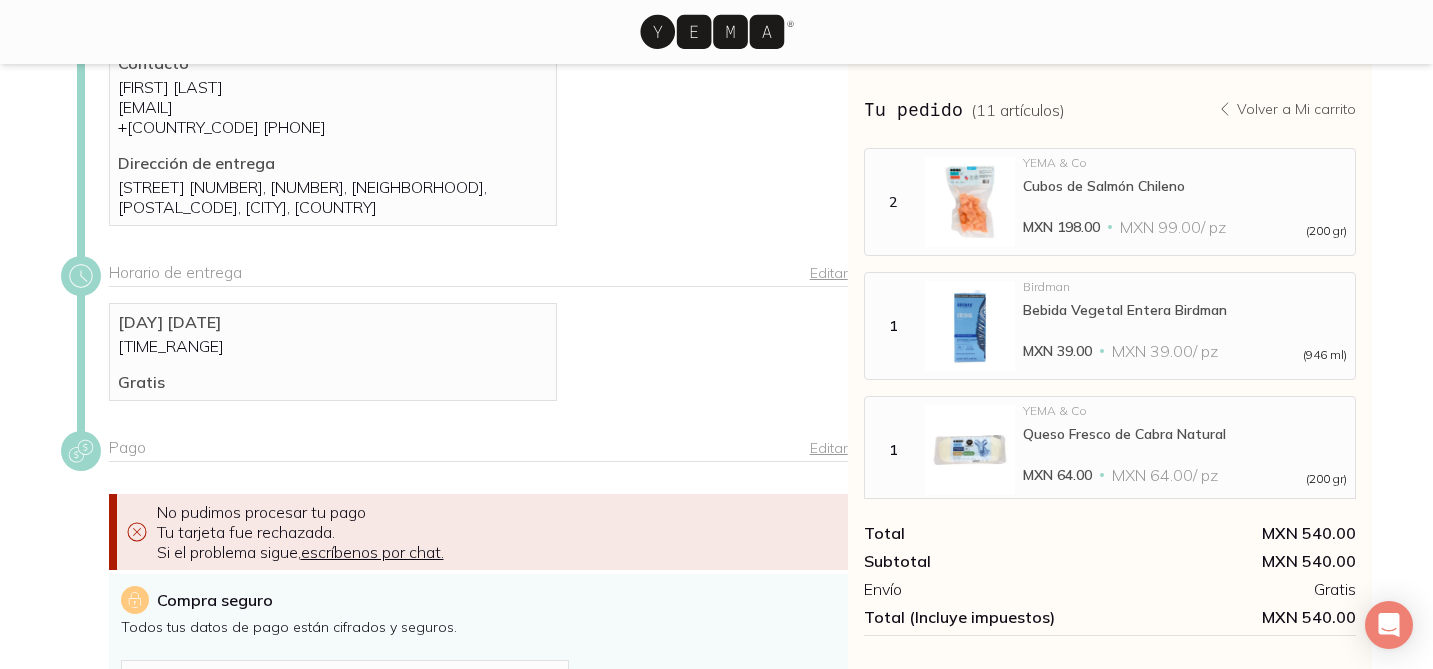 click on "Editar" at bounding box center (829, 448) 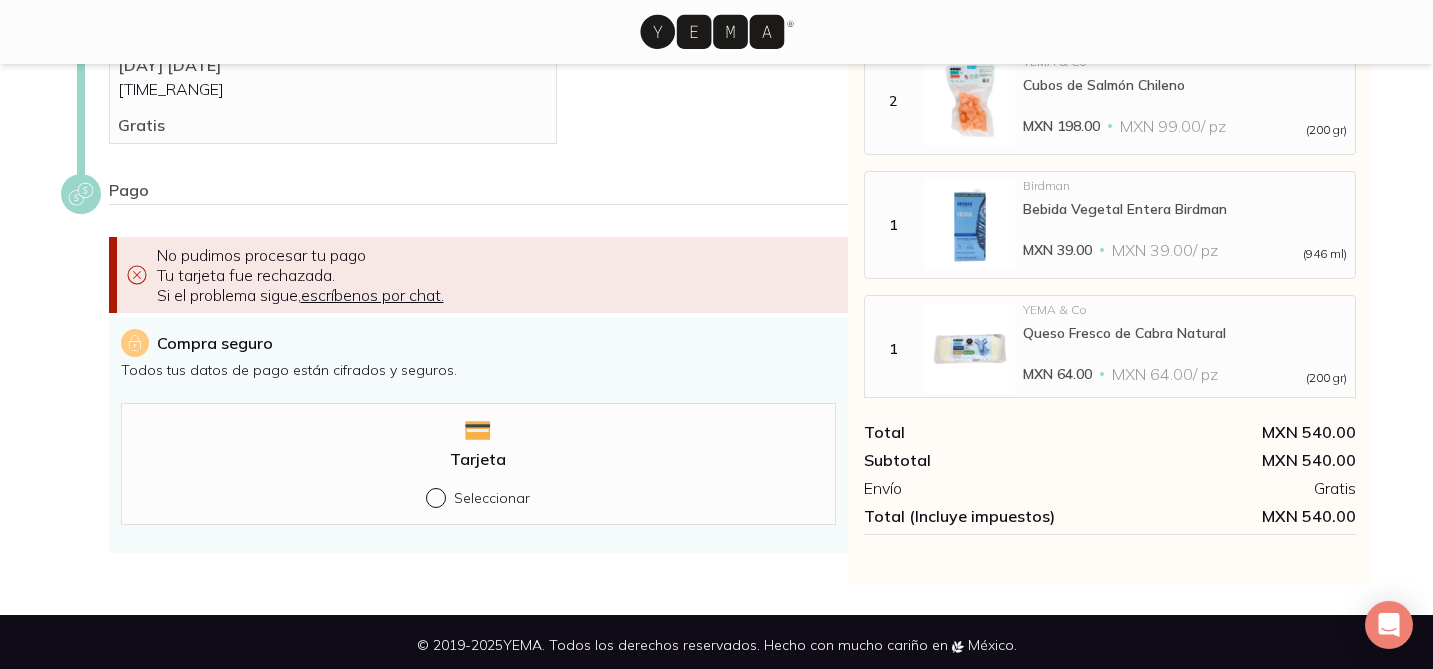 scroll, scrollTop: 394, scrollLeft: 0, axis: vertical 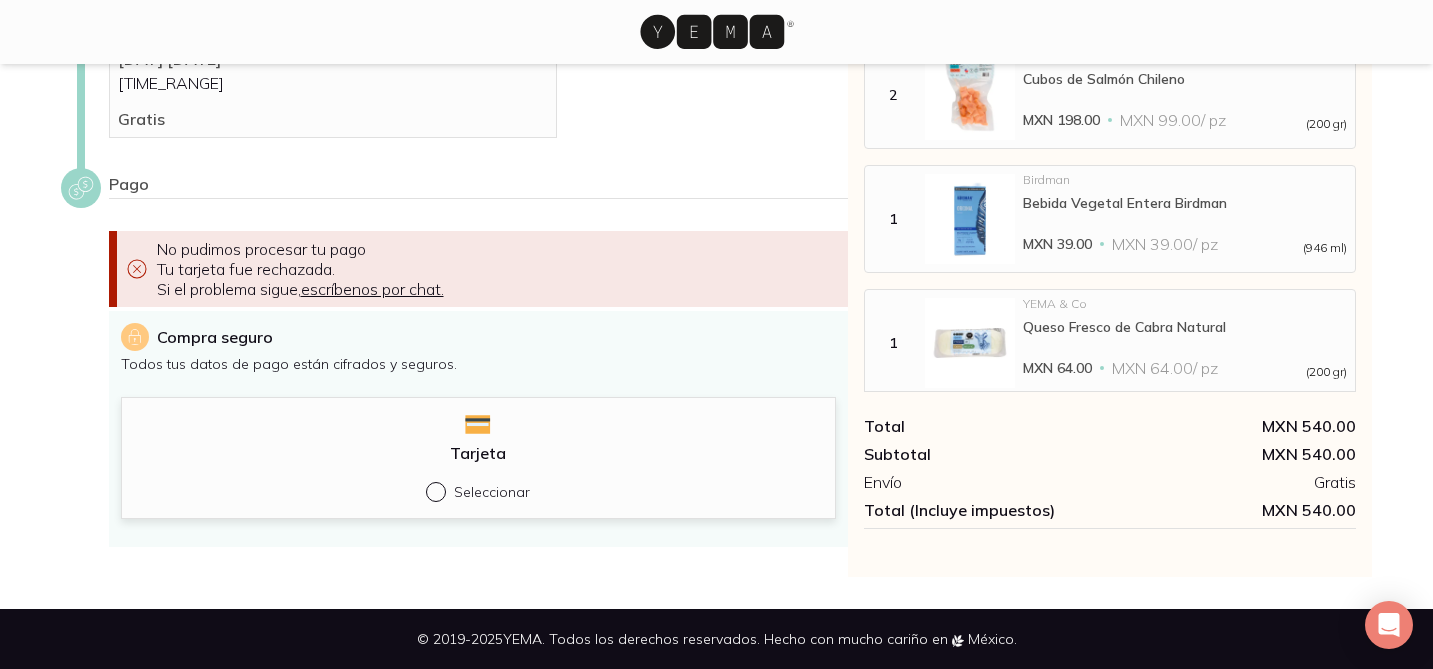 click on "Seleccionar" at bounding box center [434, 490] 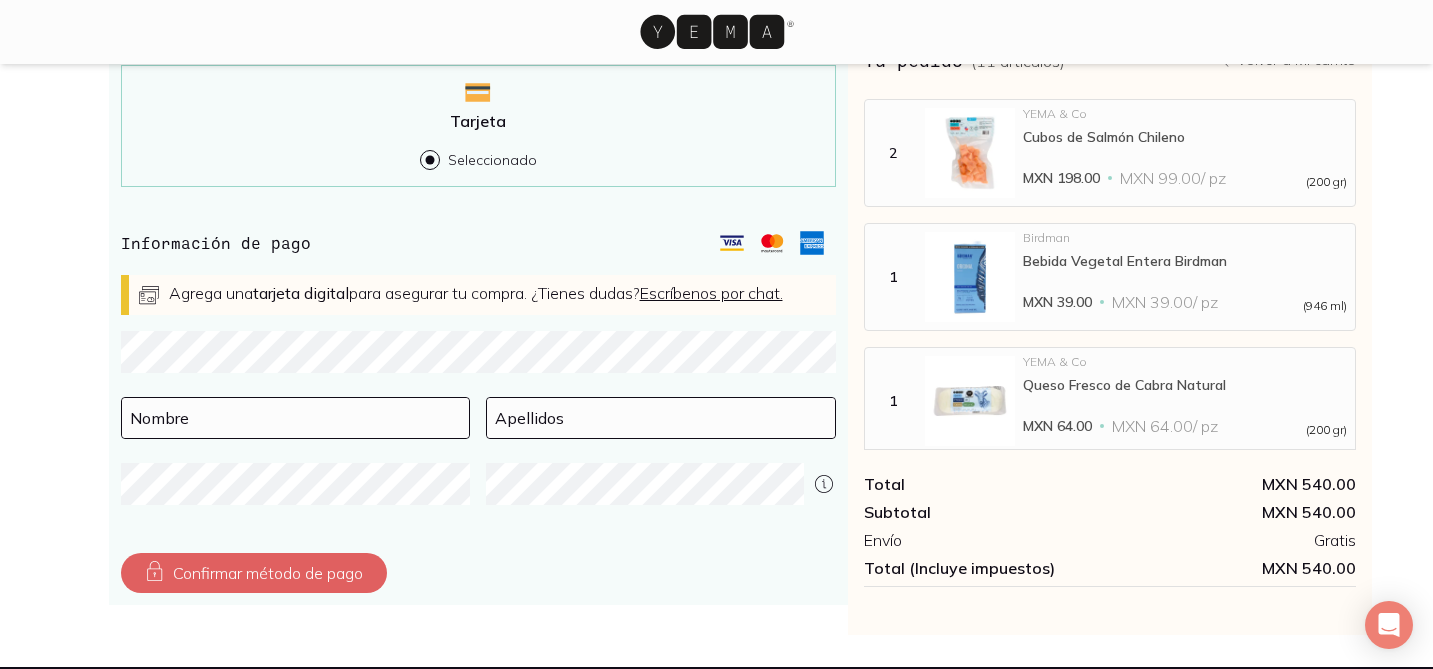 scroll, scrollTop: 676, scrollLeft: 0, axis: vertical 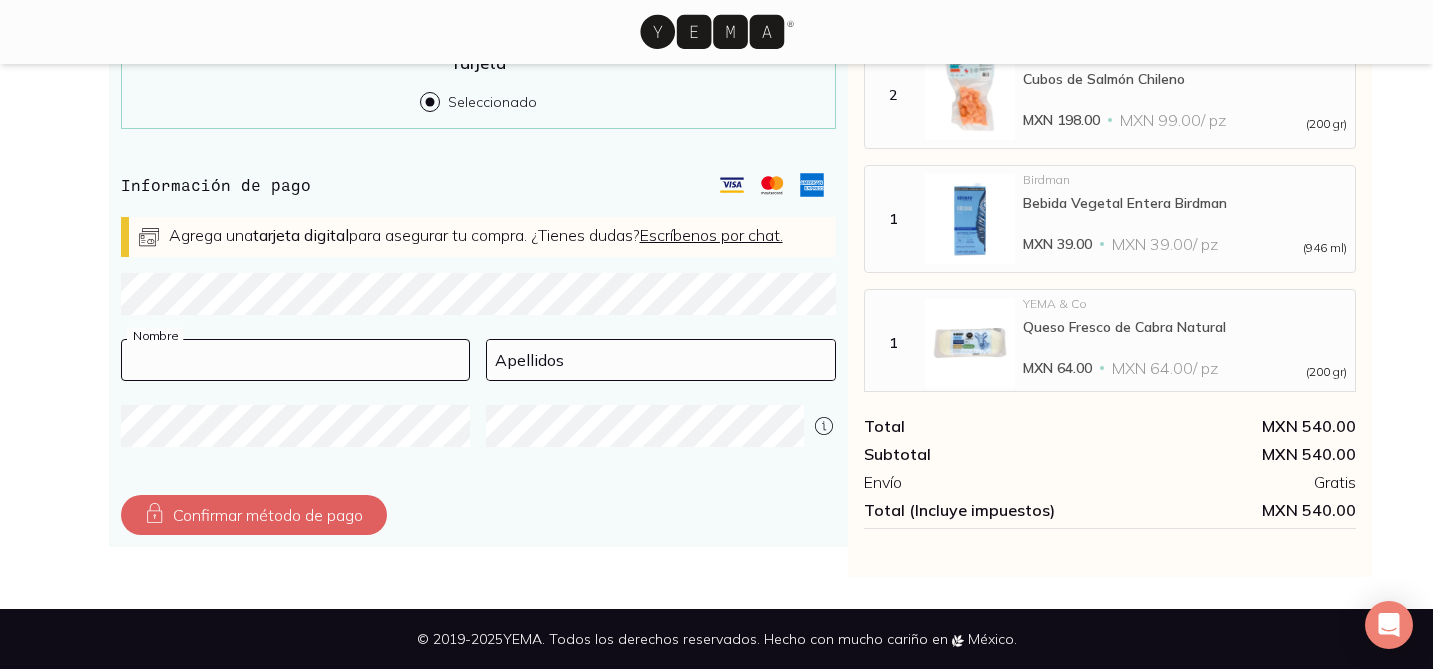 type on "[FIRST]" 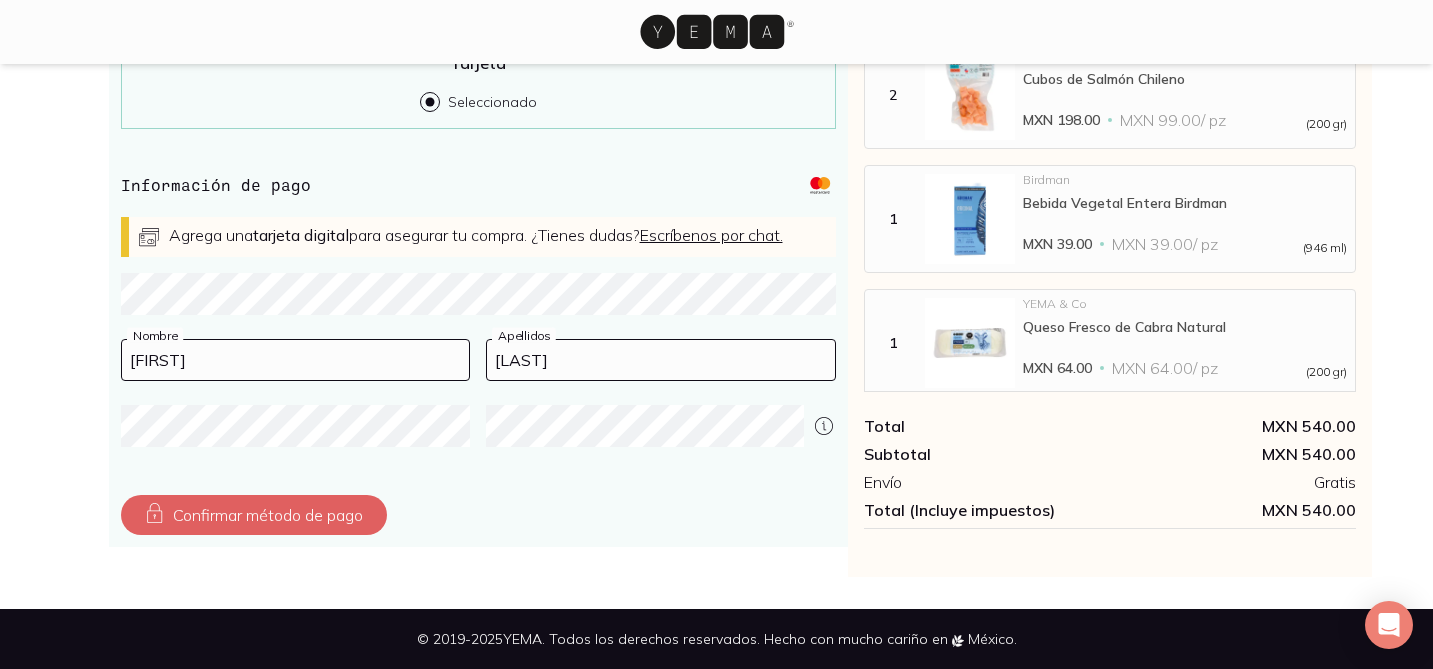 click on "[LAST]" at bounding box center (661, 360) 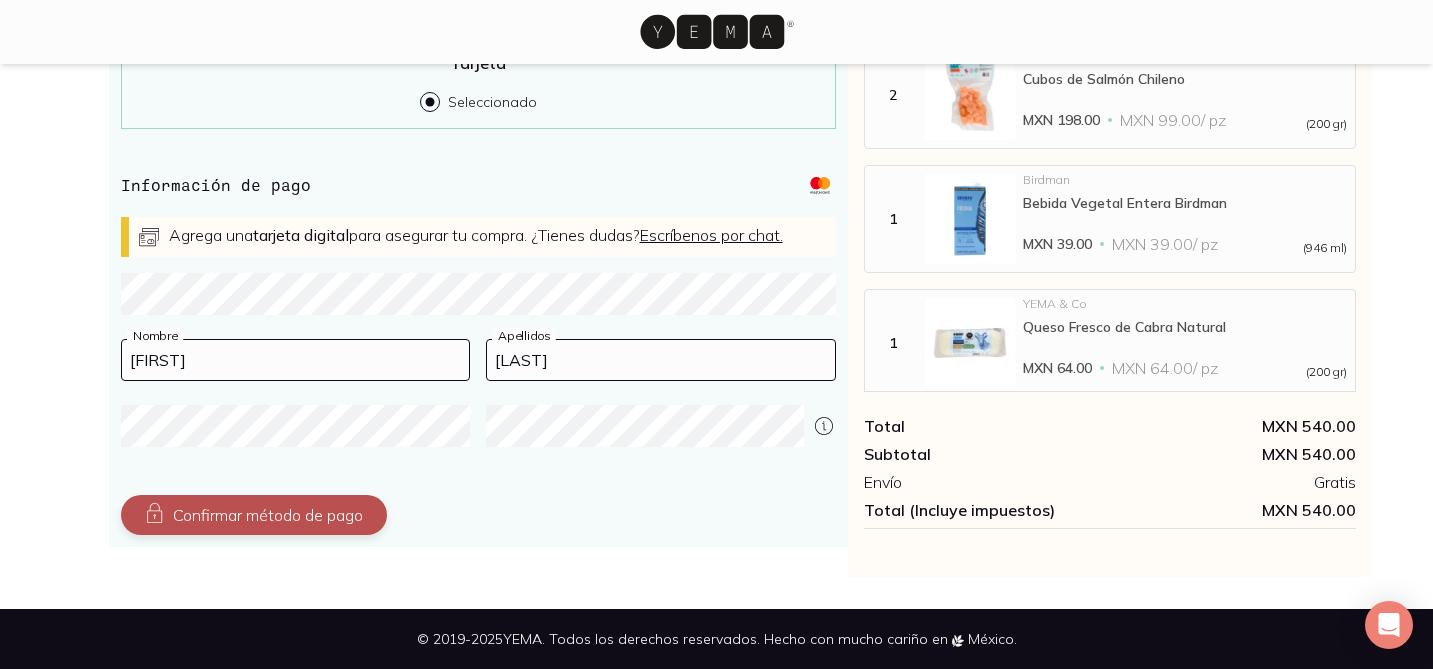 click on "Confirmar método de pago" at bounding box center (254, 515) 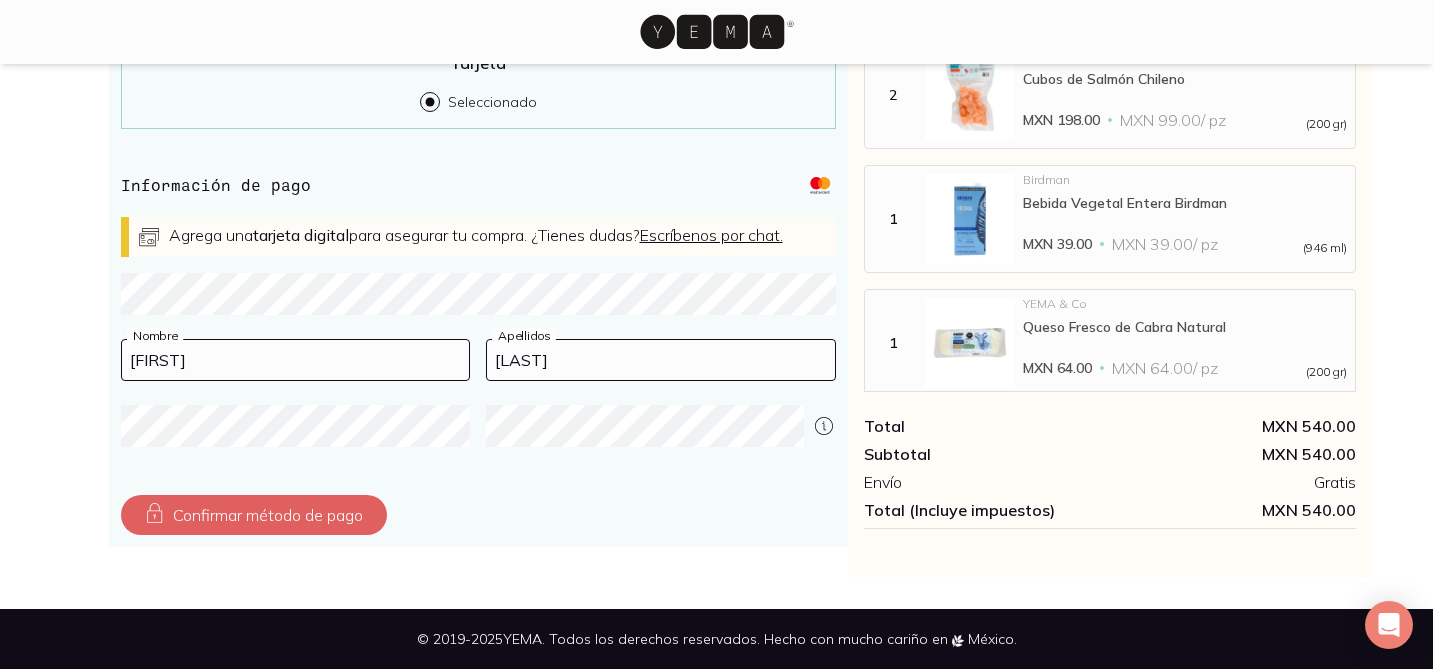 scroll, scrollTop: 417, scrollLeft: 0, axis: vertical 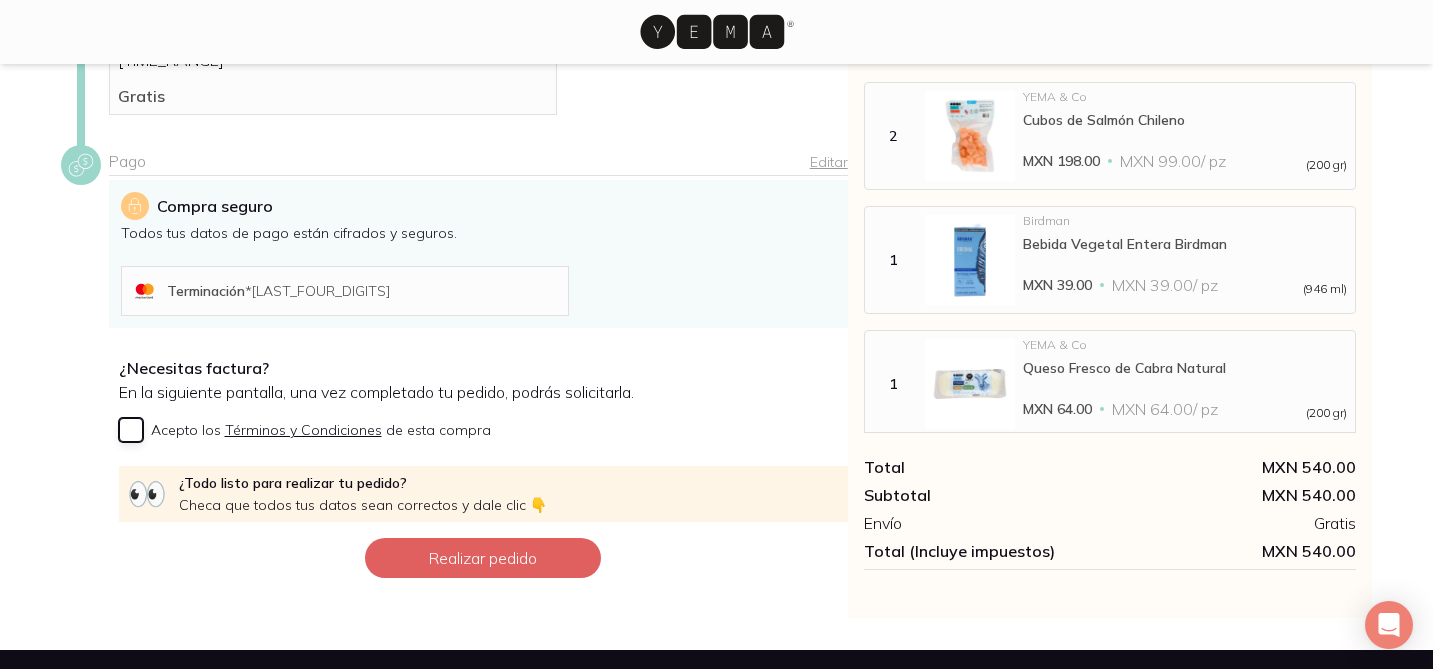click on "Acepto los   Términos y Condiciones   de esta compra" at bounding box center [131, 430] 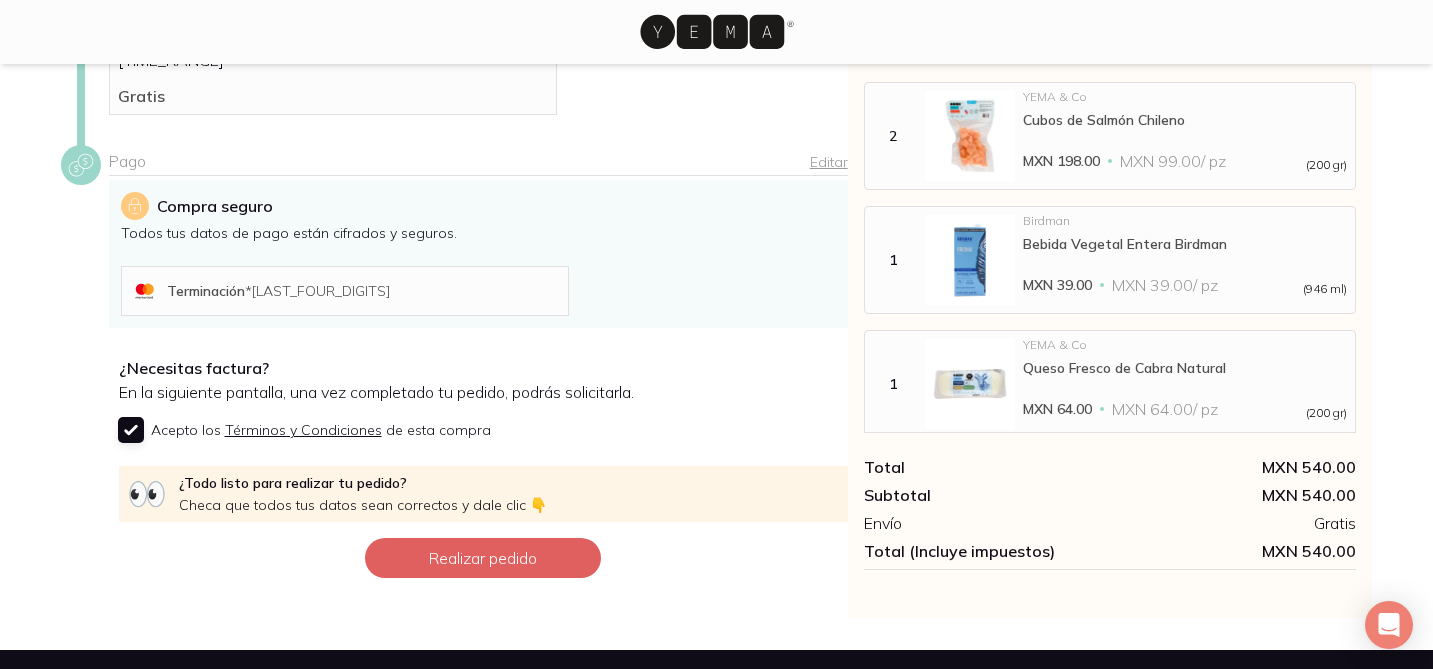 checkbox on "true" 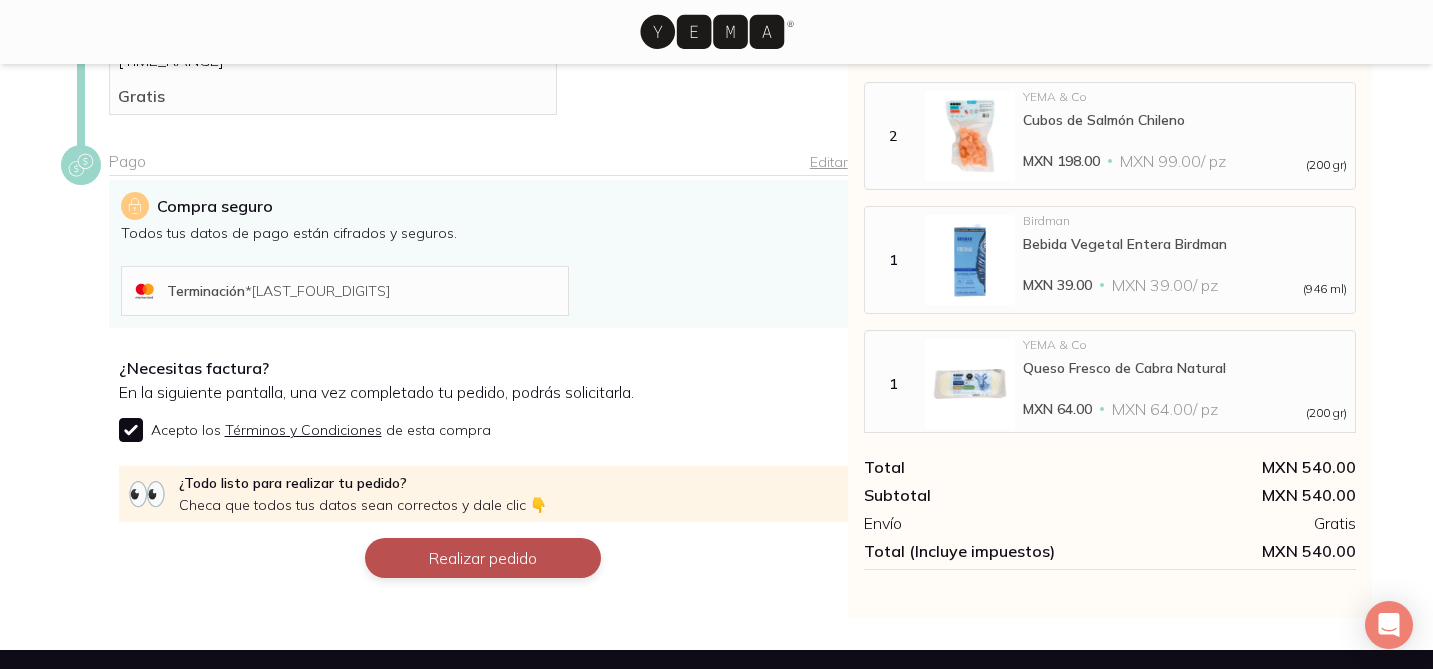click on "Realizar pedido" at bounding box center [483, 558] 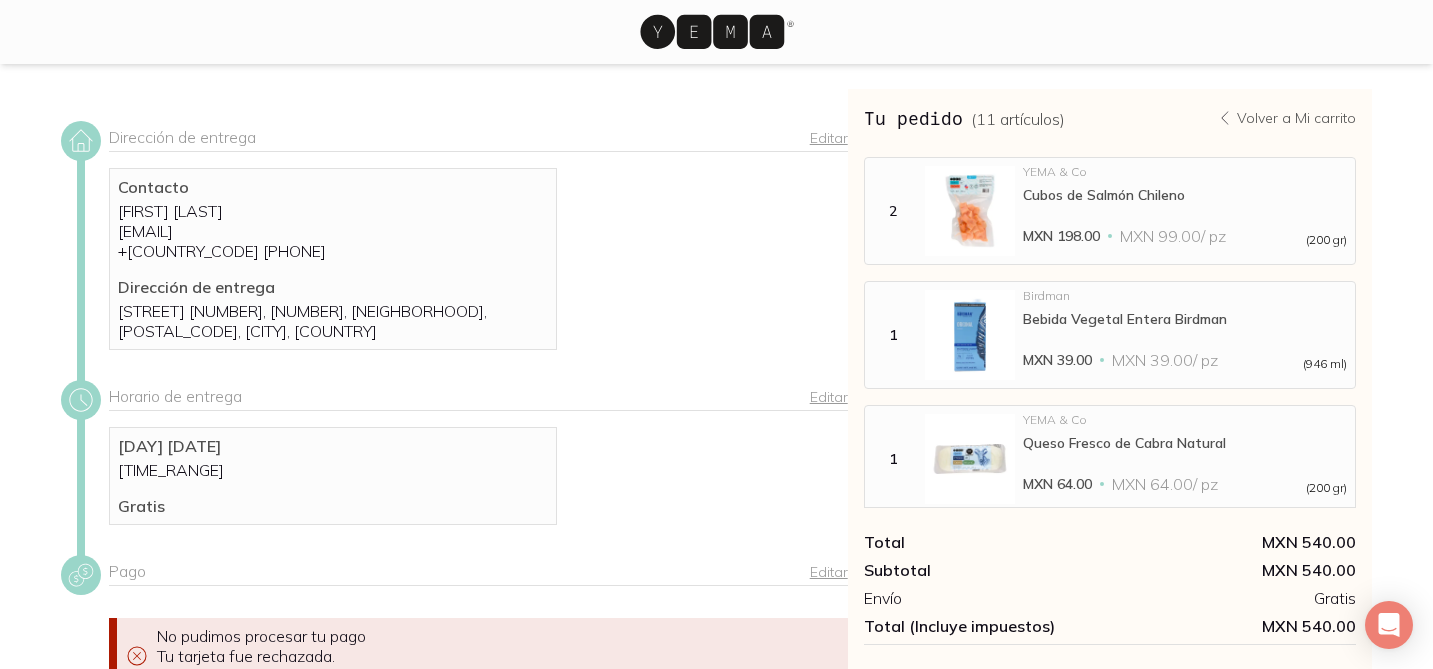 scroll, scrollTop: 10, scrollLeft: 0, axis: vertical 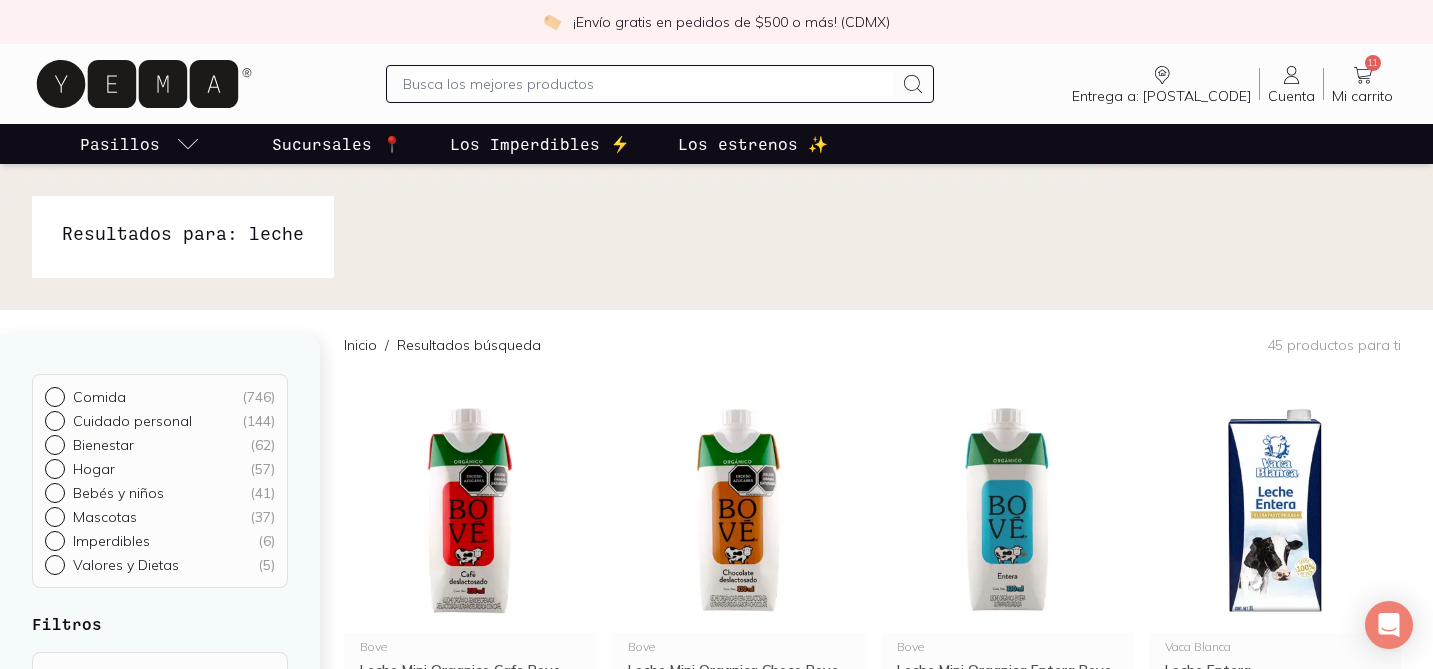 click at bounding box center [648, 84] 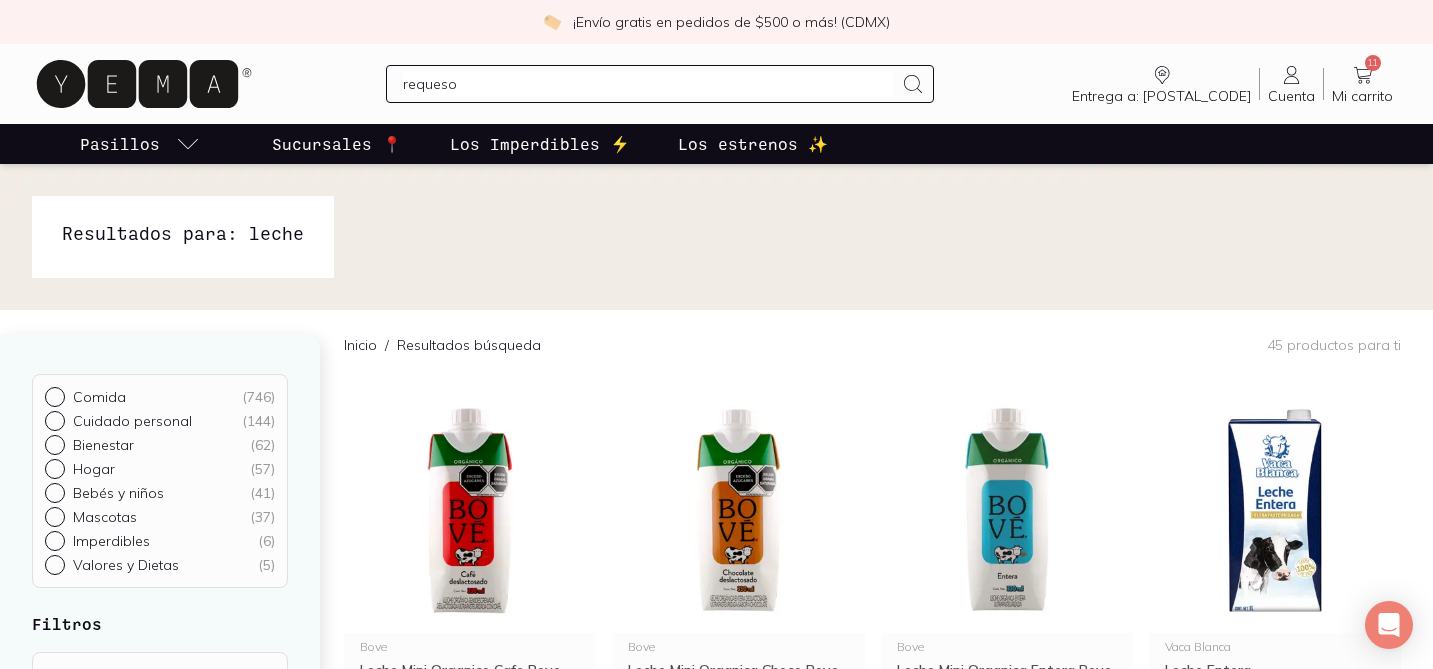 type on "requeson" 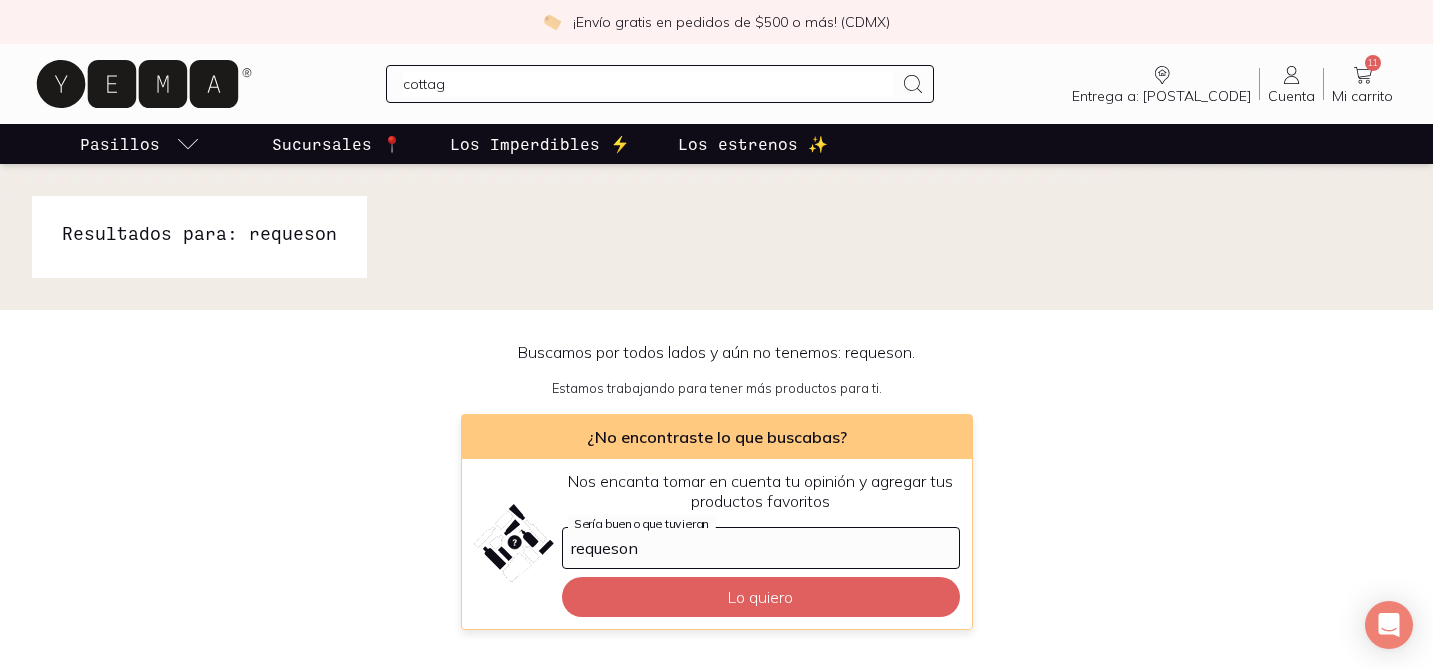 type on "cottage" 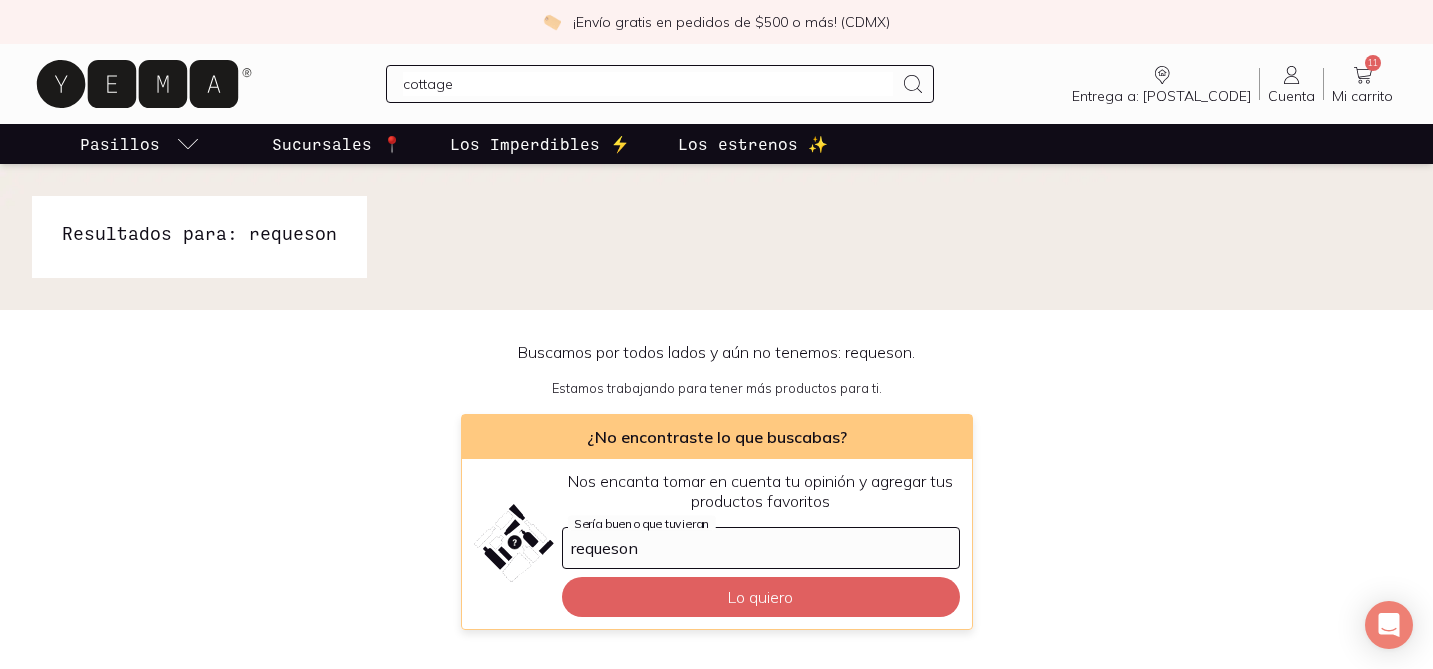 type 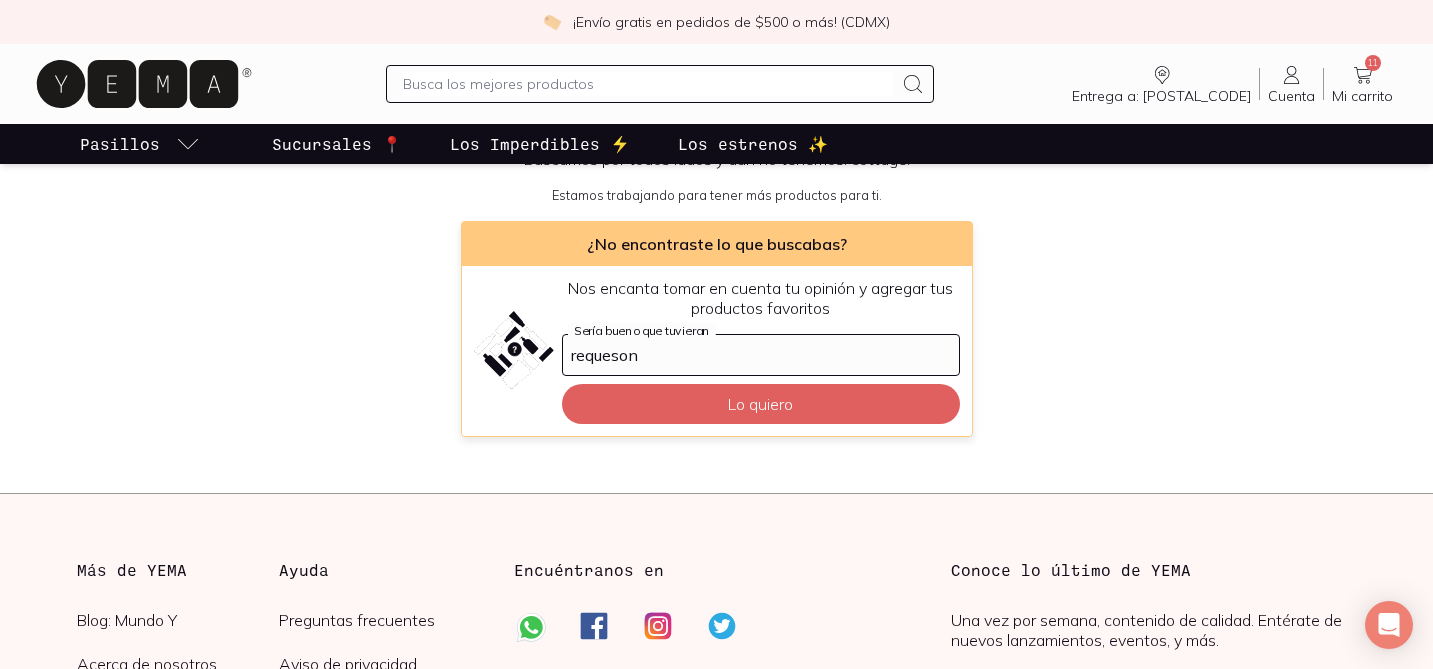 scroll, scrollTop: 0, scrollLeft: 0, axis: both 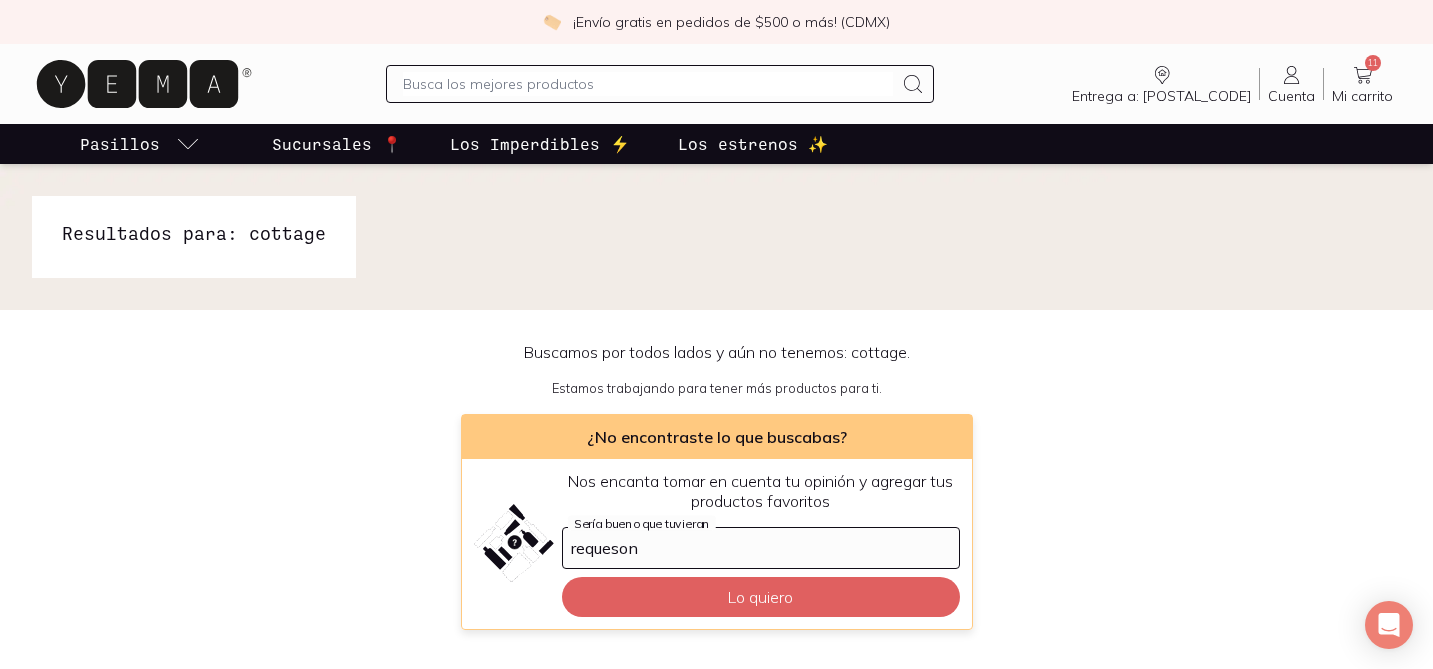 click 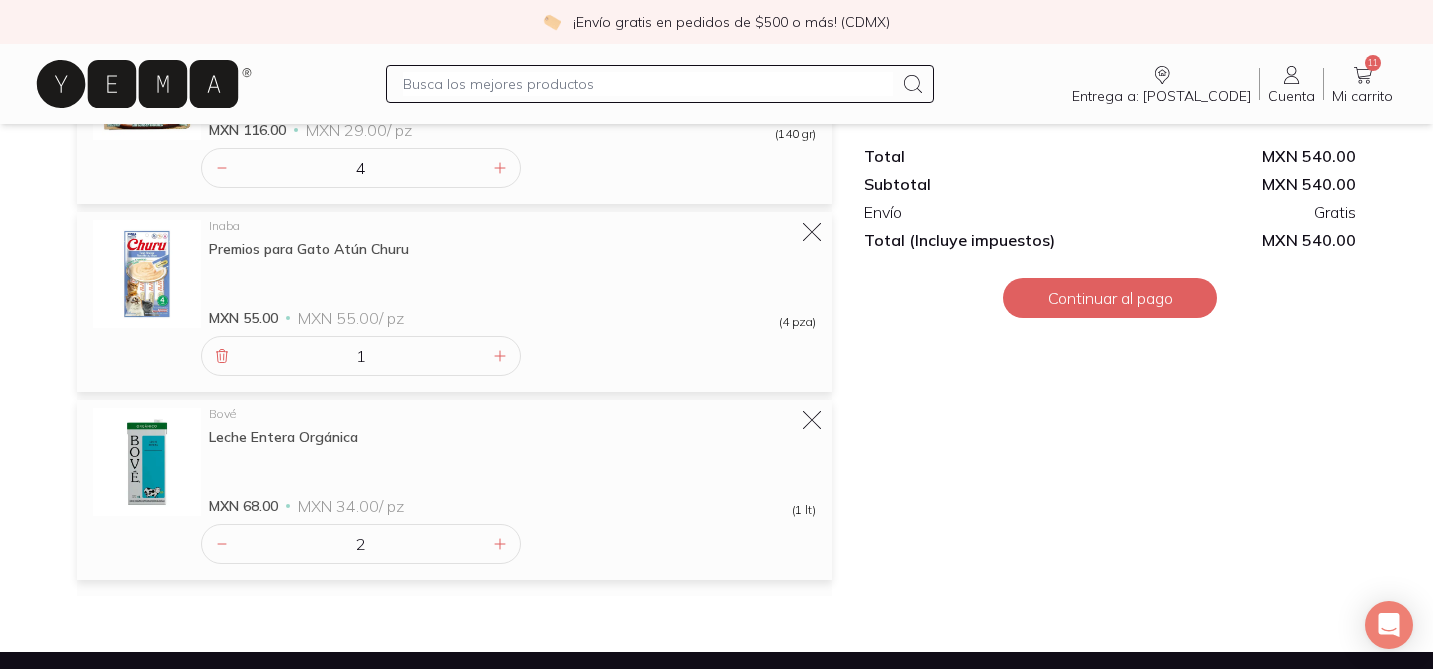 scroll, scrollTop: 941, scrollLeft: 0, axis: vertical 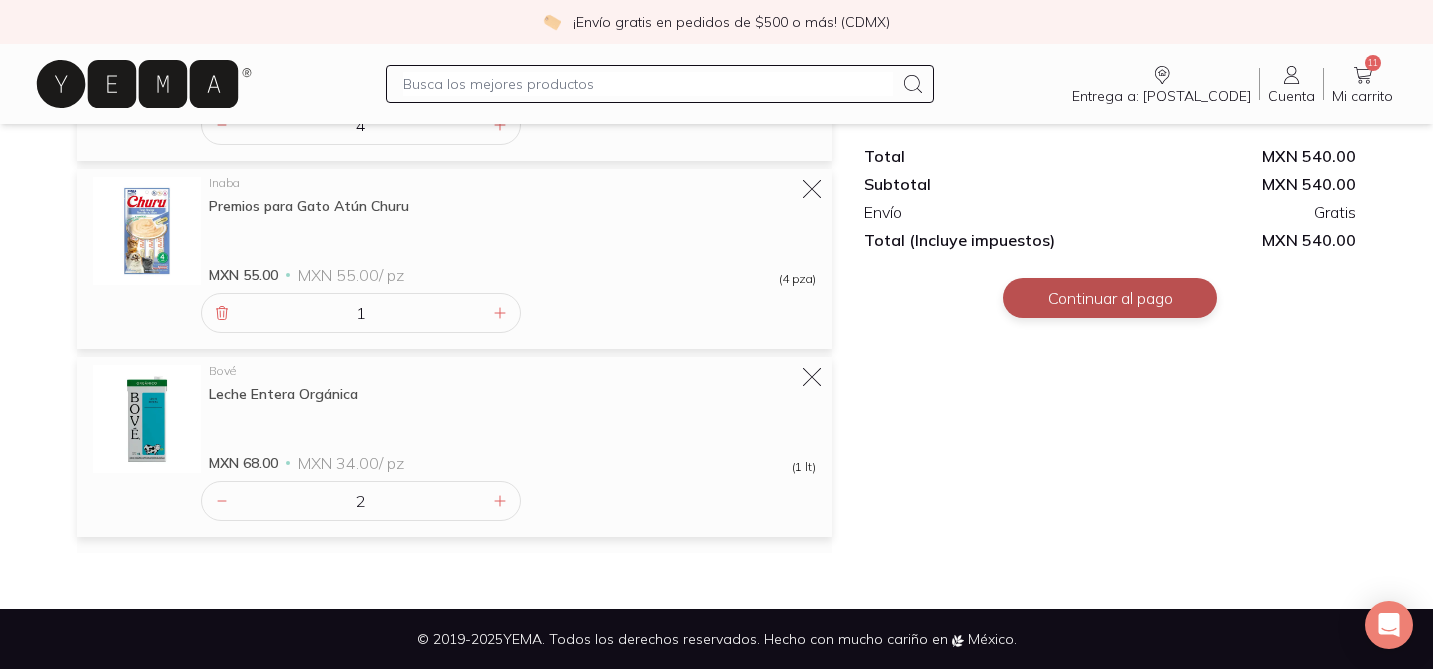 click on "Continuar al pago" at bounding box center [1110, 298] 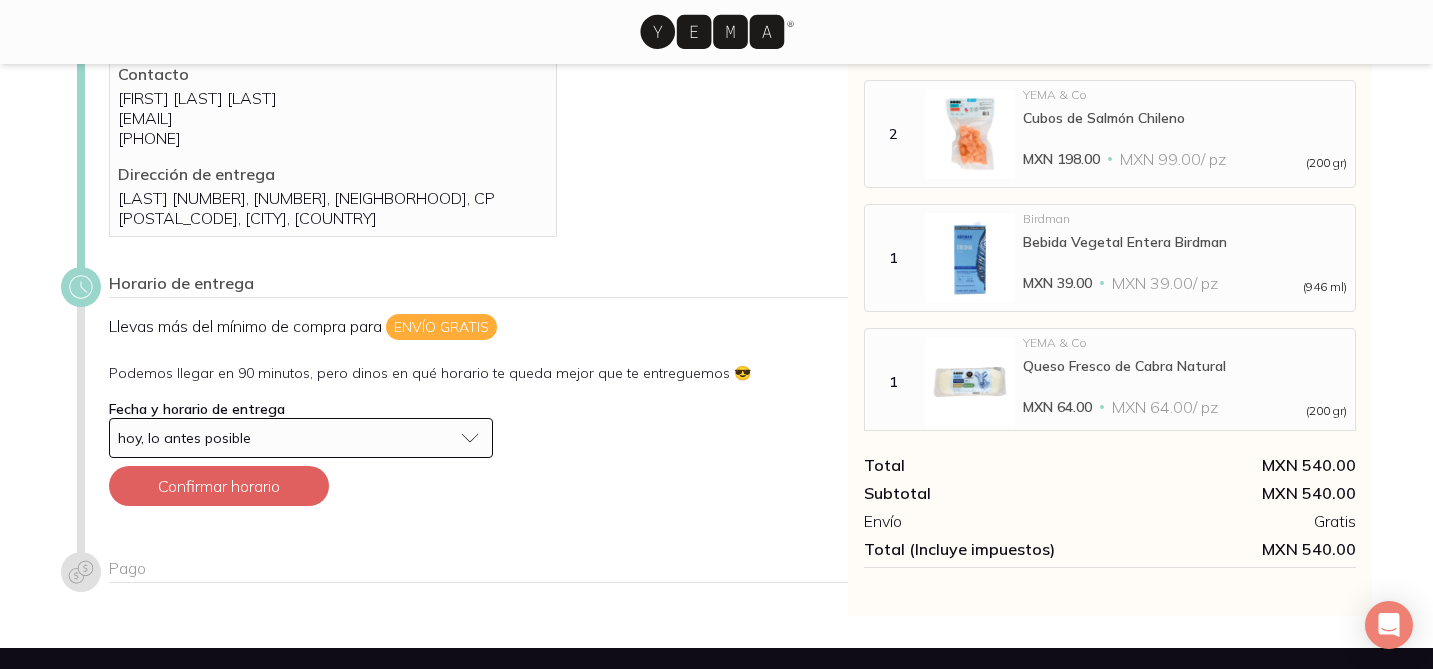 scroll, scrollTop: 121, scrollLeft: 0, axis: vertical 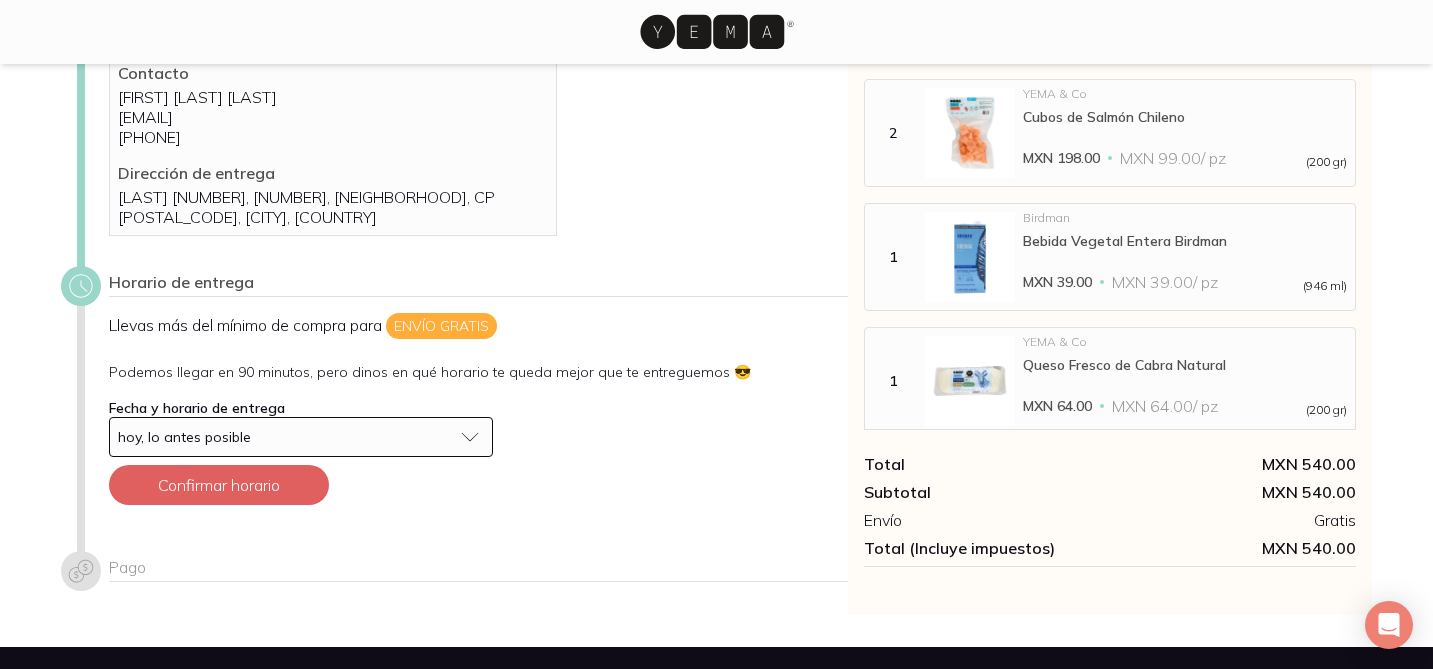 click on "hoy, lo antes posible" at bounding box center (285, 437) 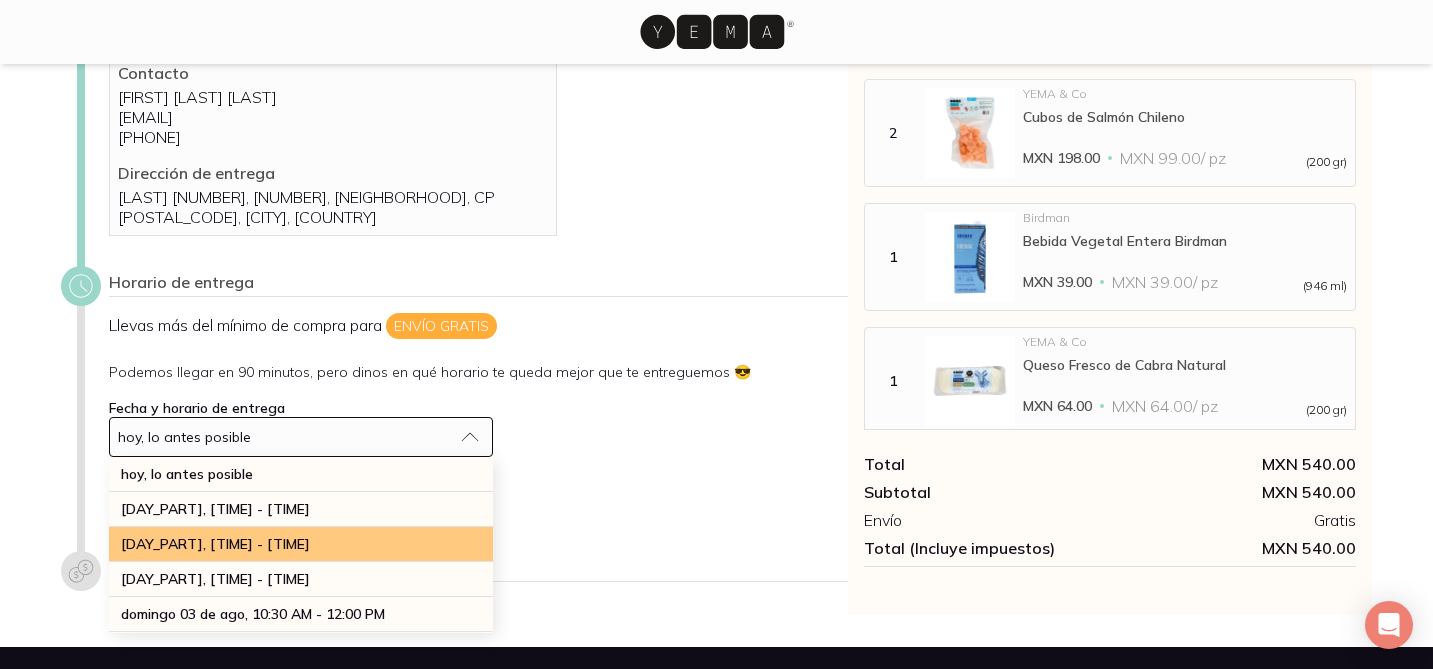 click on "[DAY_PART], [TIME] - [TIME]" at bounding box center [301, 544] 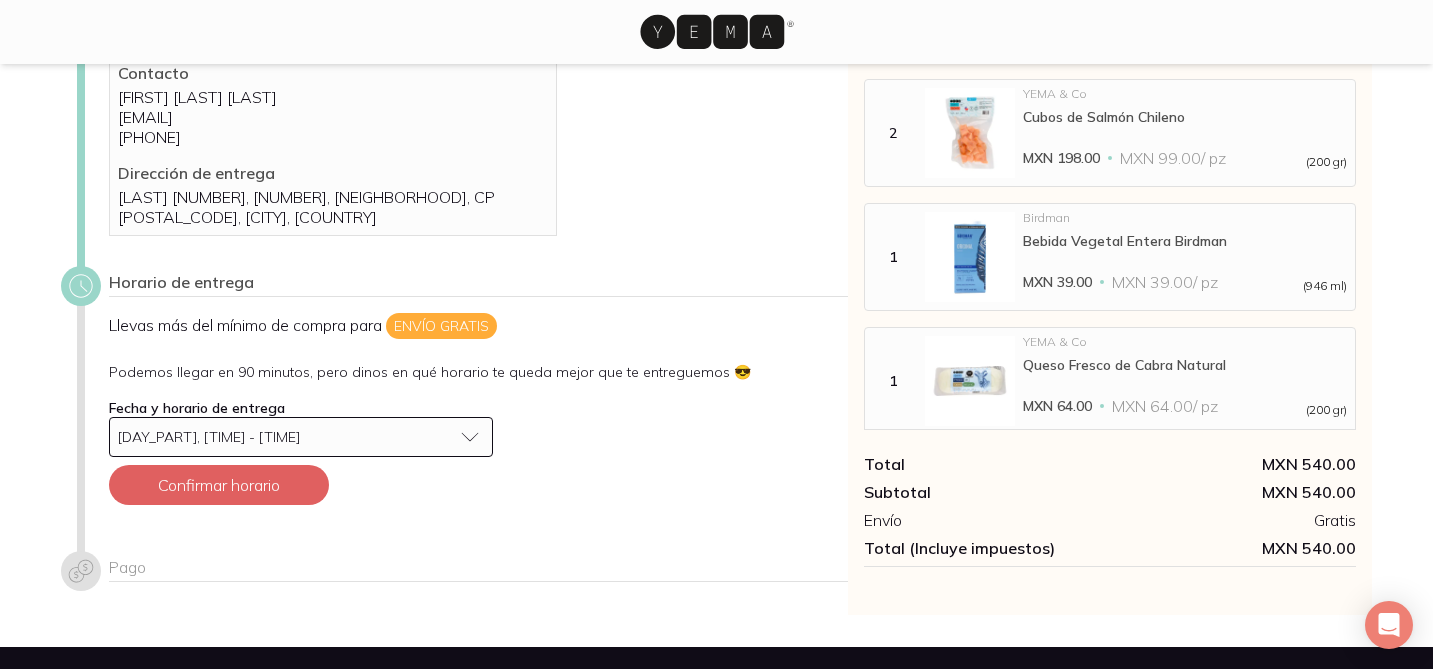 click on "Horario de entrega Llevas más del mínimo de compra para   Envío gratis Podemos llegar en 90 minutos, pero dinos en qué horario te queda mejor que te entreguemos   😎 Fecha y horario de entrega [DAY_PART], [TIME] - [TIME] Confirmar horario" at bounding box center [478, 396] 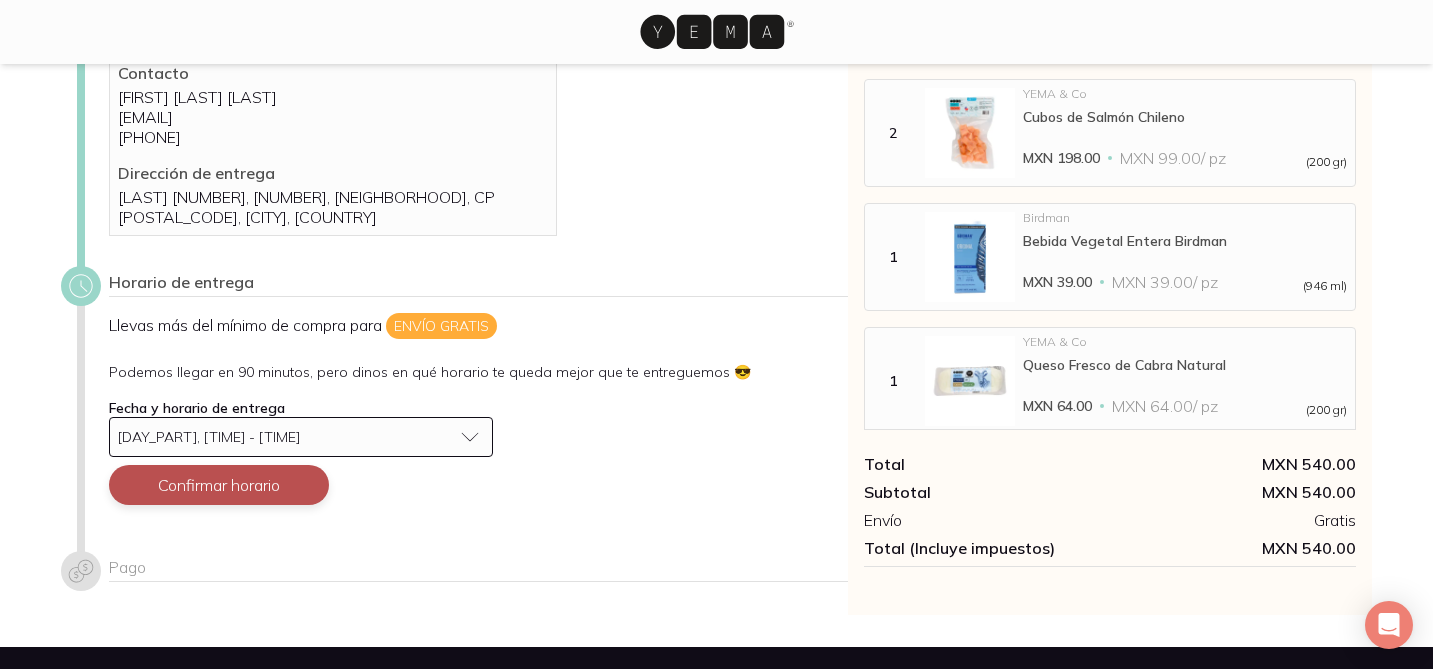 click on "Confirmar horario" at bounding box center (219, 485) 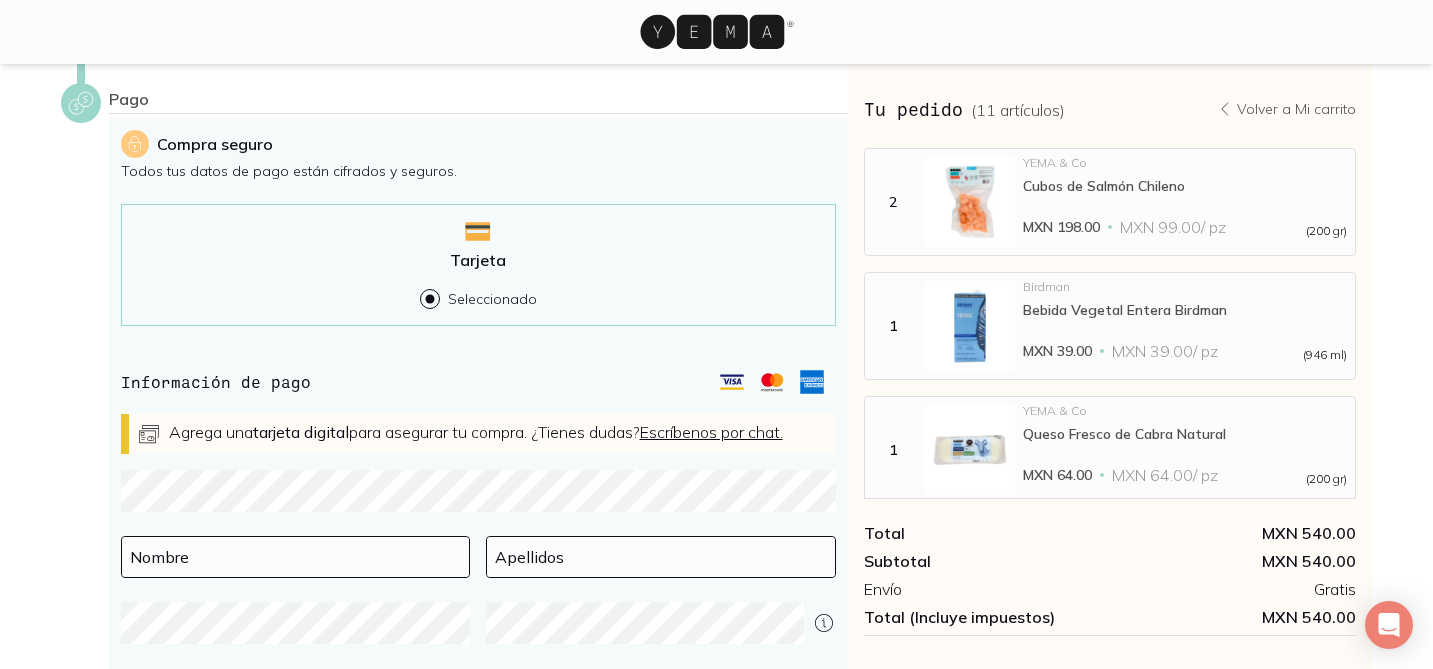 scroll, scrollTop: 515, scrollLeft: 0, axis: vertical 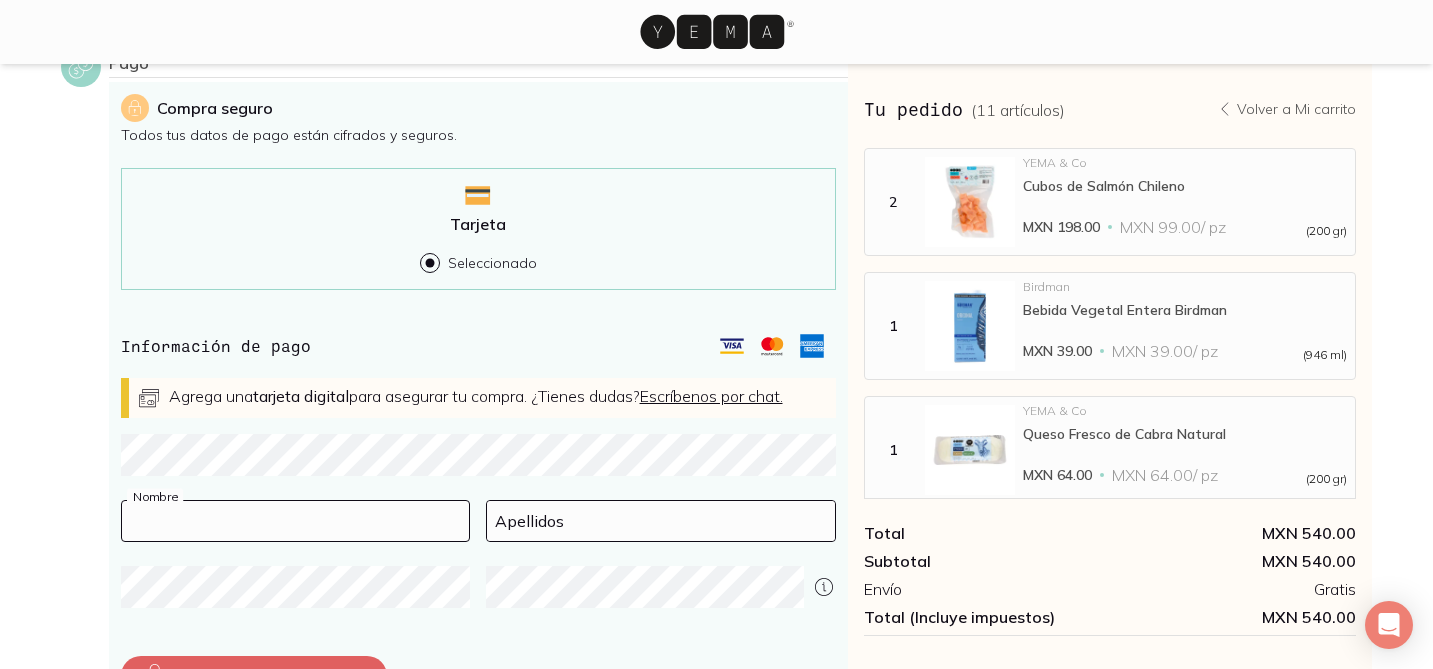 type on "[FIRST]" 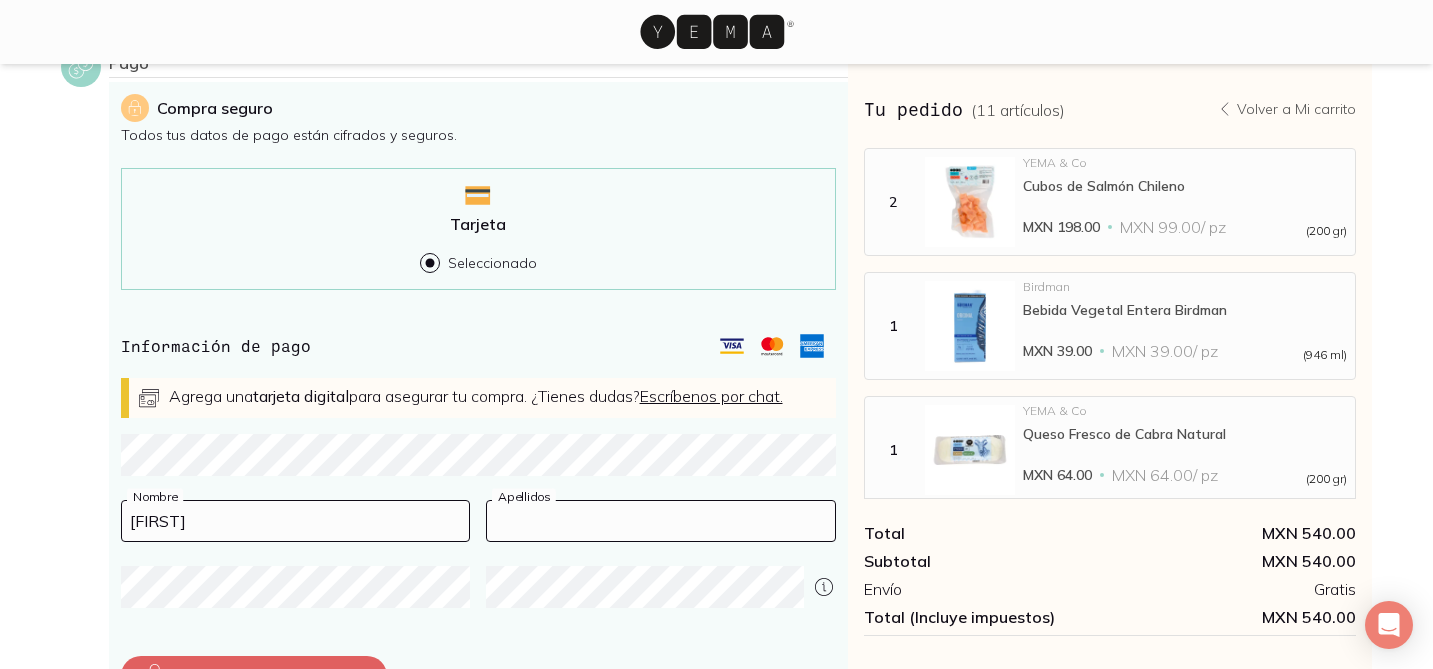 type on "[LAST]" 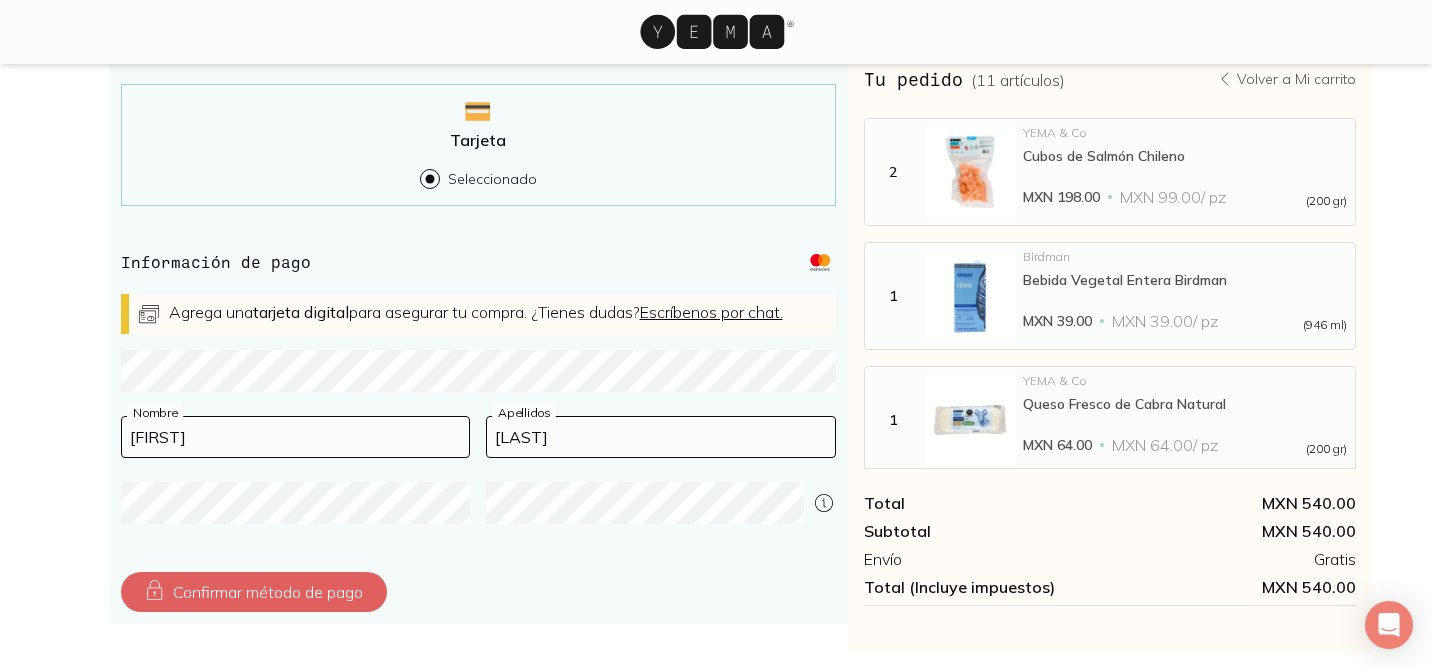 scroll, scrollTop: 605, scrollLeft: 0, axis: vertical 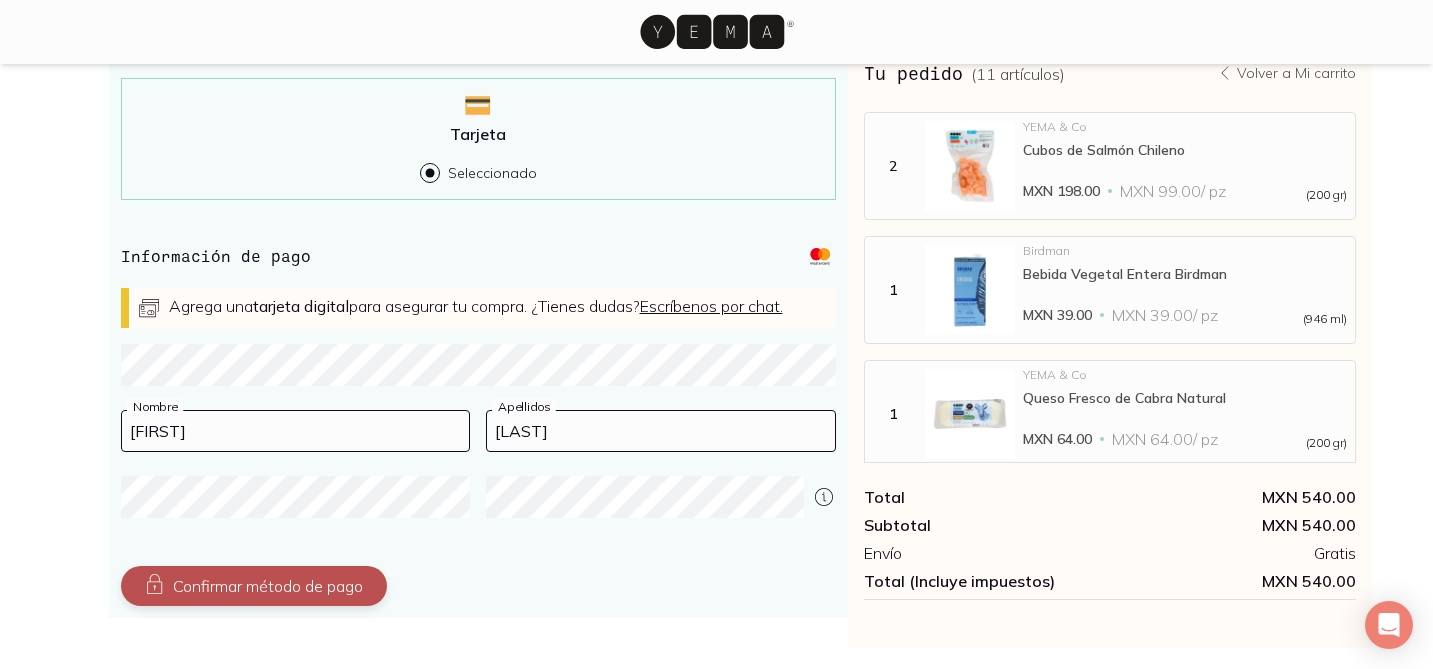 click on "Confirmar método de pago" at bounding box center [254, 586] 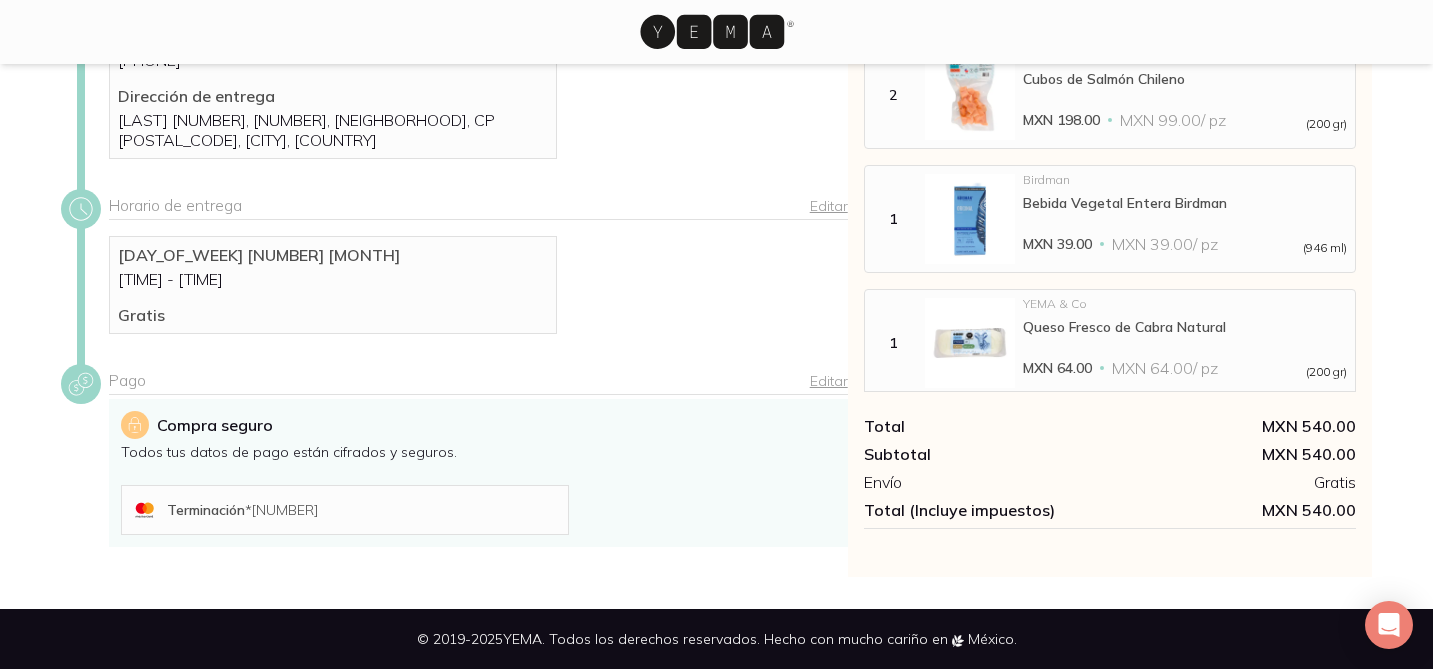 scroll, scrollTop: 458, scrollLeft: 0, axis: vertical 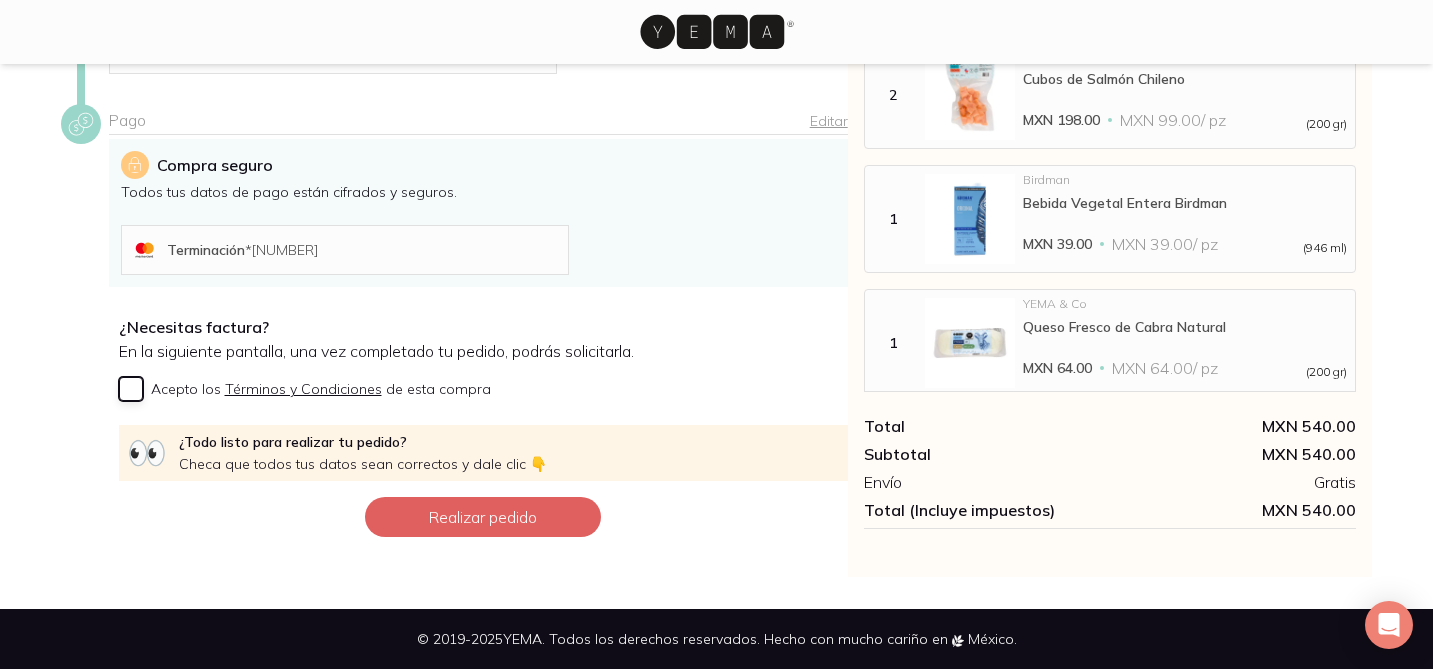 click on "Acepto los   Términos y Condiciones   de esta compra" at bounding box center (131, 389) 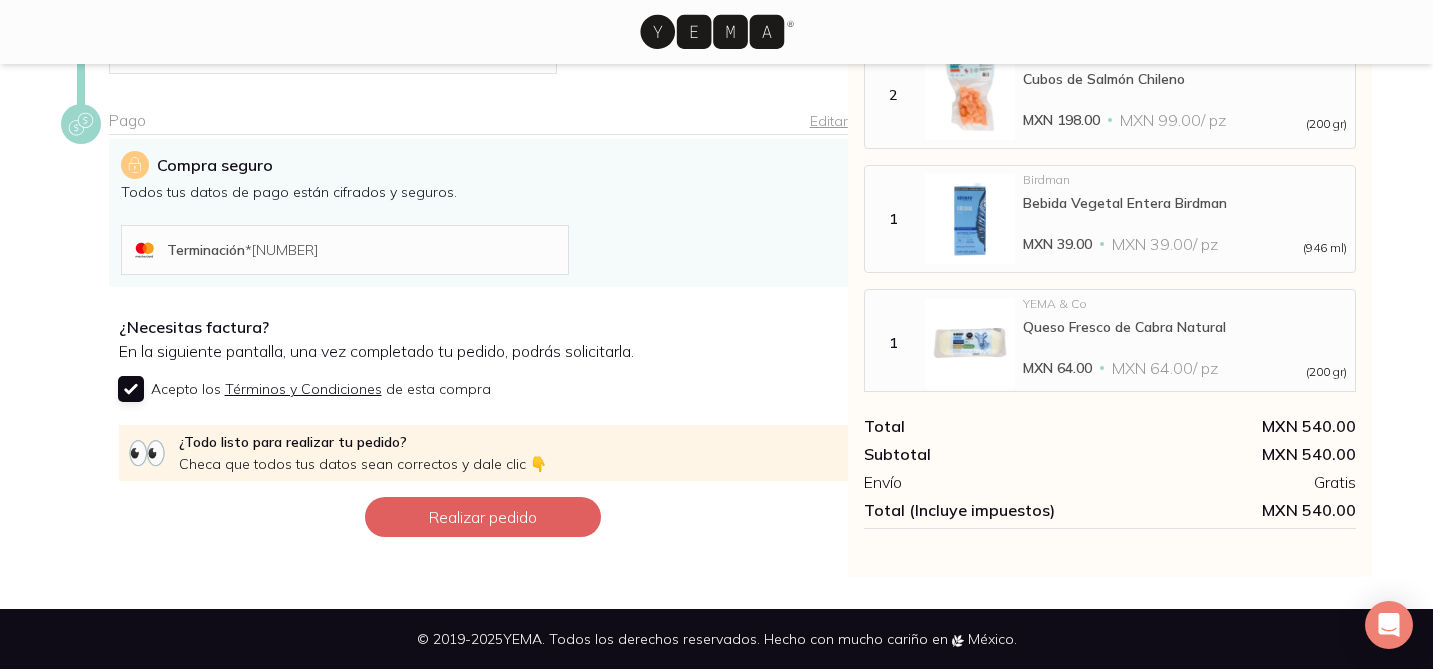 checkbox on "true" 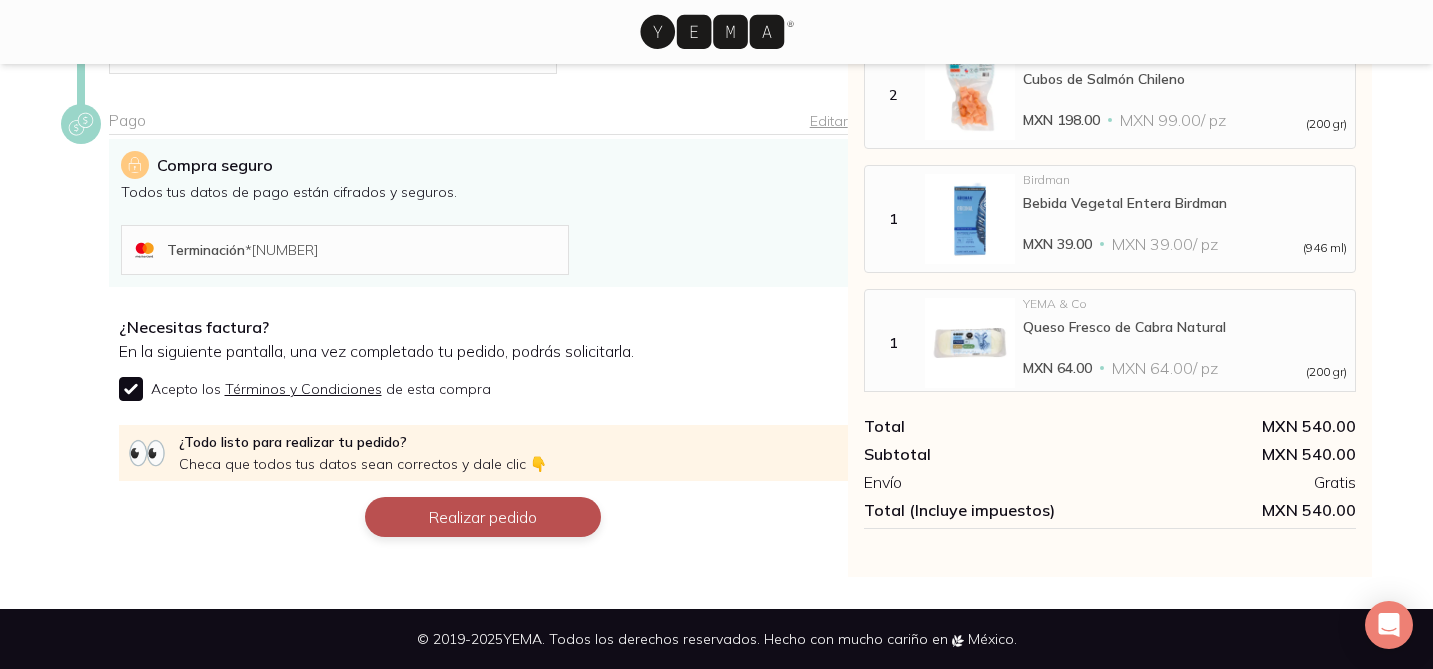 click on "Realizar pedido" at bounding box center [483, 517] 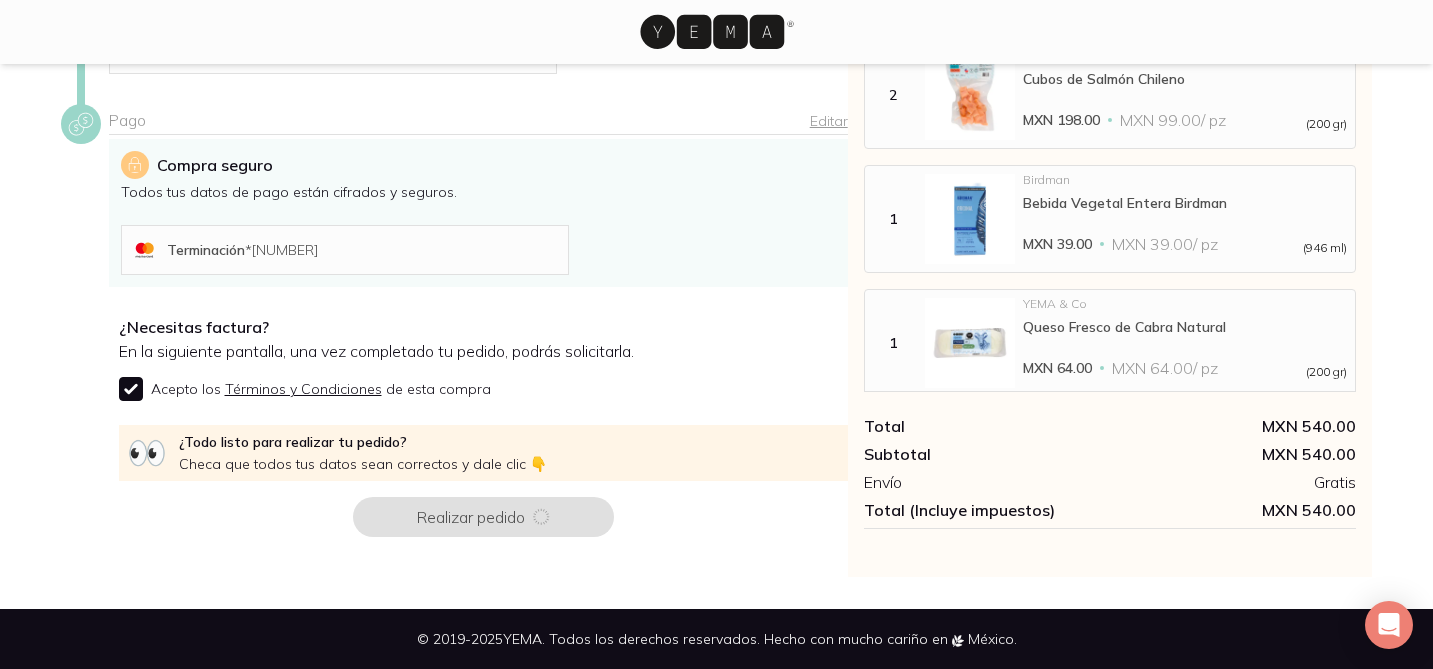 scroll, scrollTop: 0, scrollLeft: 0, axis: both 